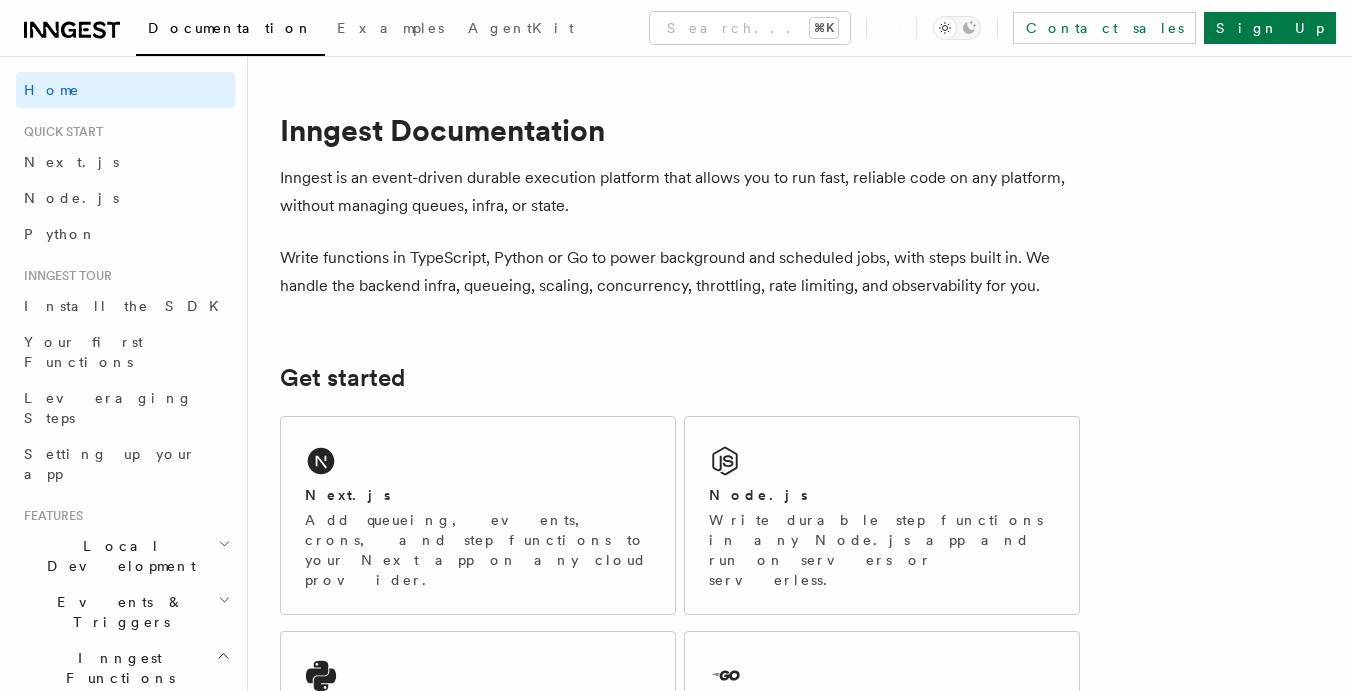 scroll, scrollTop: 0, scrollLeft: 0, axis: both 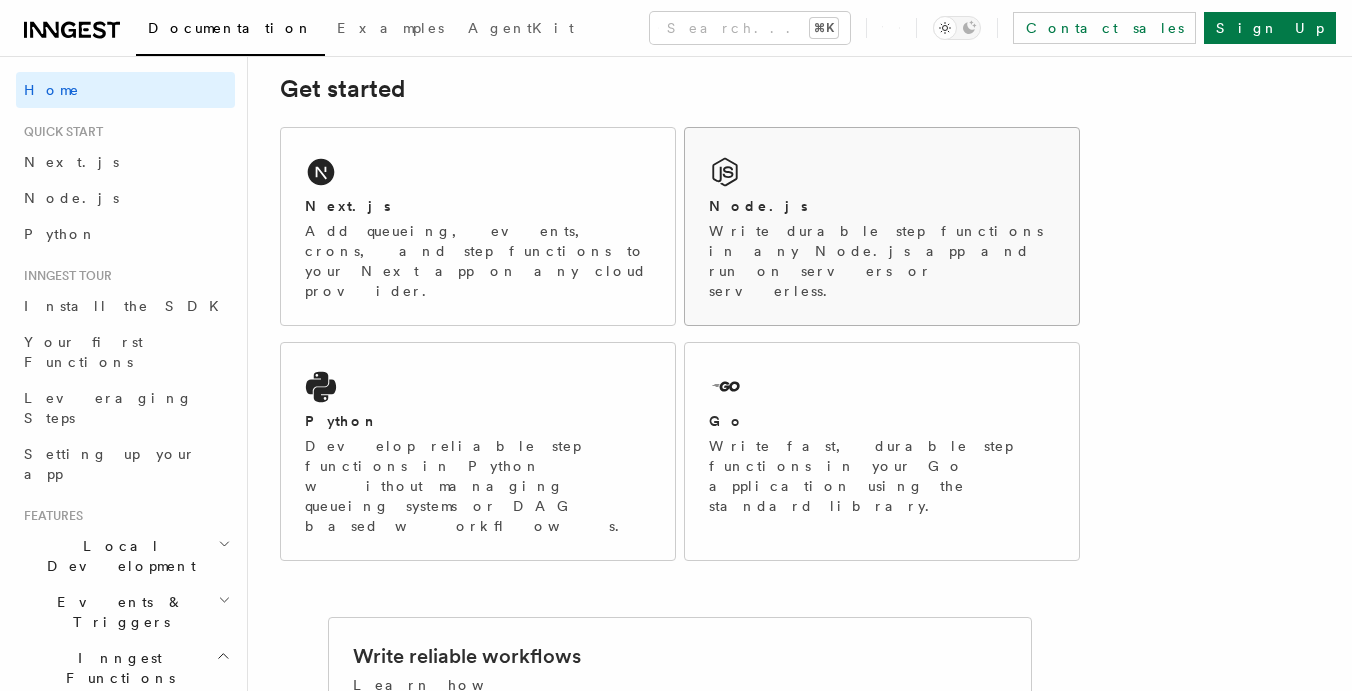 click on "Write durable step functions in any Node.js app and run on servers or serverless." at bounding box center [882, 261] 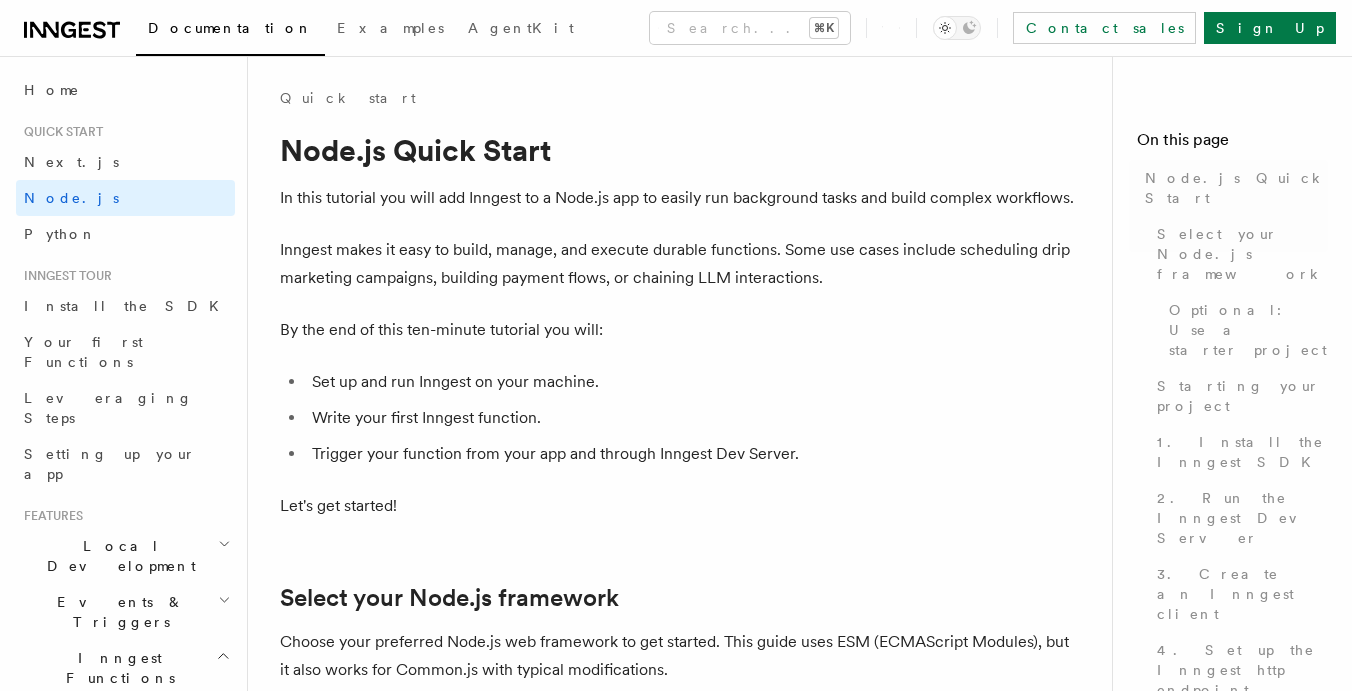 scroll, scrollTop: 0, scrollLeft: 0, axis: both 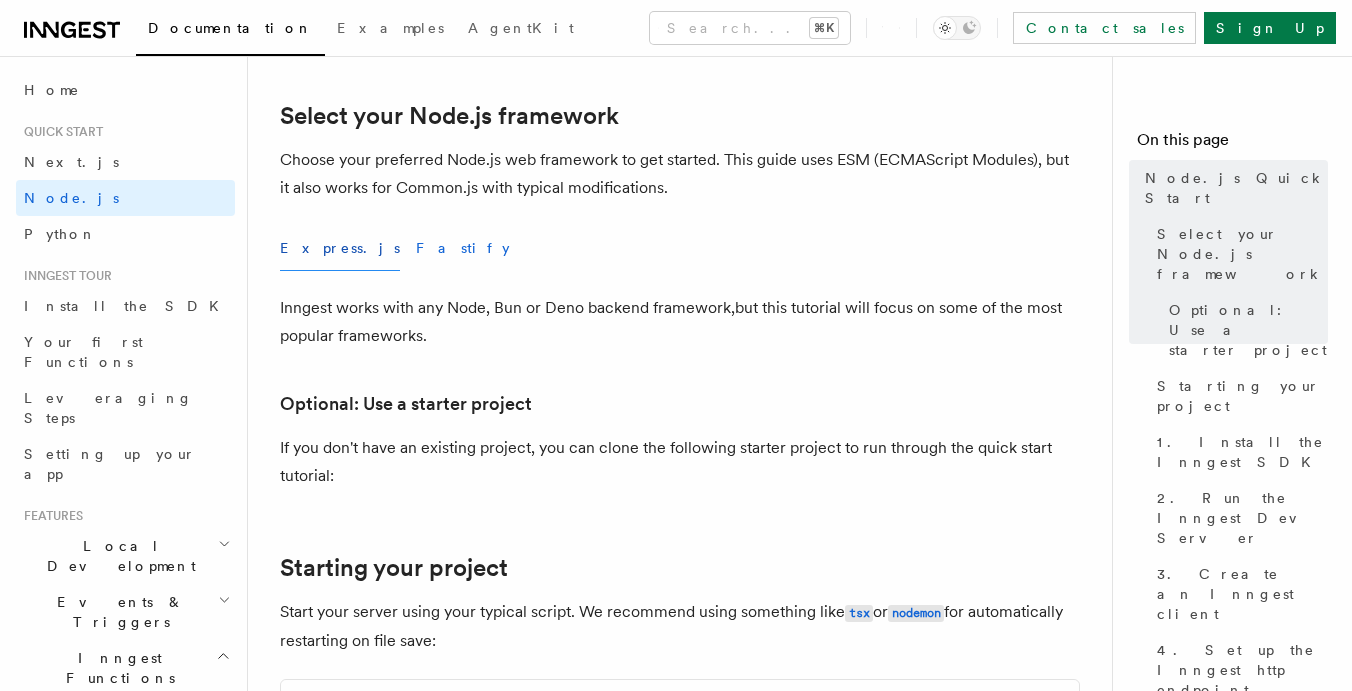 click on "Fastify" at bounding box center [463, 248] 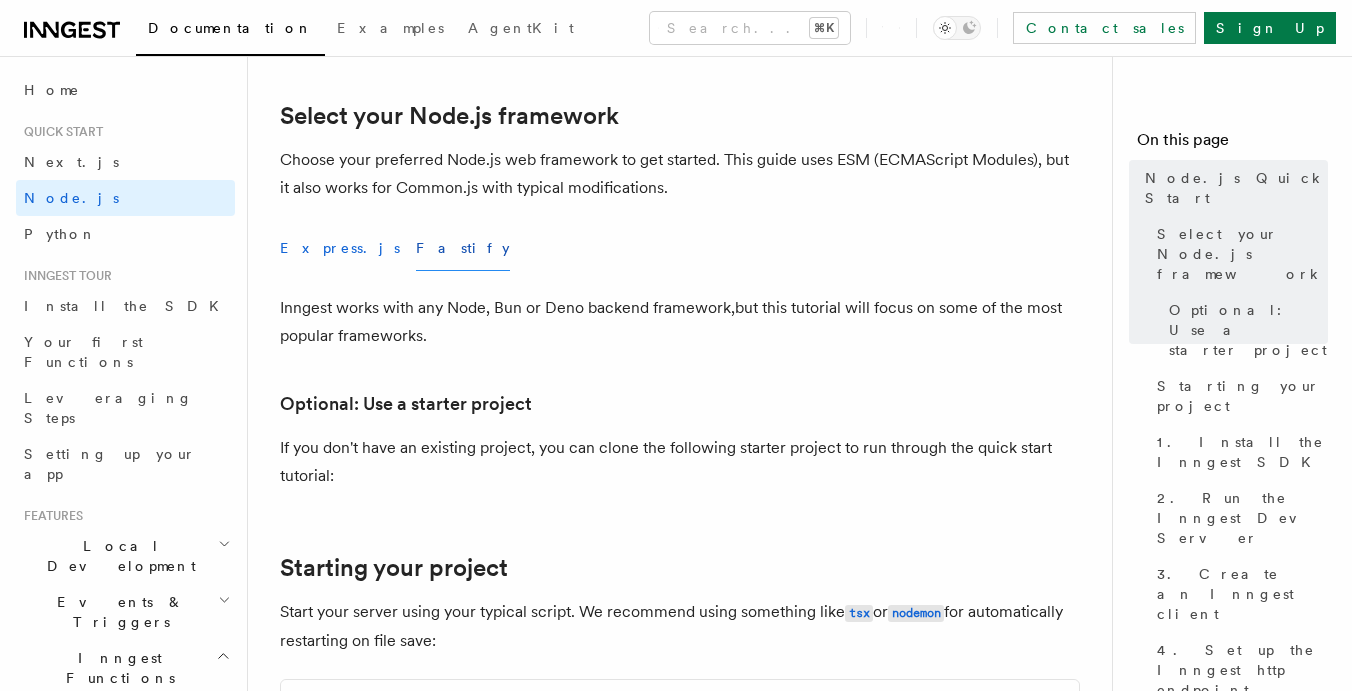 click on "Express.js" at bounding box center (340, 248) 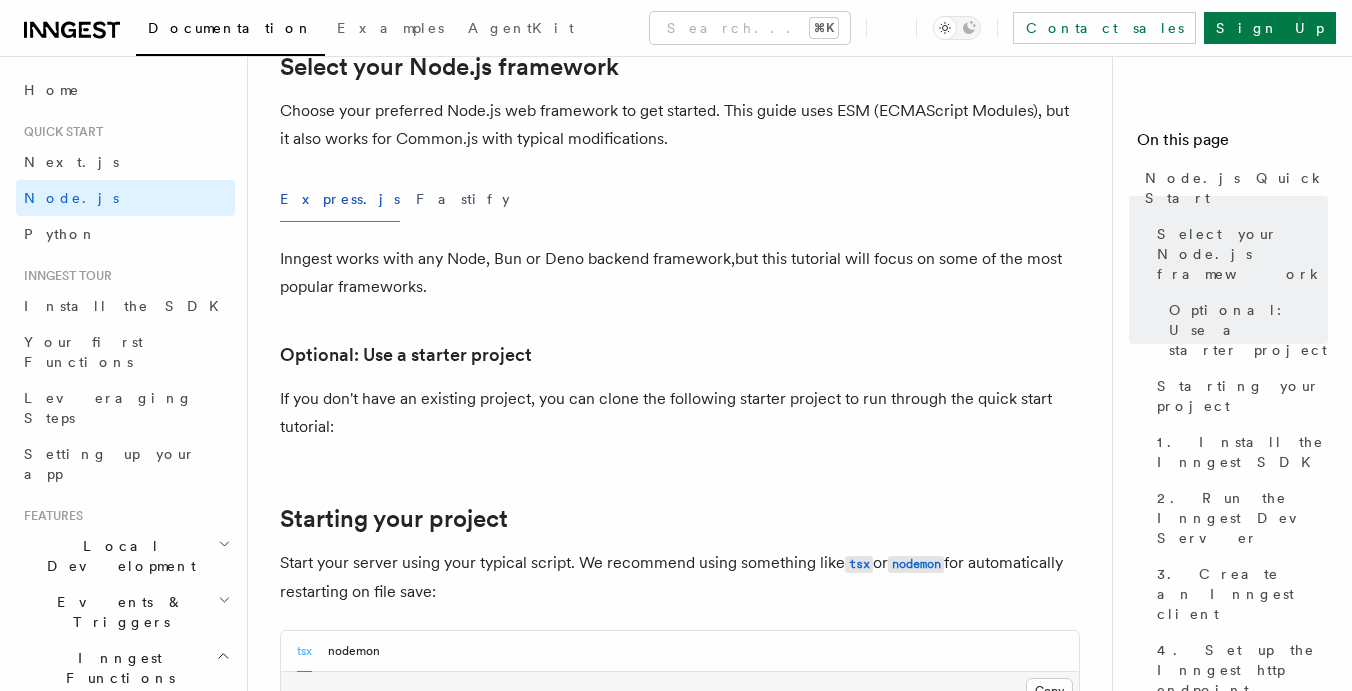 scroll, scrollTop: 532, scrollLeft: 0, axis: vertical 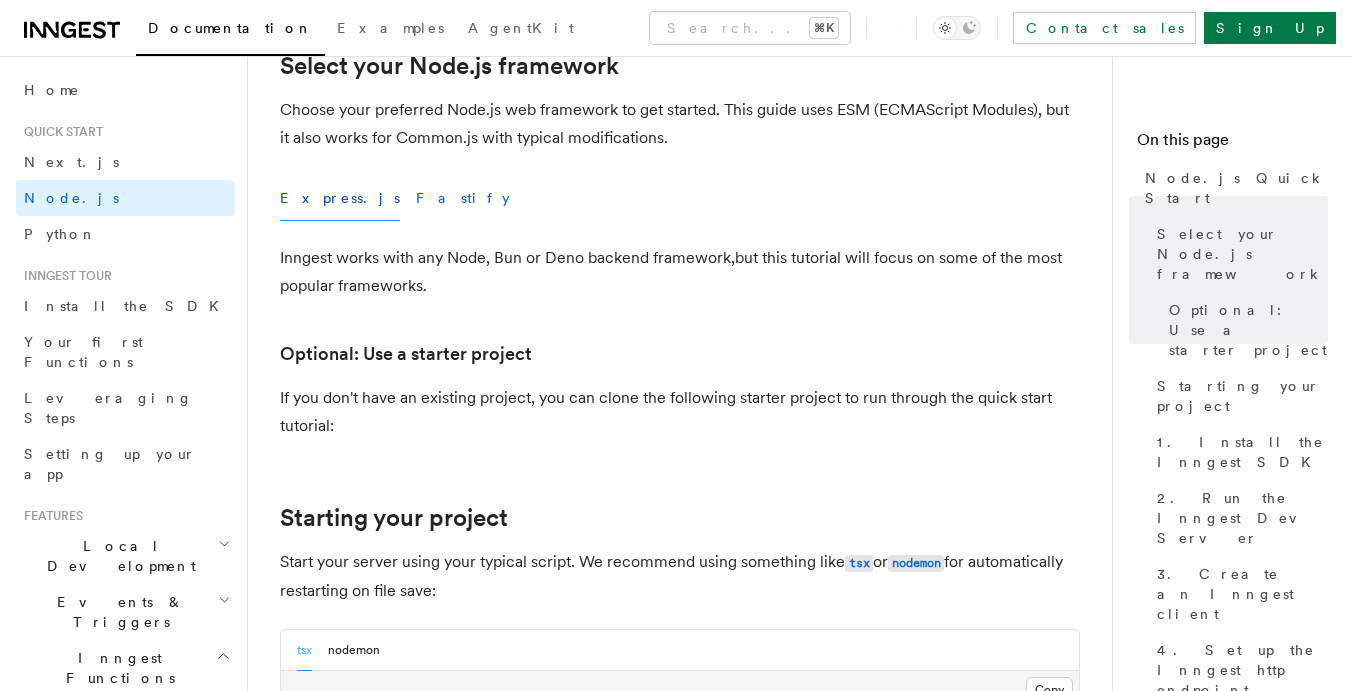 click on "Fastify" at bounding box center [463, 198] 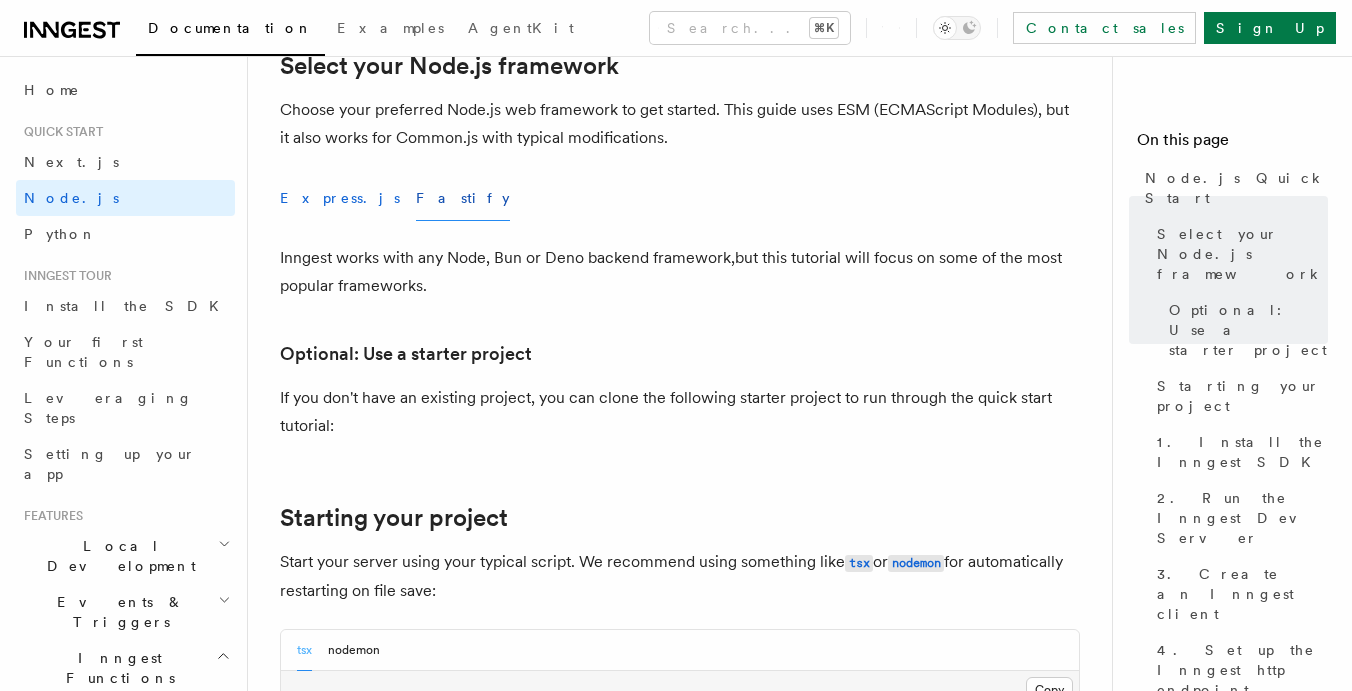 click on "Express.js" at bounding box center (340, 198) 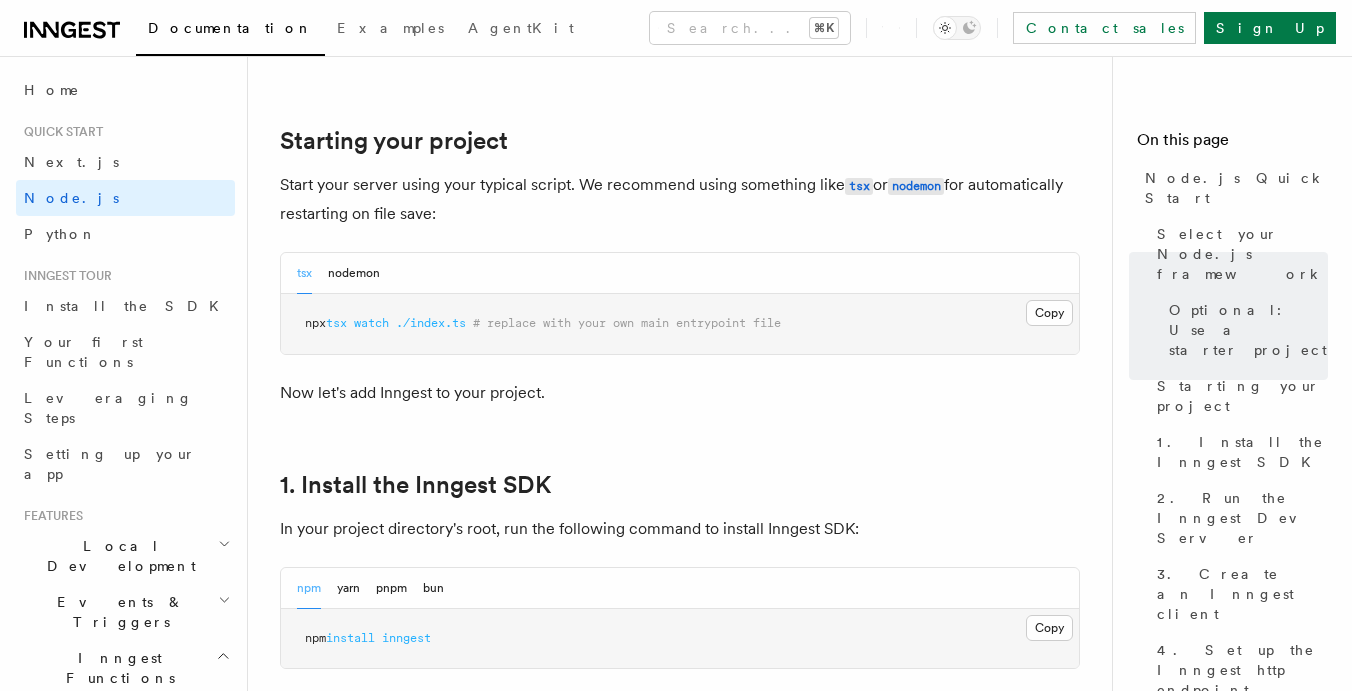 scroll, scrollTop: 921, scrollLeft: 0, axis: vertical 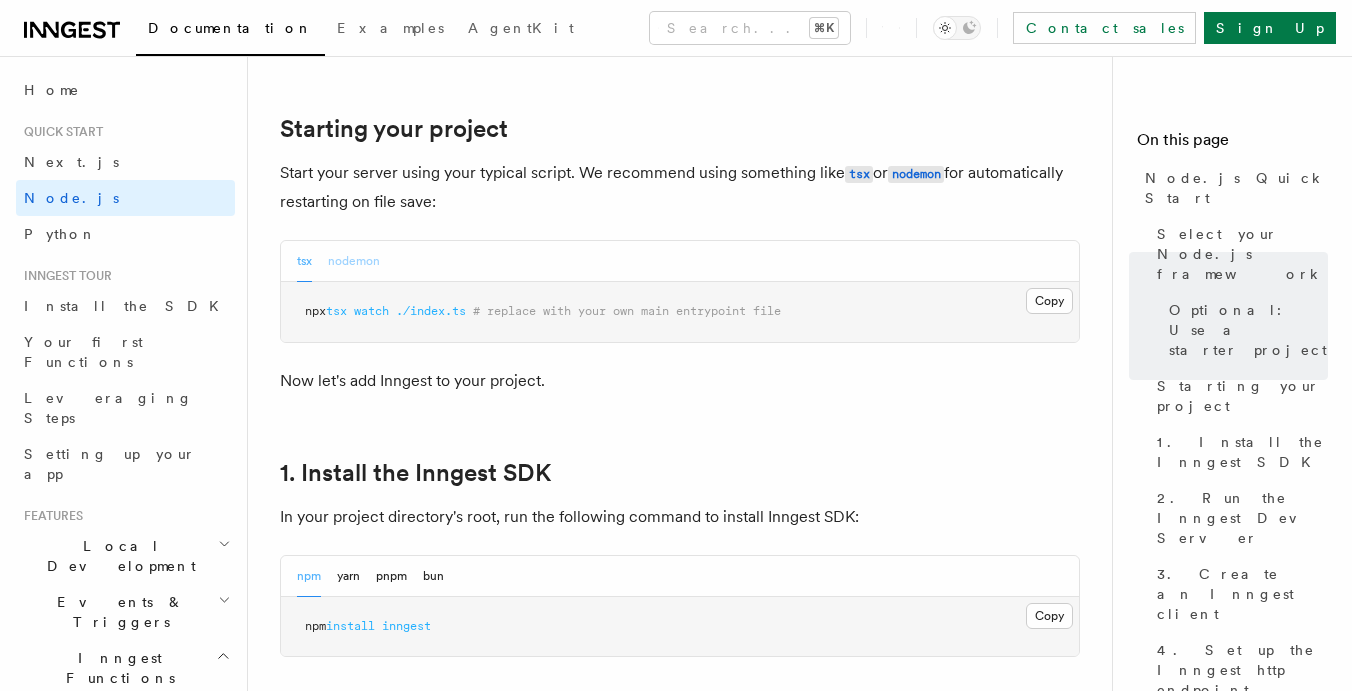click on "nodemon" at bounding box center (354, 261) 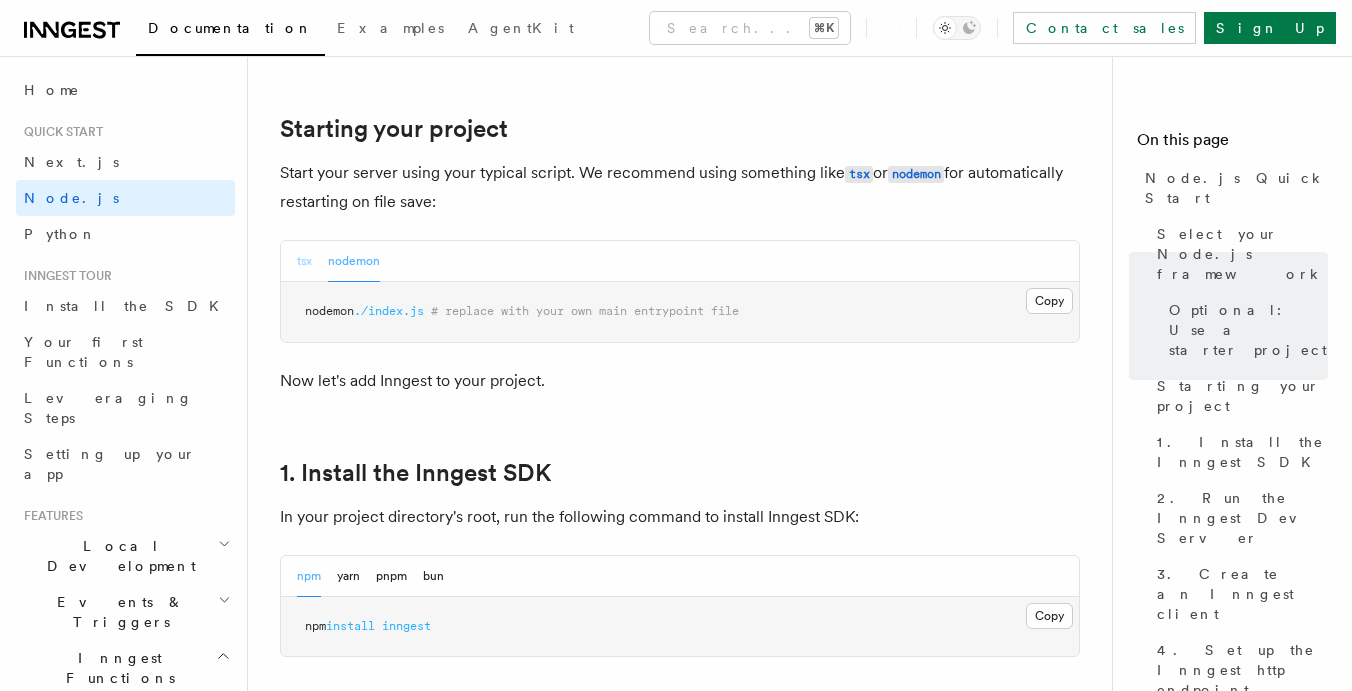 click on "tsx" at bounding box center [304, 261] 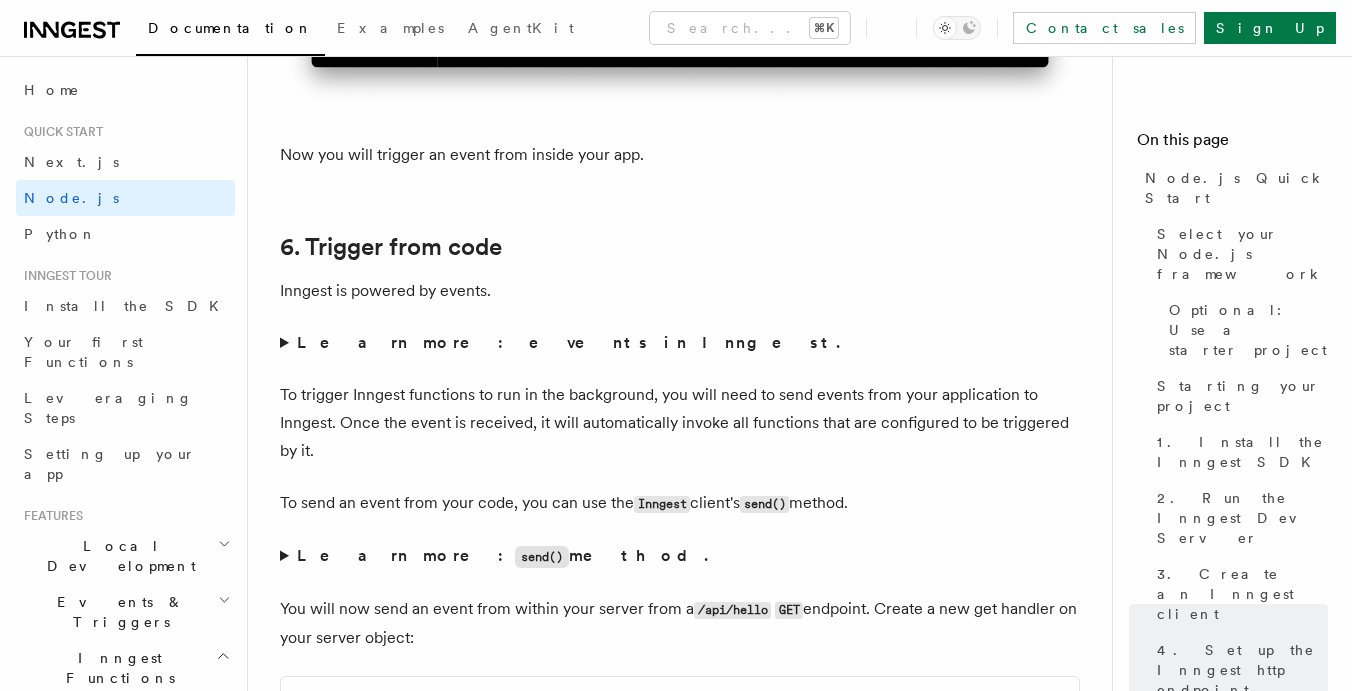 scroll, scrollTop: 10158, scrollLeft: 0, axis: vertical 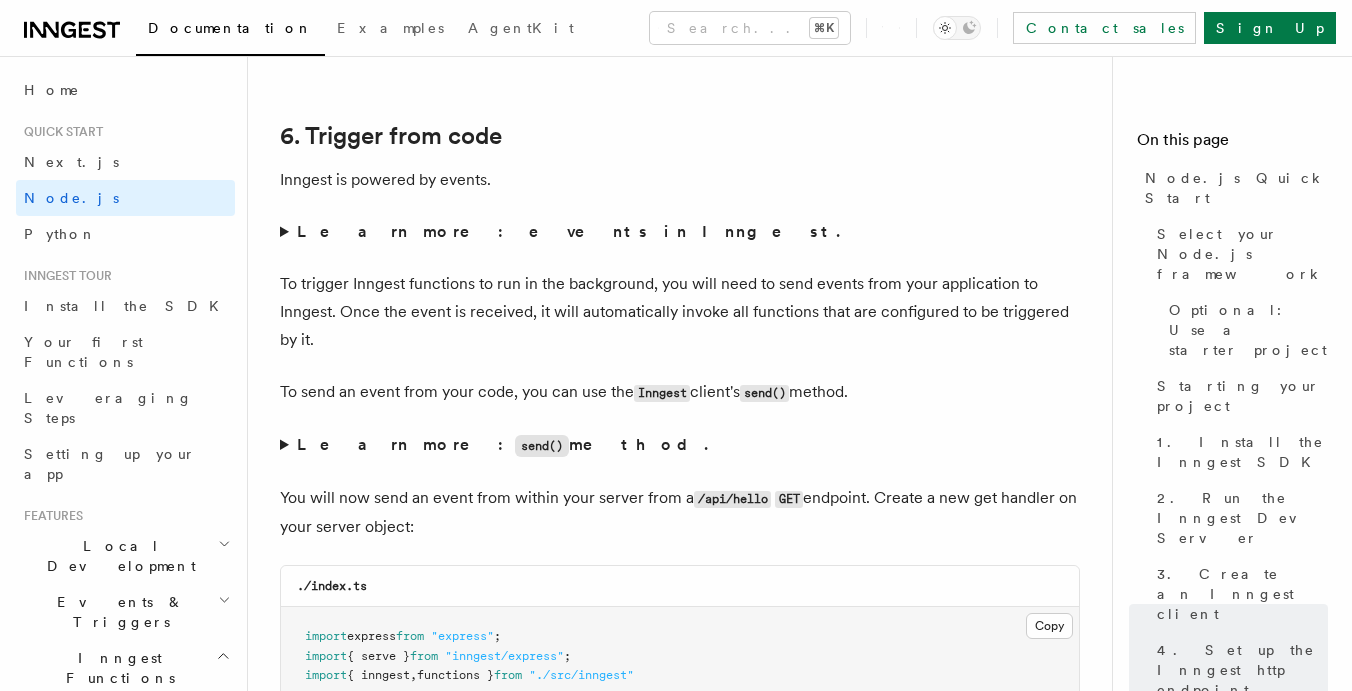 click on "Learn more: events in Inngest." at bounding box center (680, 232) 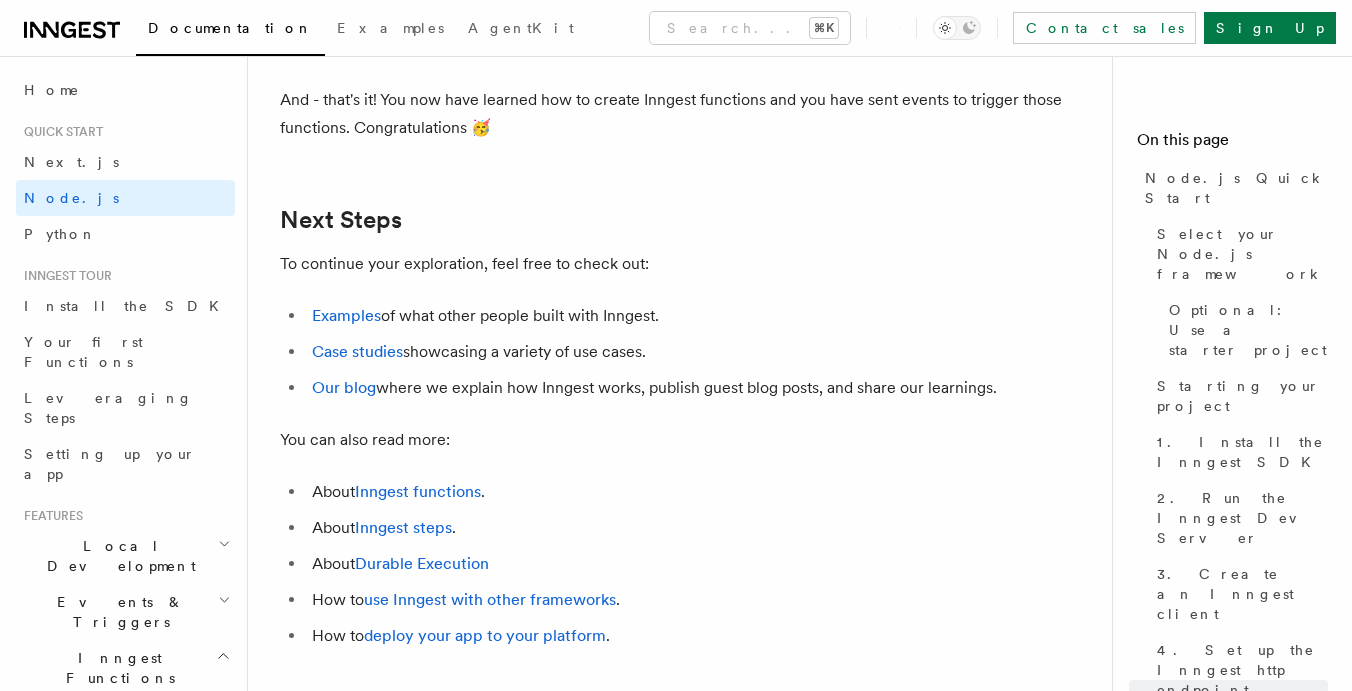 scroll, scrollTop: 12687, scrollLeft: 0, axis: vertical 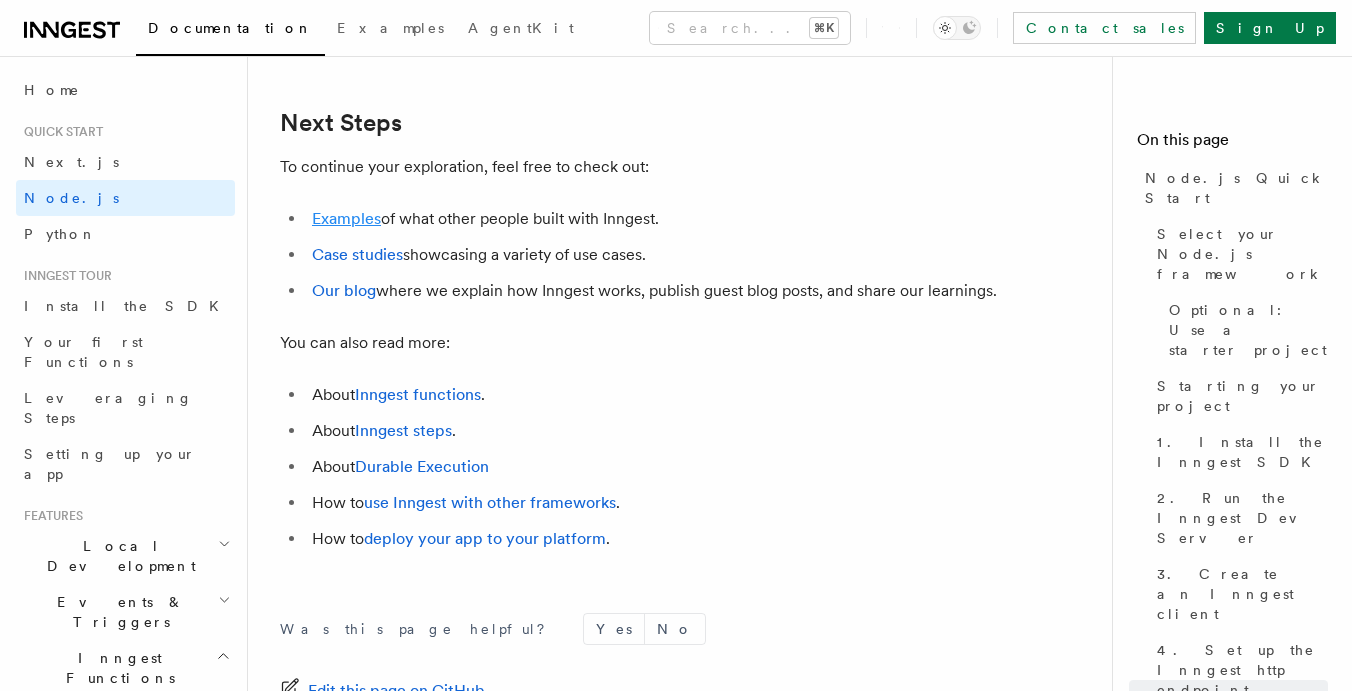 click on "Examples" at bounding box center [346, 218] 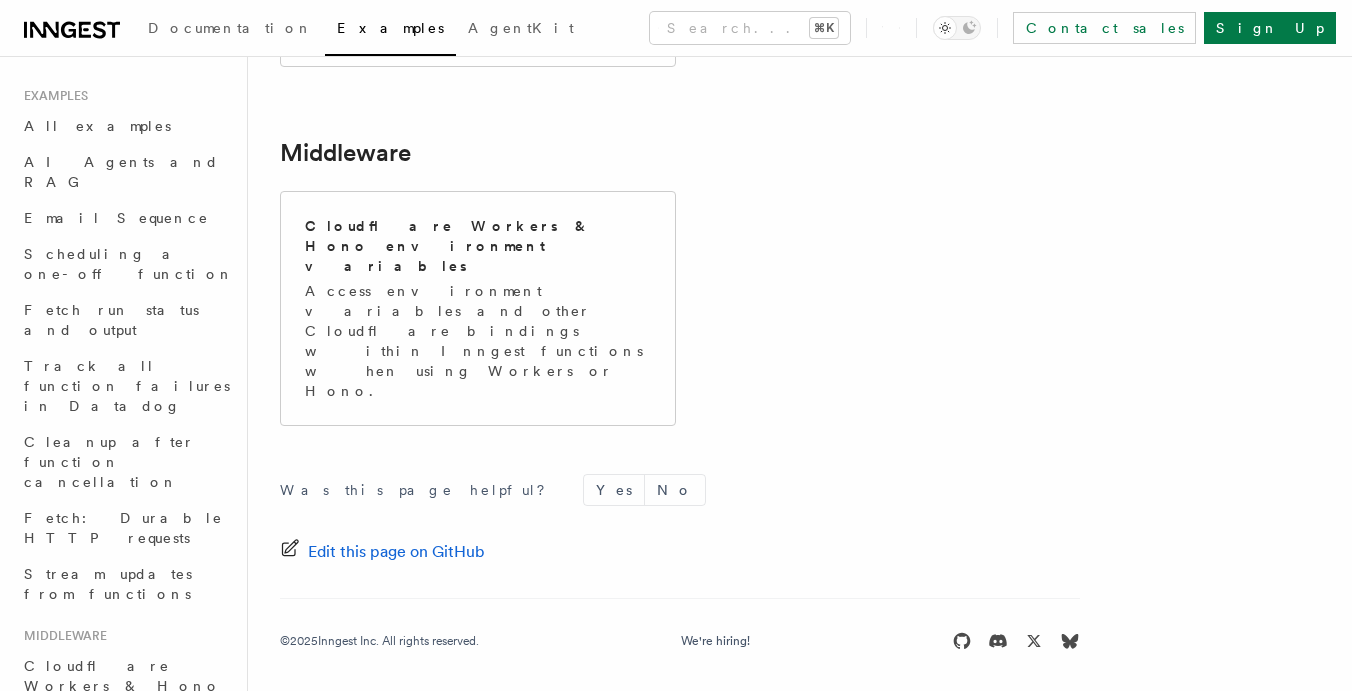 scroll, scrollTop: 0, scrollLeft: 0, axis: both 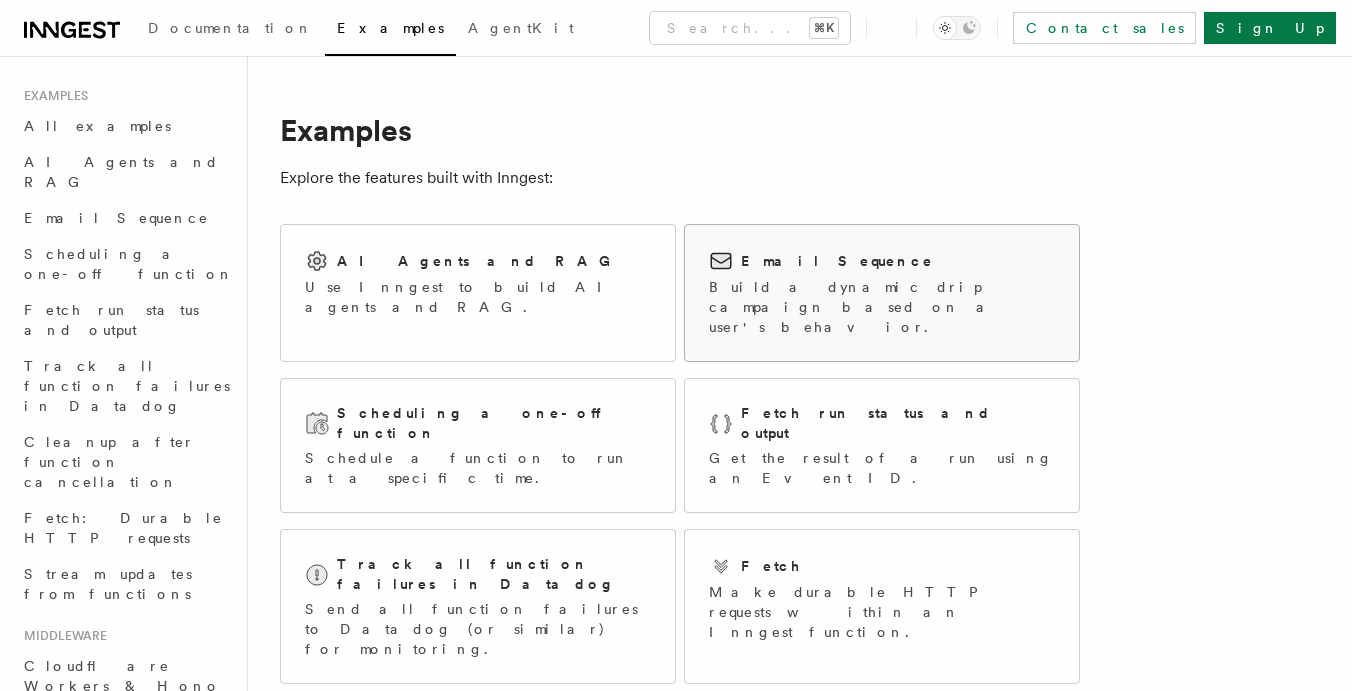 click on "Email Sequence" at bounding box center [837, 261] 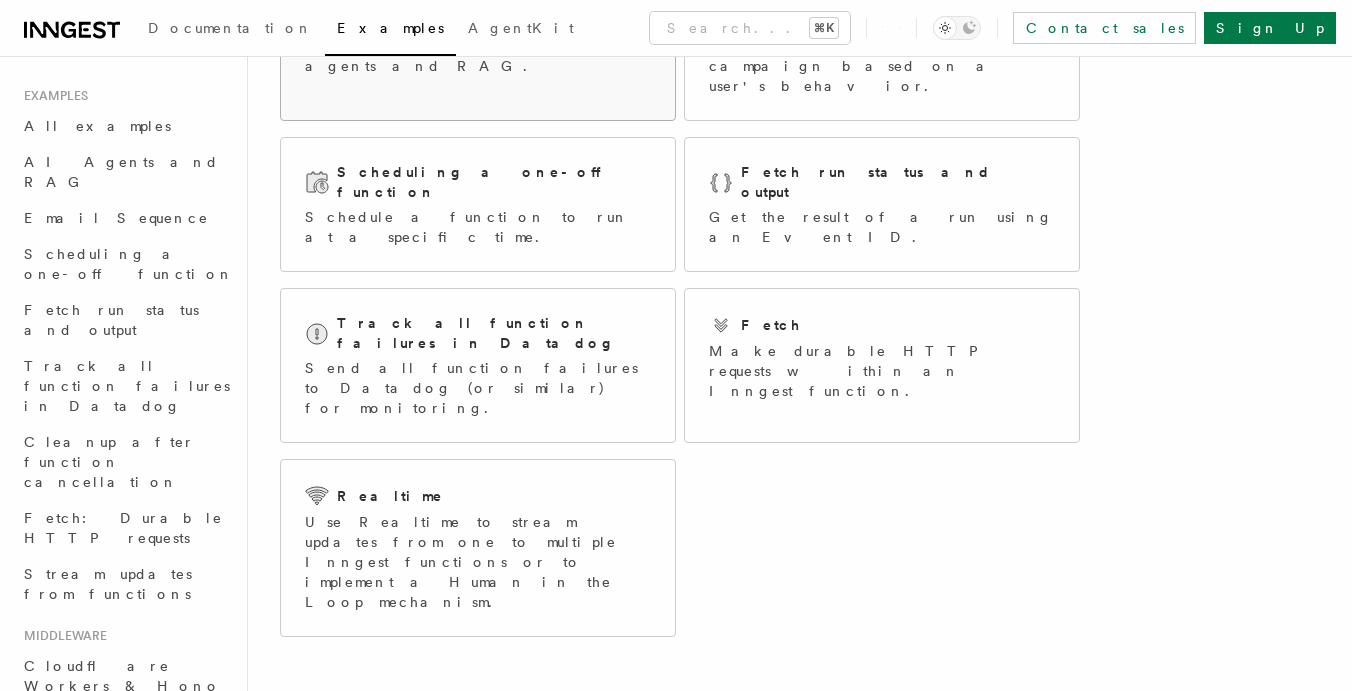 scroll, scrollTop: 577, scrollLeft: 0, axis: vertical 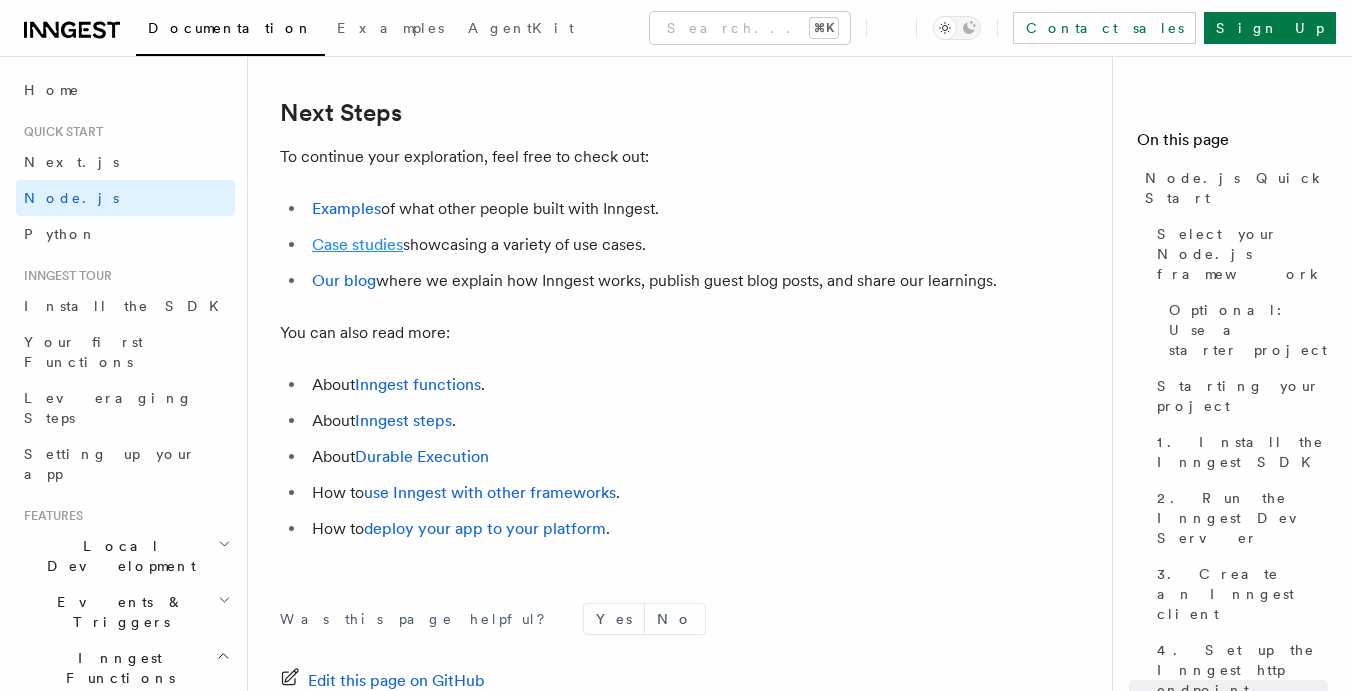 click on "Case studies" at bounding box center [357, 244] 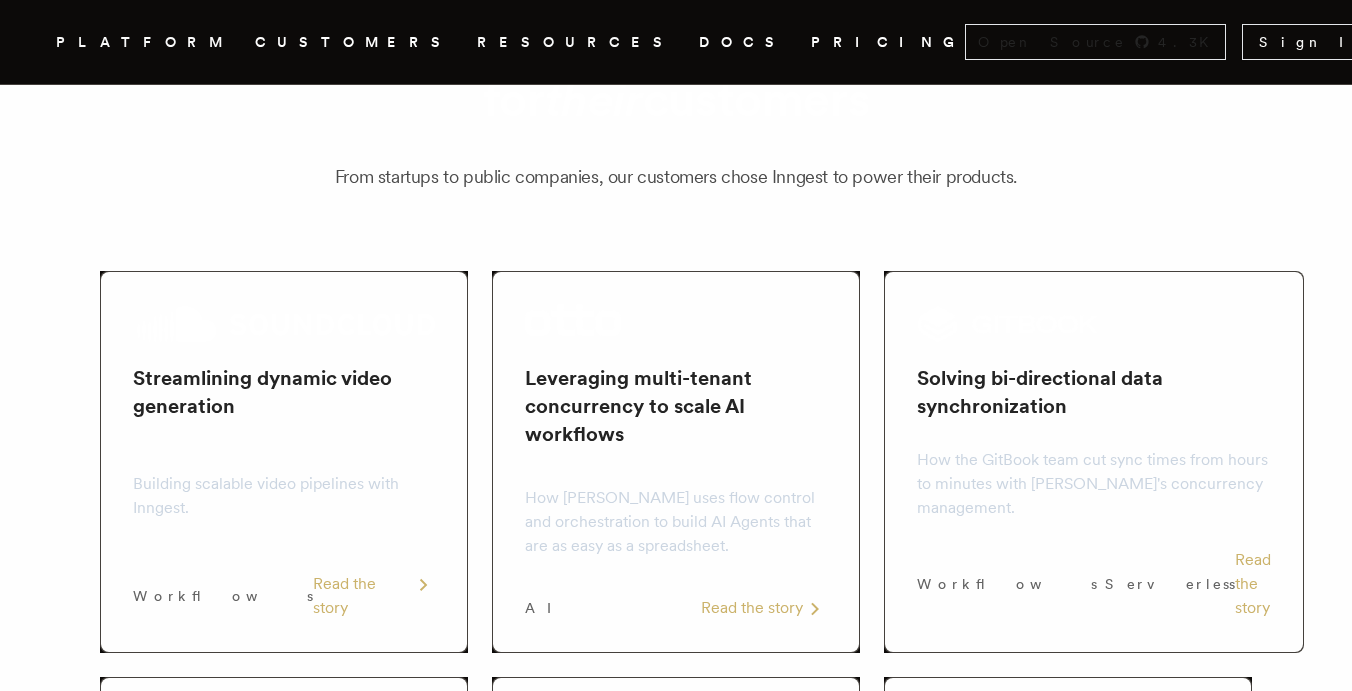 scroll, scrollTop: 196, scrollLeft: 0, axis: vertical 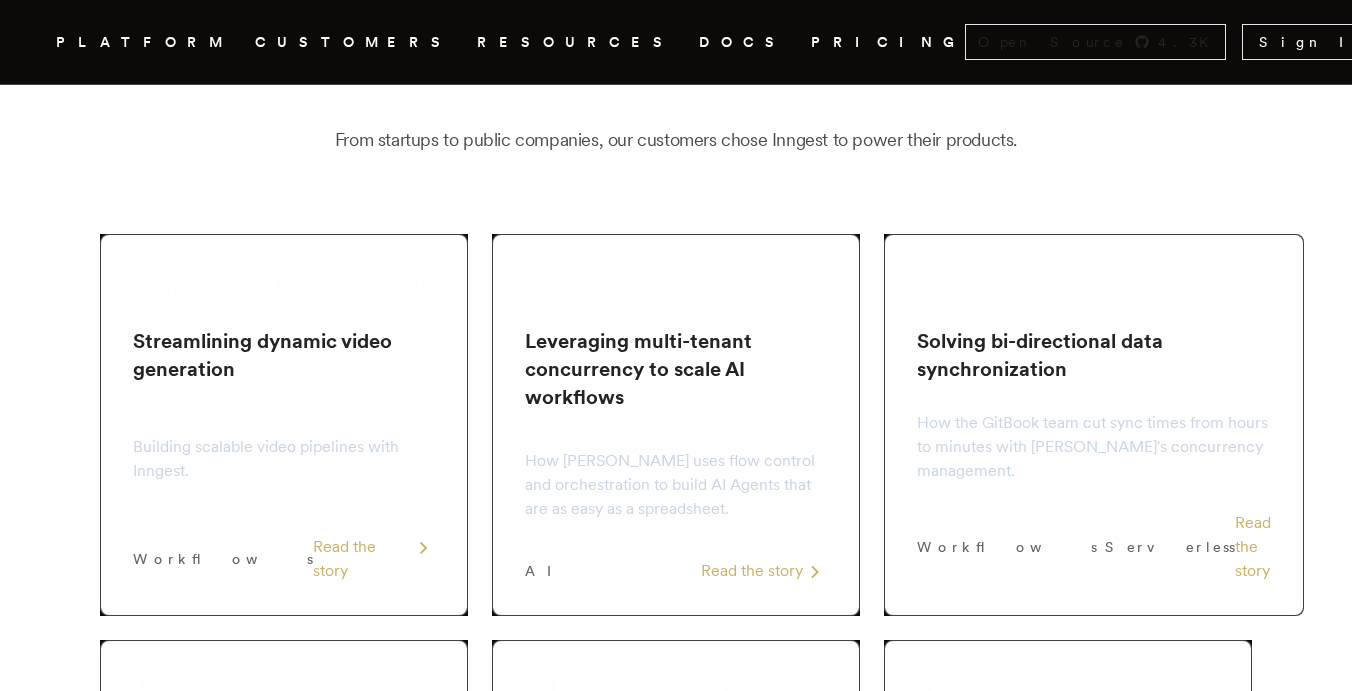 click on "Serverless" at bounding box center (1170, 547) 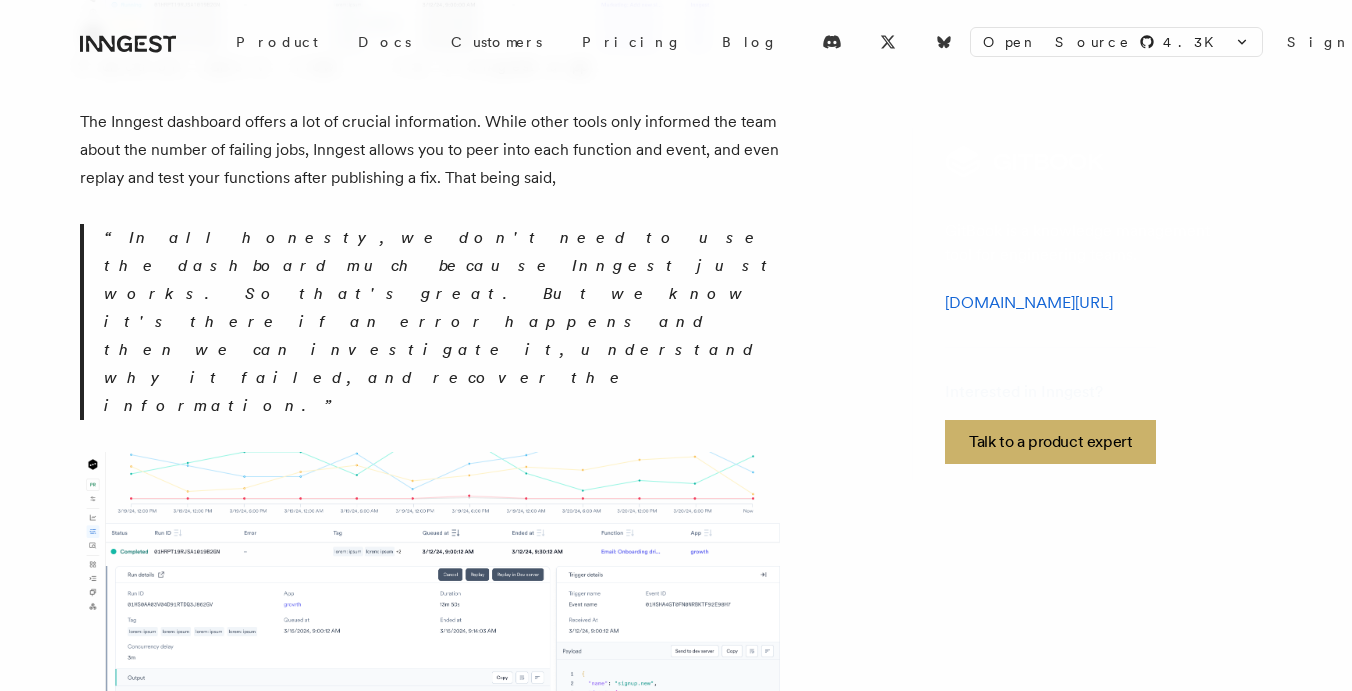 scroll, scrollTop: 6706, scrollLeft: 0, axis: vertical 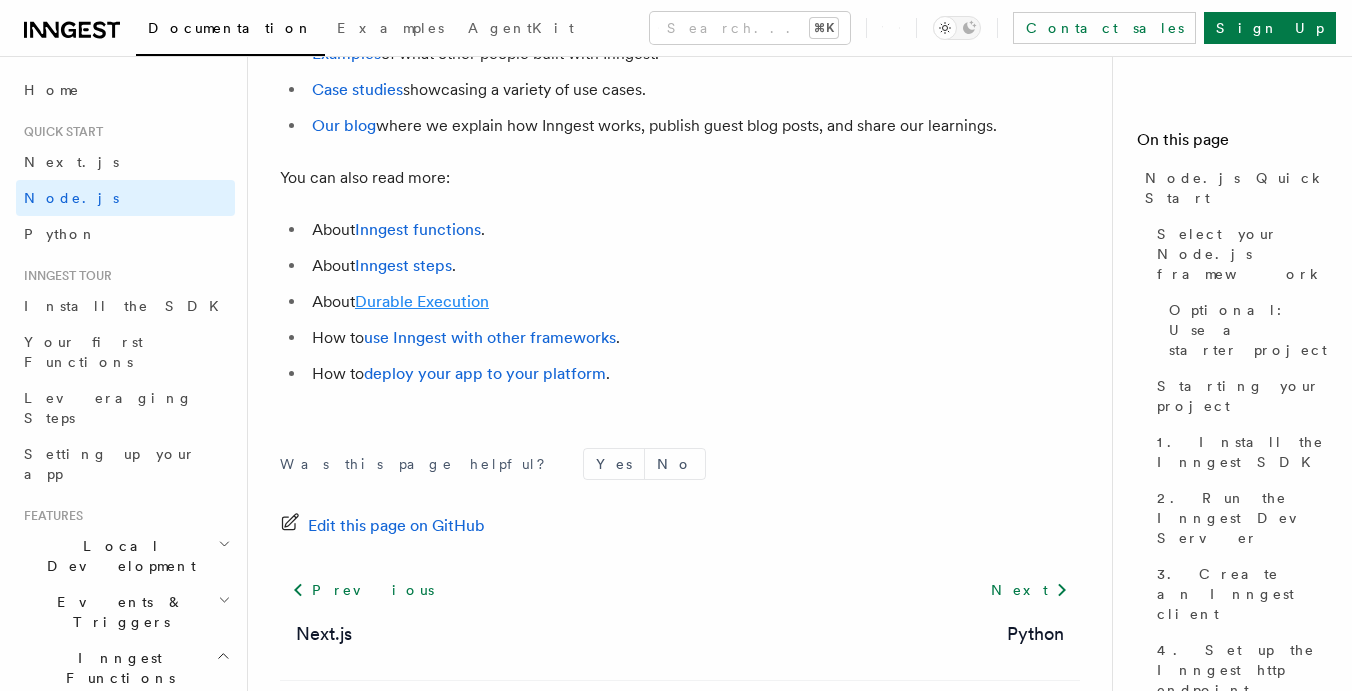 click on "Durable Execution" at bounding box center [422, 301] 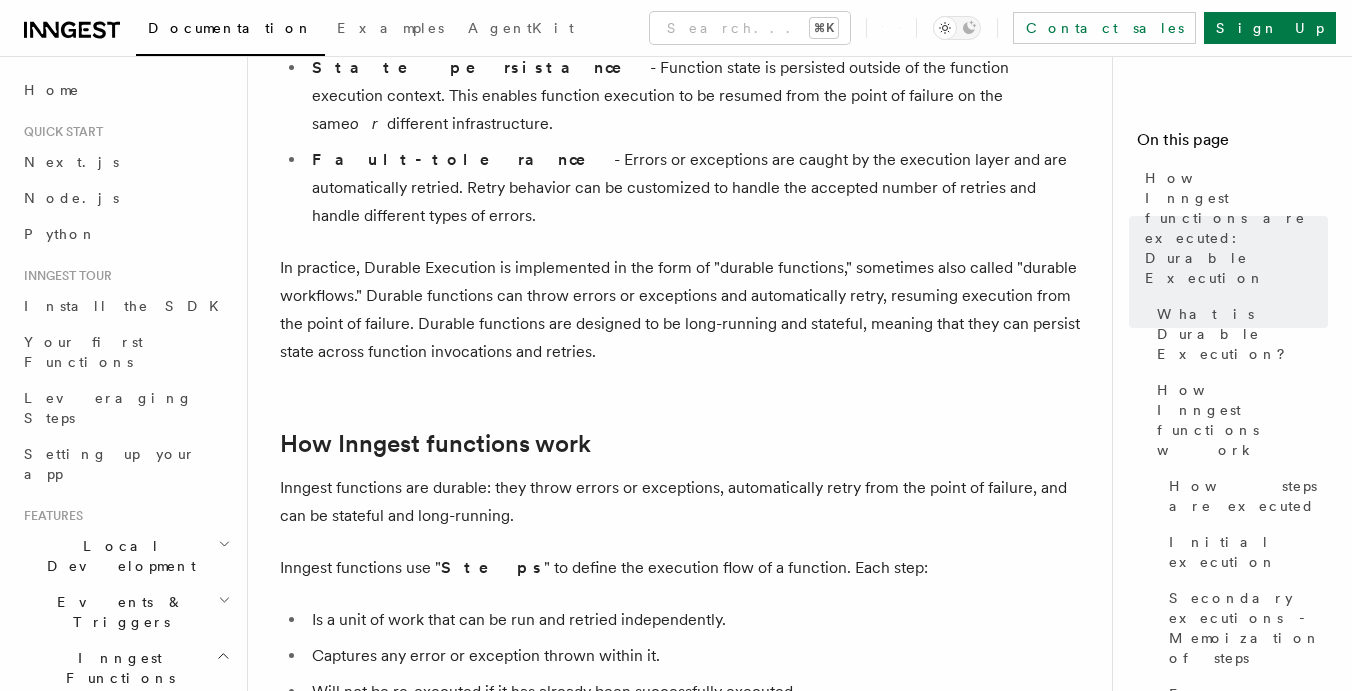 scroll, scrollTop: 827, scrollLeft: 0, axis: vertical 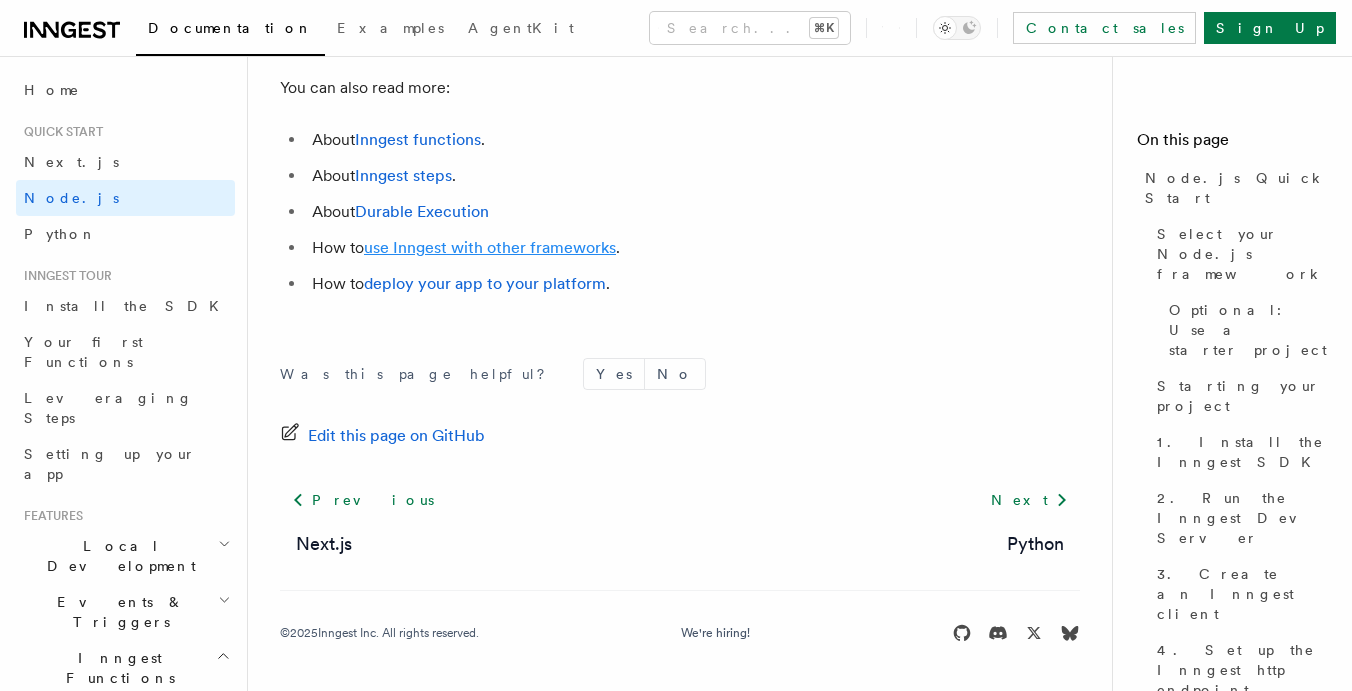 click on "use Inngest with other frameworks" at bounding box center (490, 247) 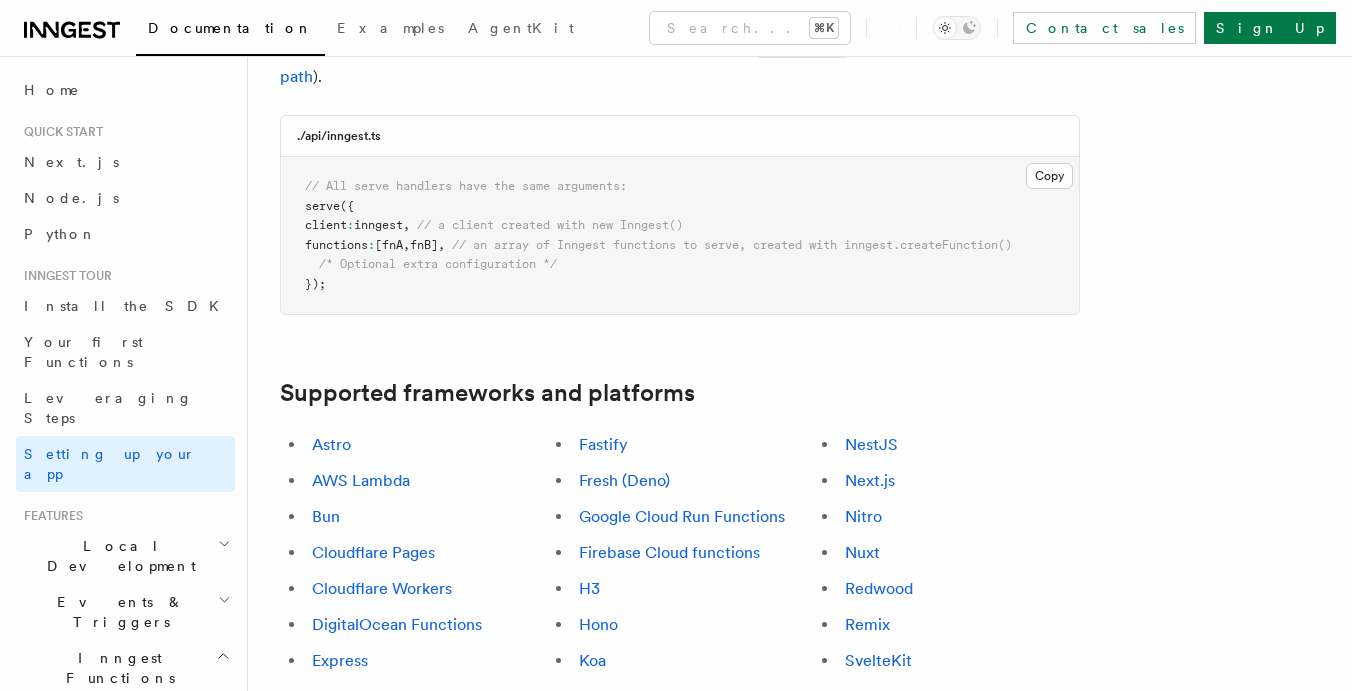 scroll, scrollTop: 944, scrollLeft: 0, axis: vertical 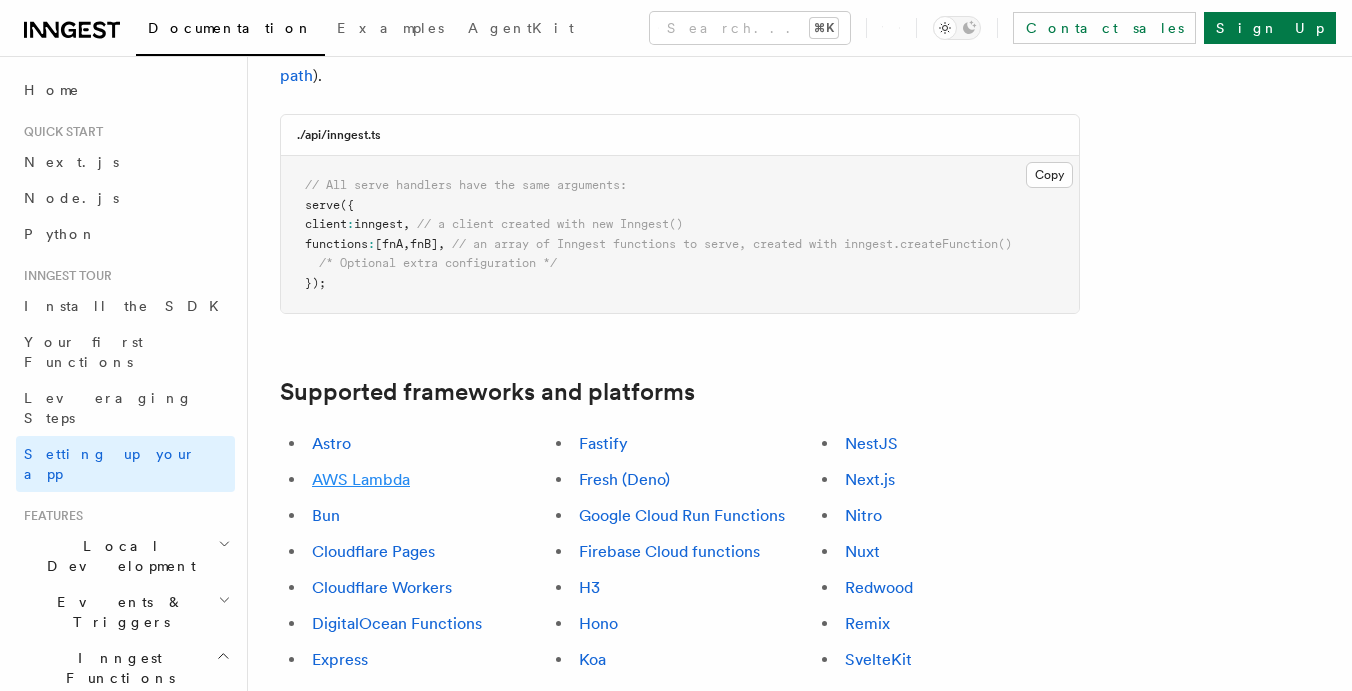 click on "AWS Lambda" at bounding box center [361, 479] 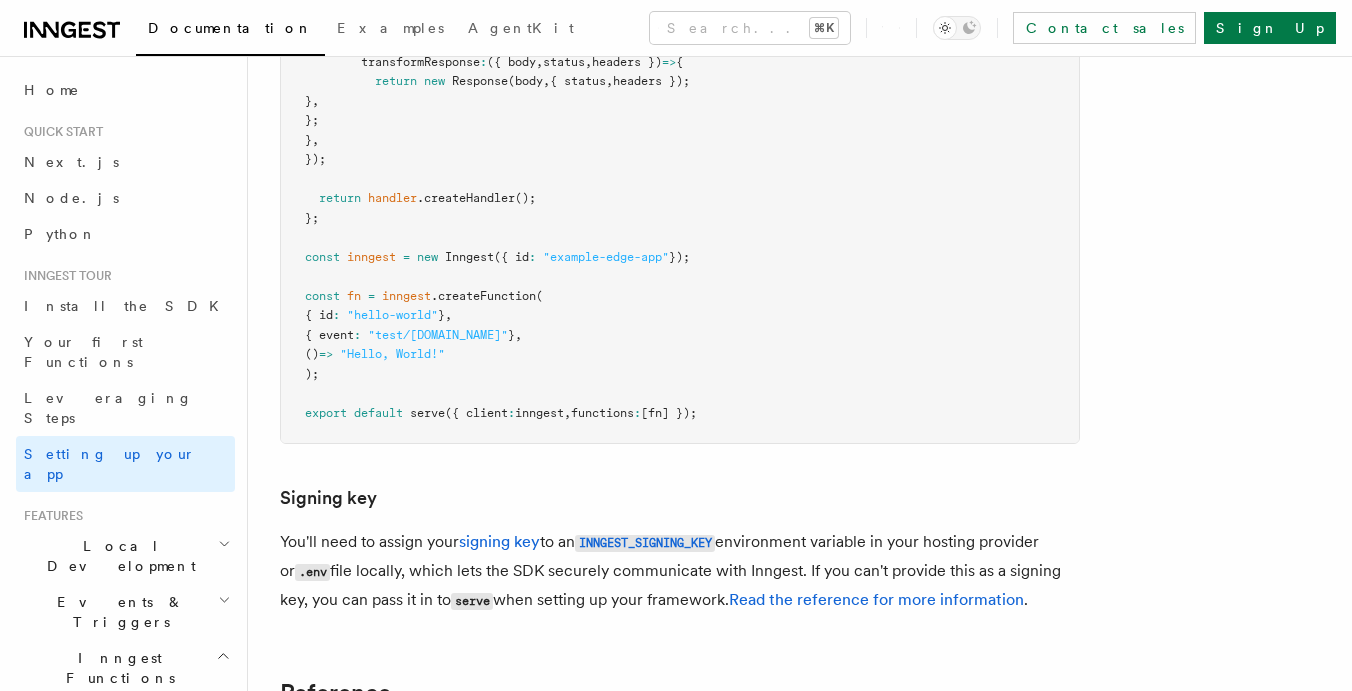 scroll, scrollTop: 17123, scrollLeft: 0, axis: vertical 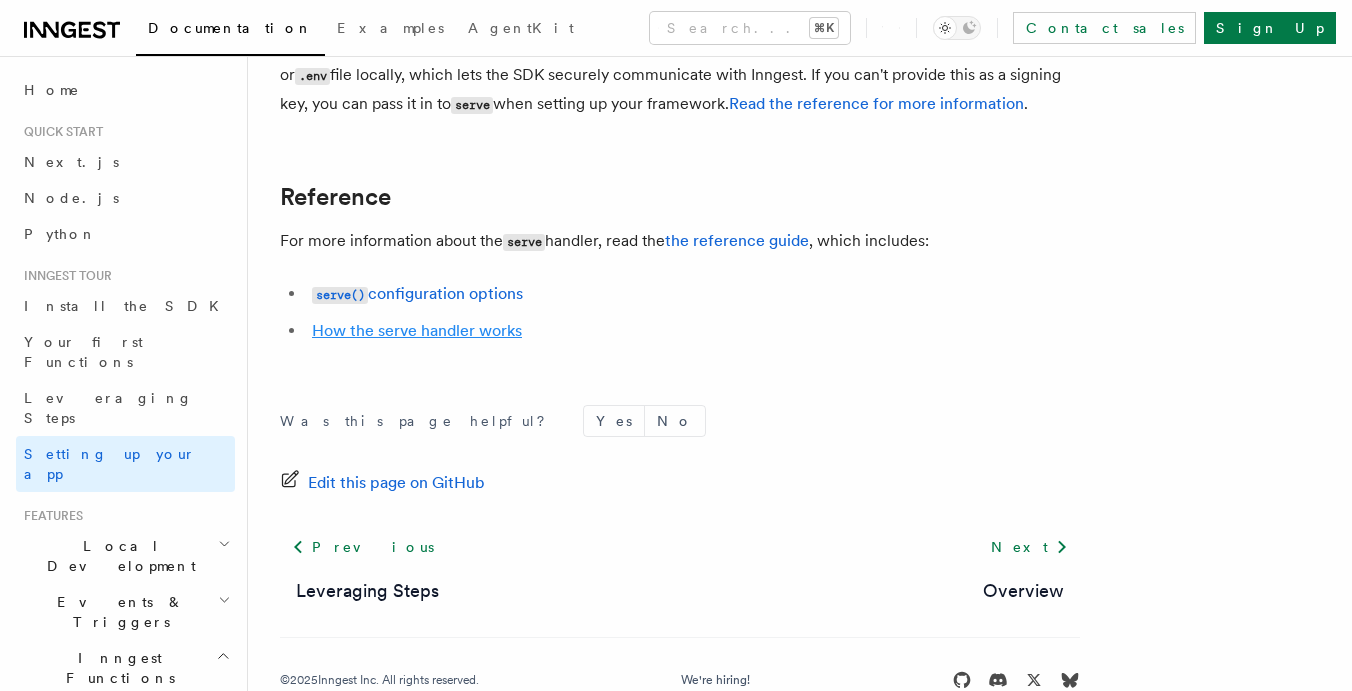 click on "How the serve handler works" at bounding box center [417, 330] 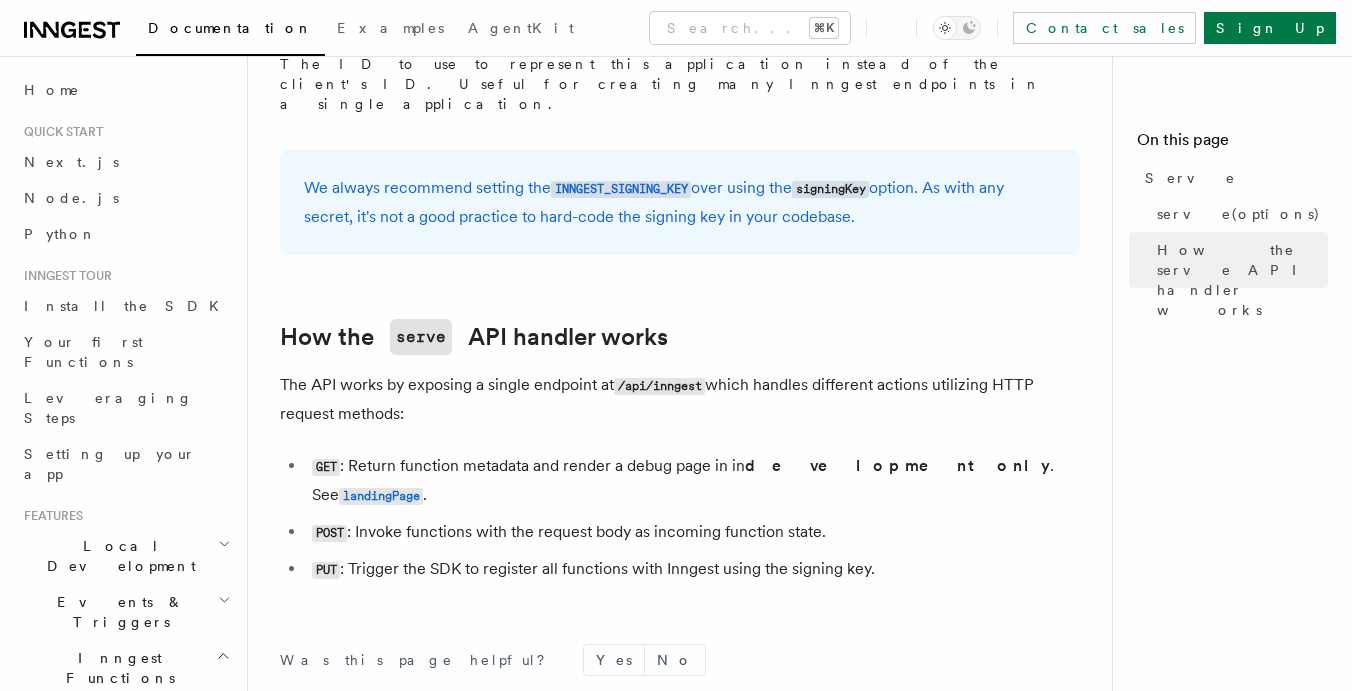 scroll, scrollTop: 2079, scrollLeft: 0, axis: vertical 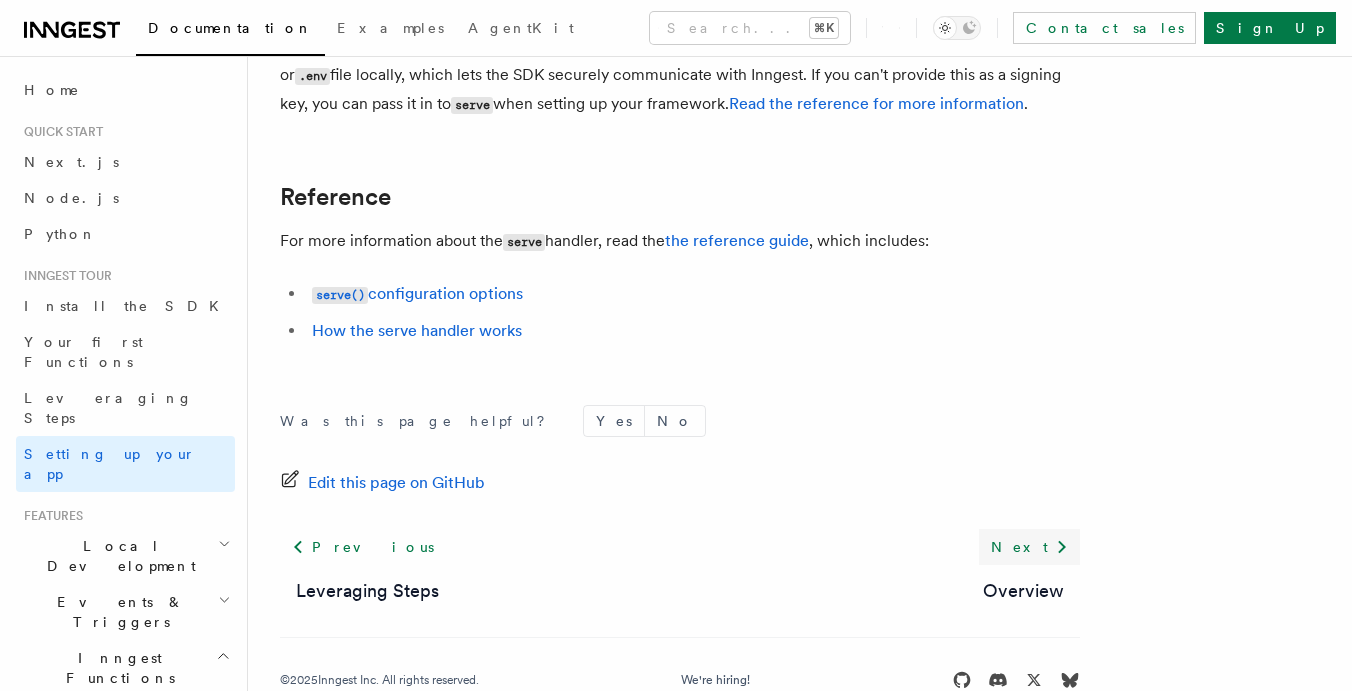 click on "Next" at bounding box center (1029, 547) 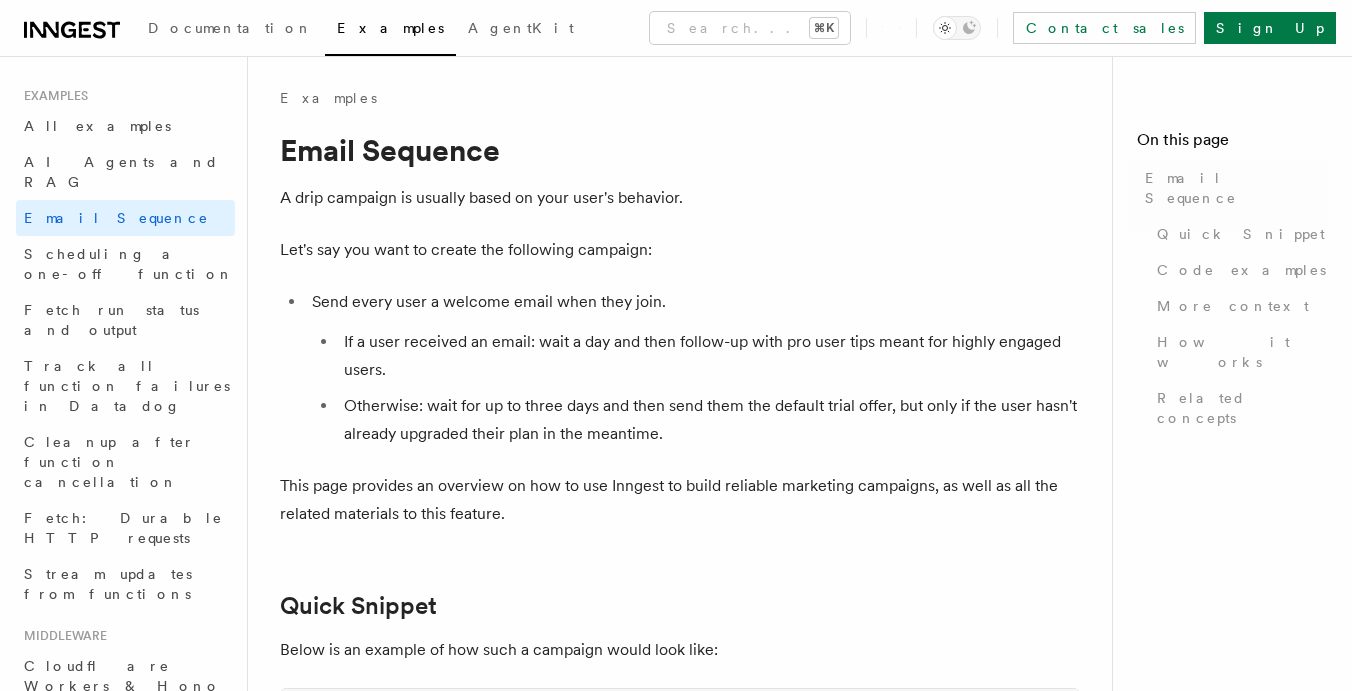 scroll, scrollTop: 0, scrollLeft: 0, axis: both 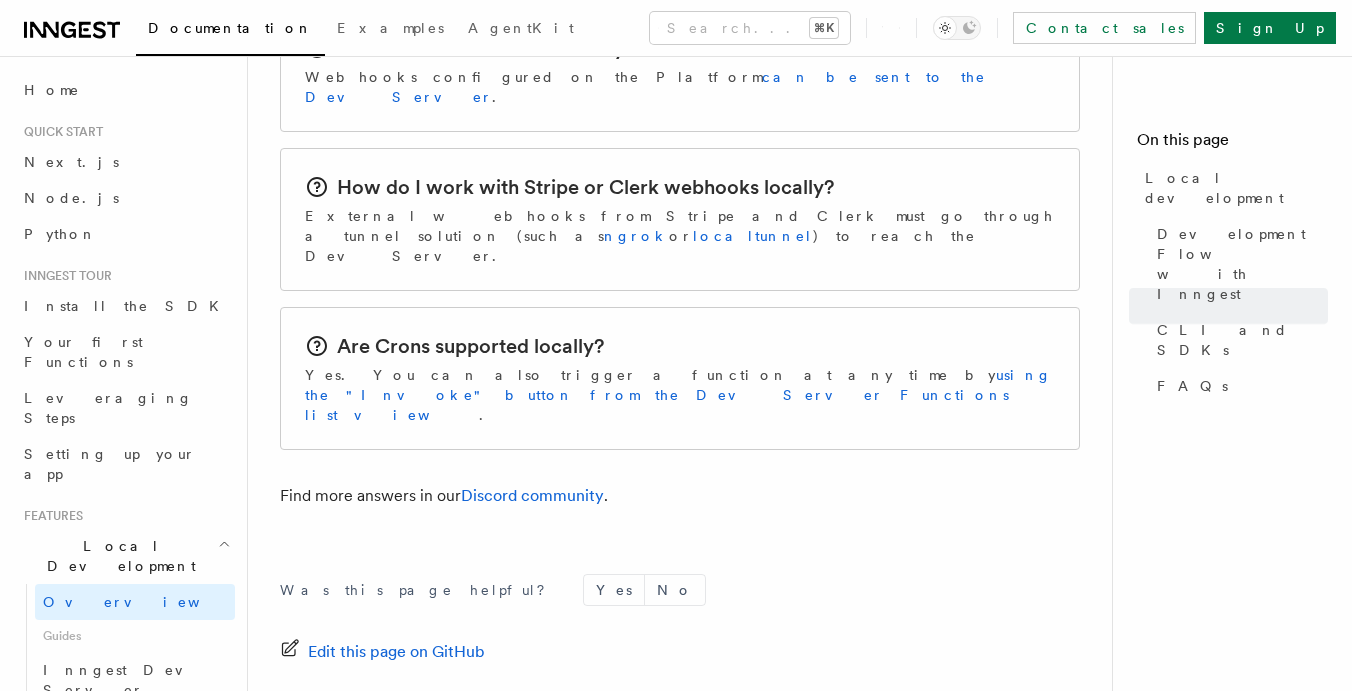 click on "Next" at bounding box center [1029, 716] 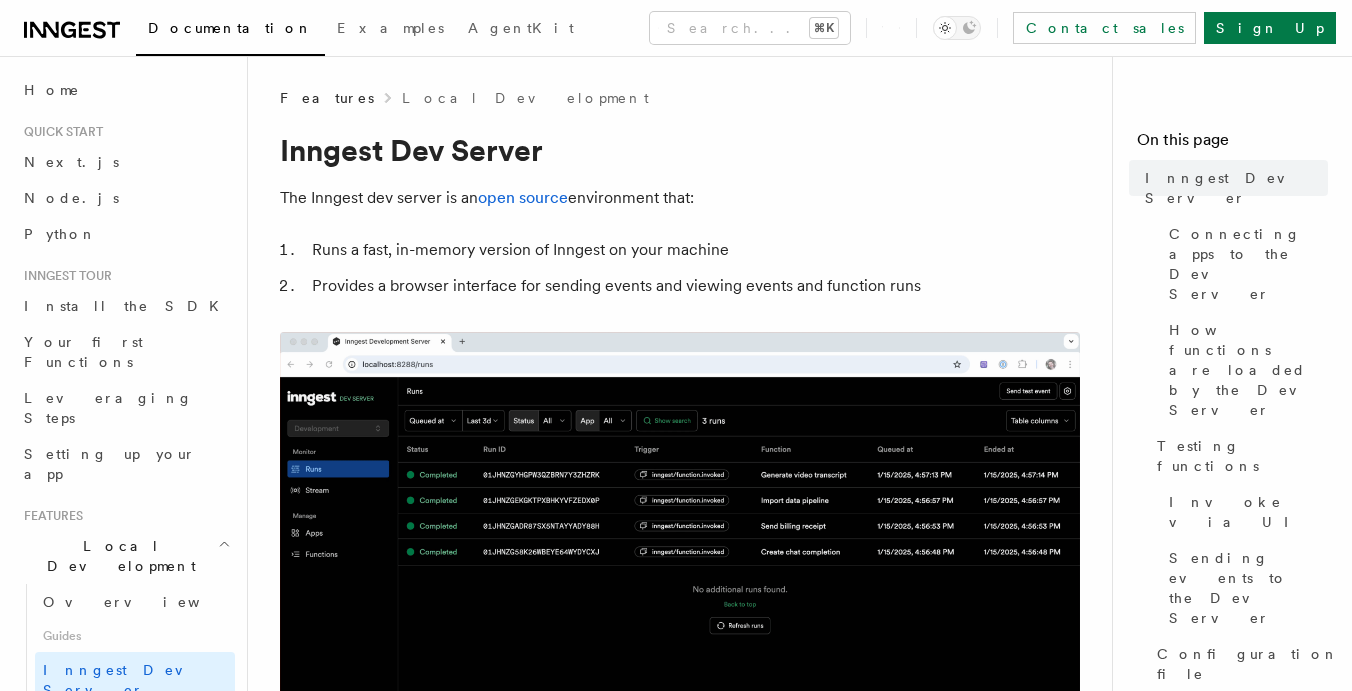 scroll, scrollTop: 0, scrollLeft: 0, axis: both 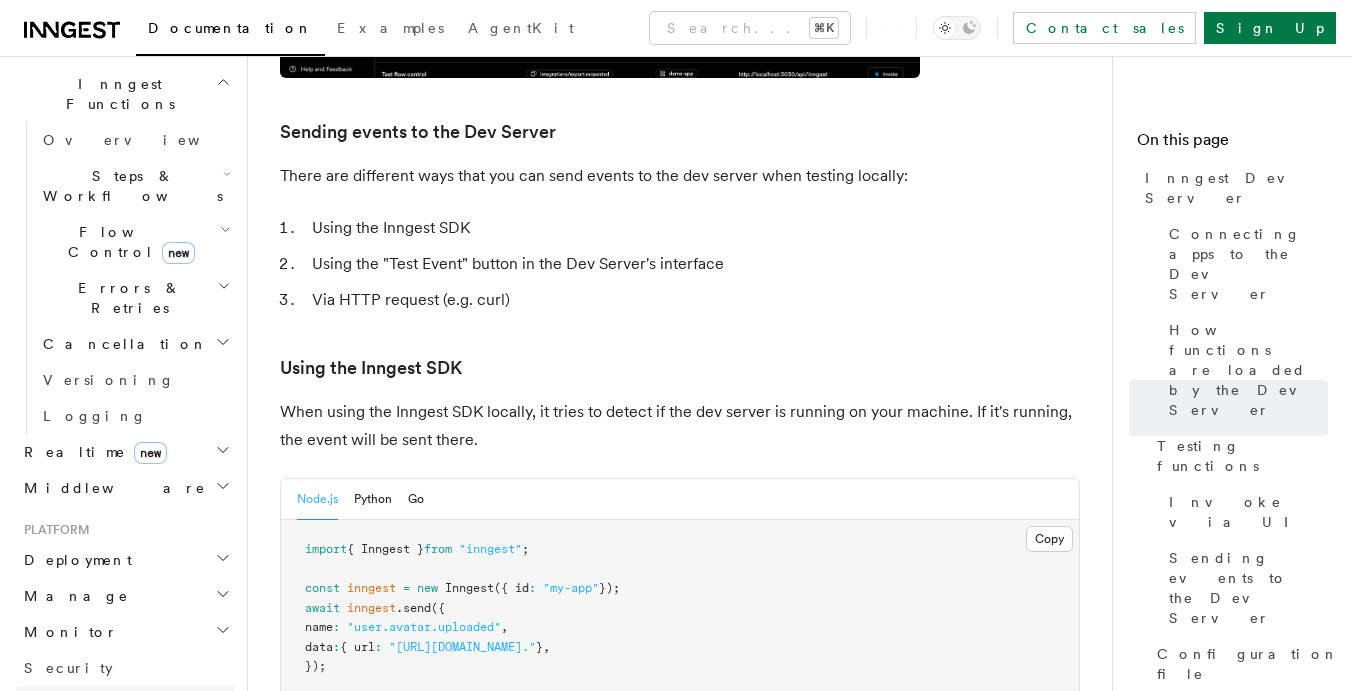 click on "Limitations" at bounding box center [125, 704] 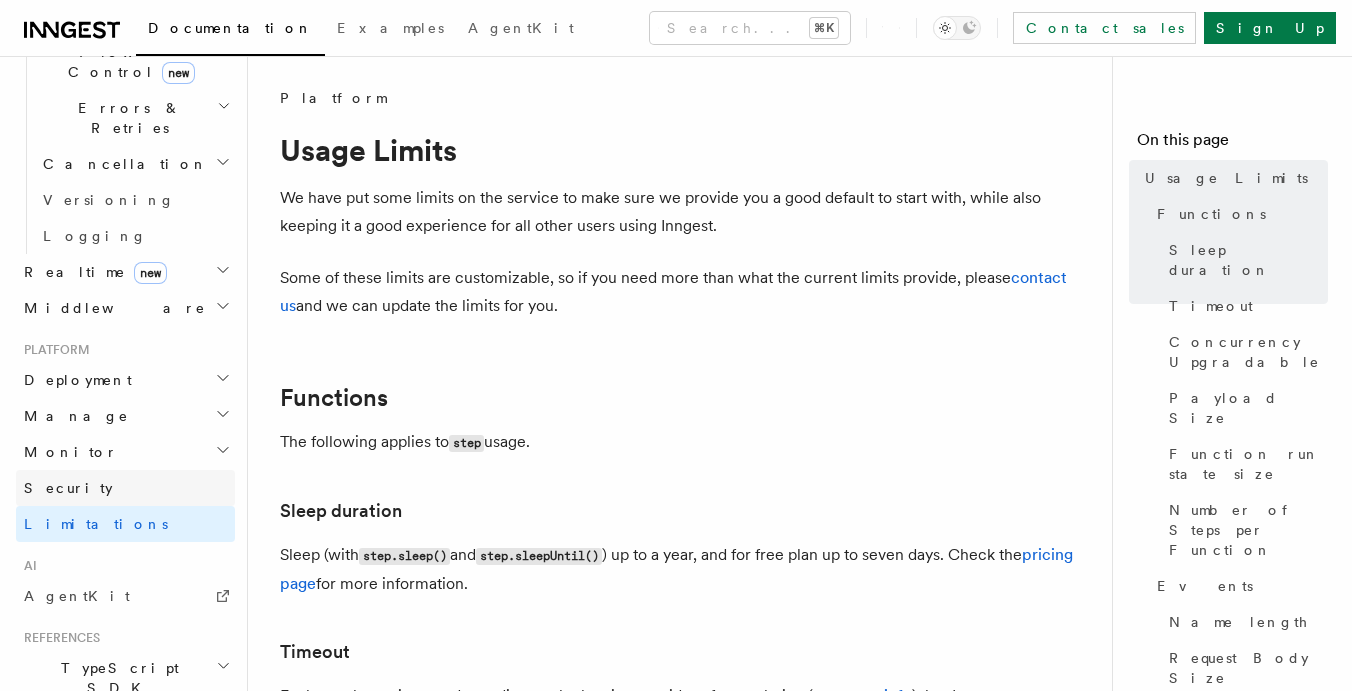 click on "Security" at bounding box center [125, 488] 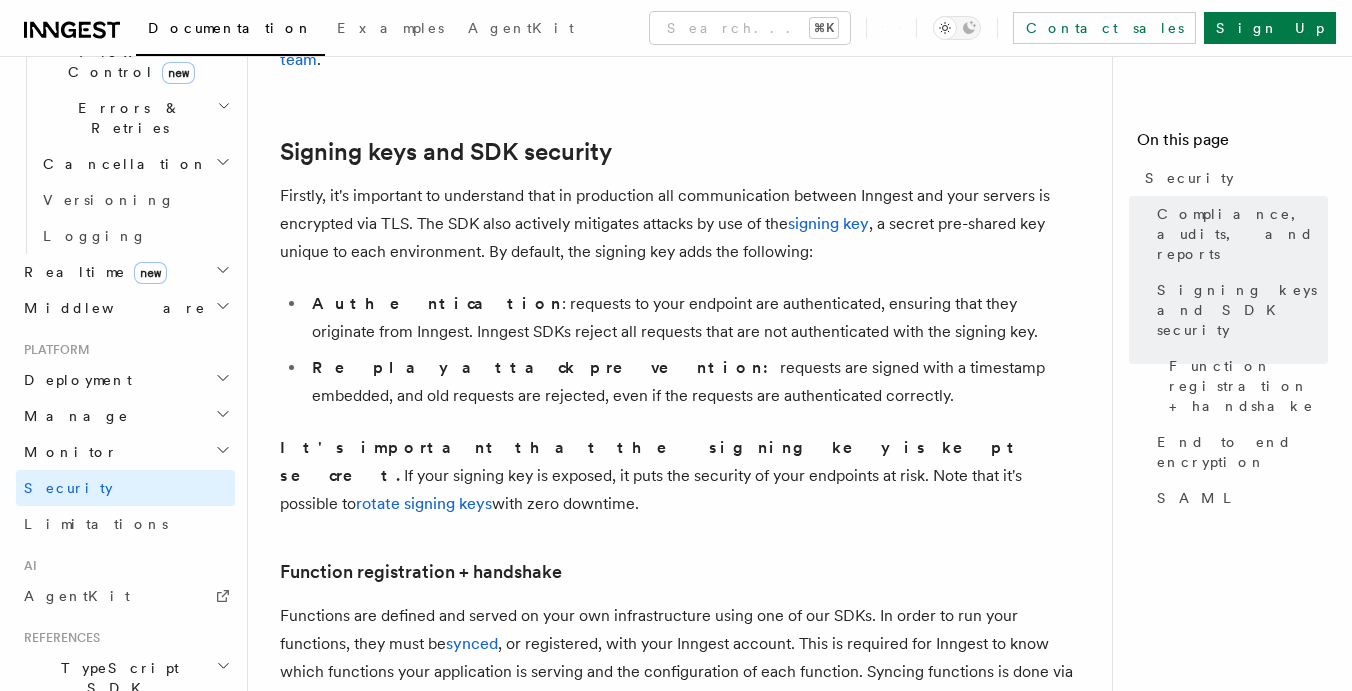 scroll, scrollTop: 529, scrollLeft: 0, axis: vertical 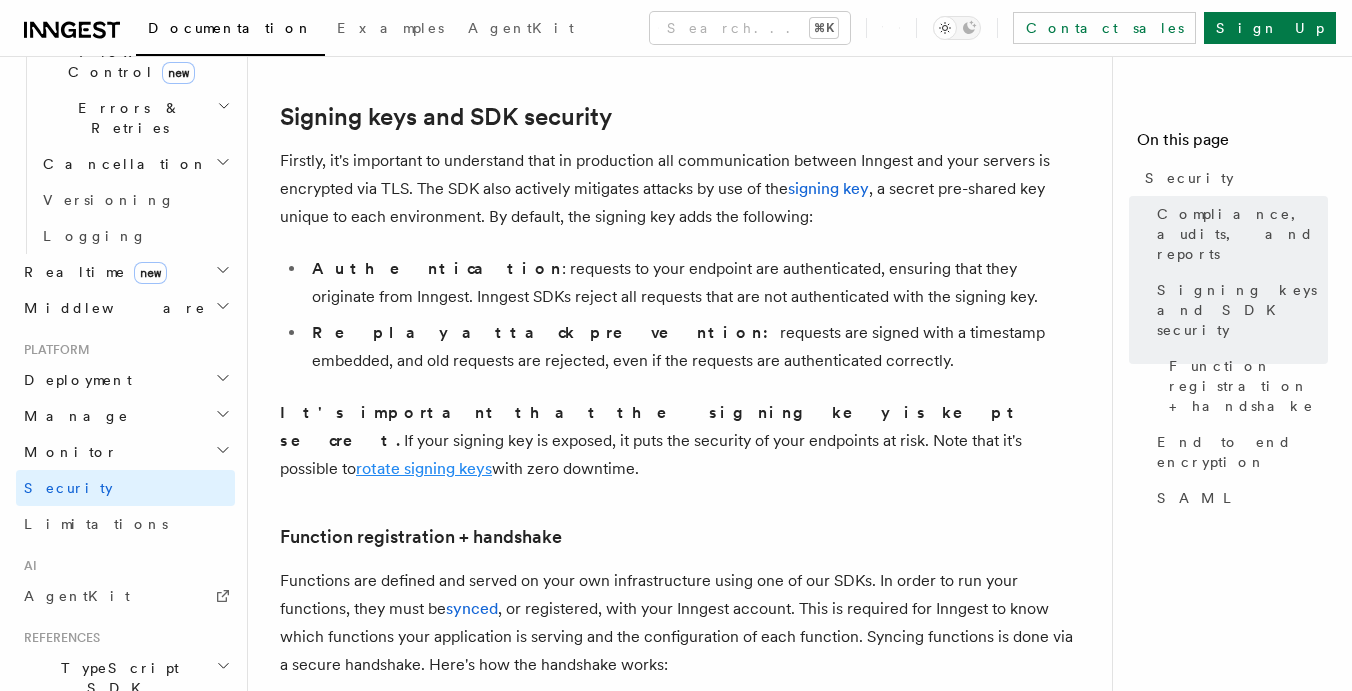 click on "rotate signing keys" at bounding box center [424, 468] 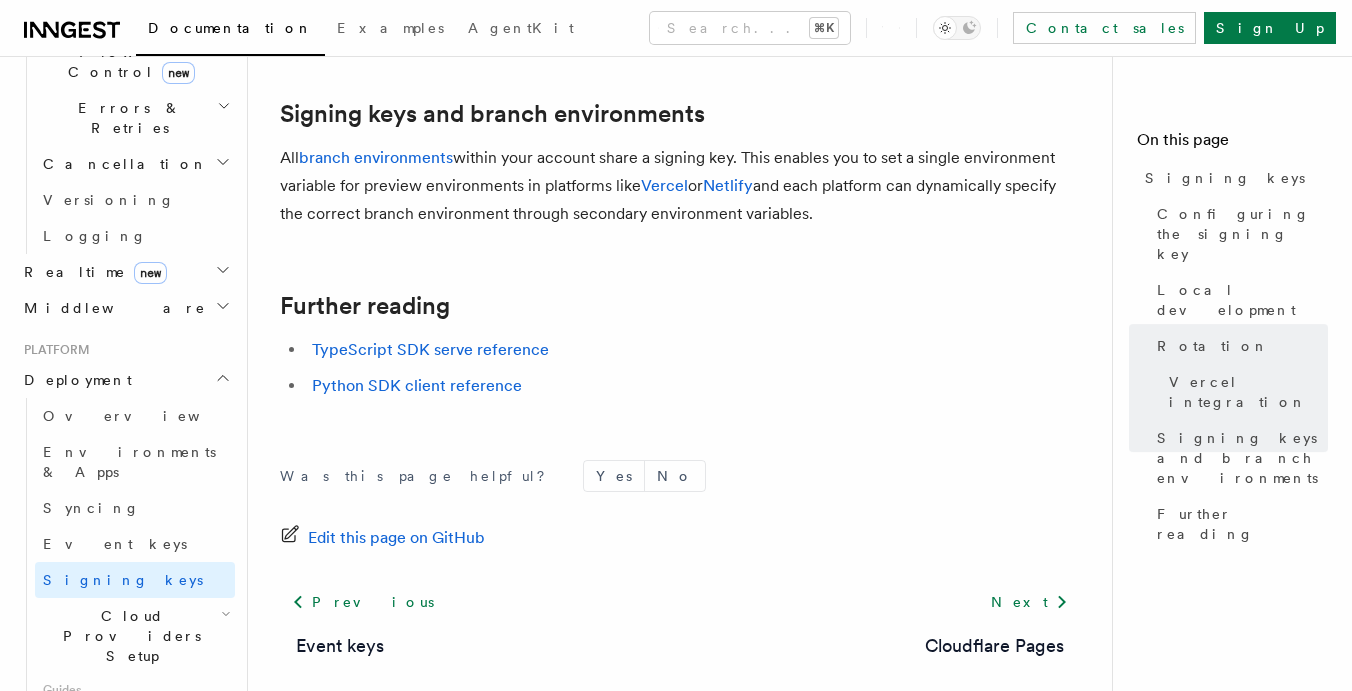 scroll, scrollTop: 2332, scrollLeft: 0, axis: vertical 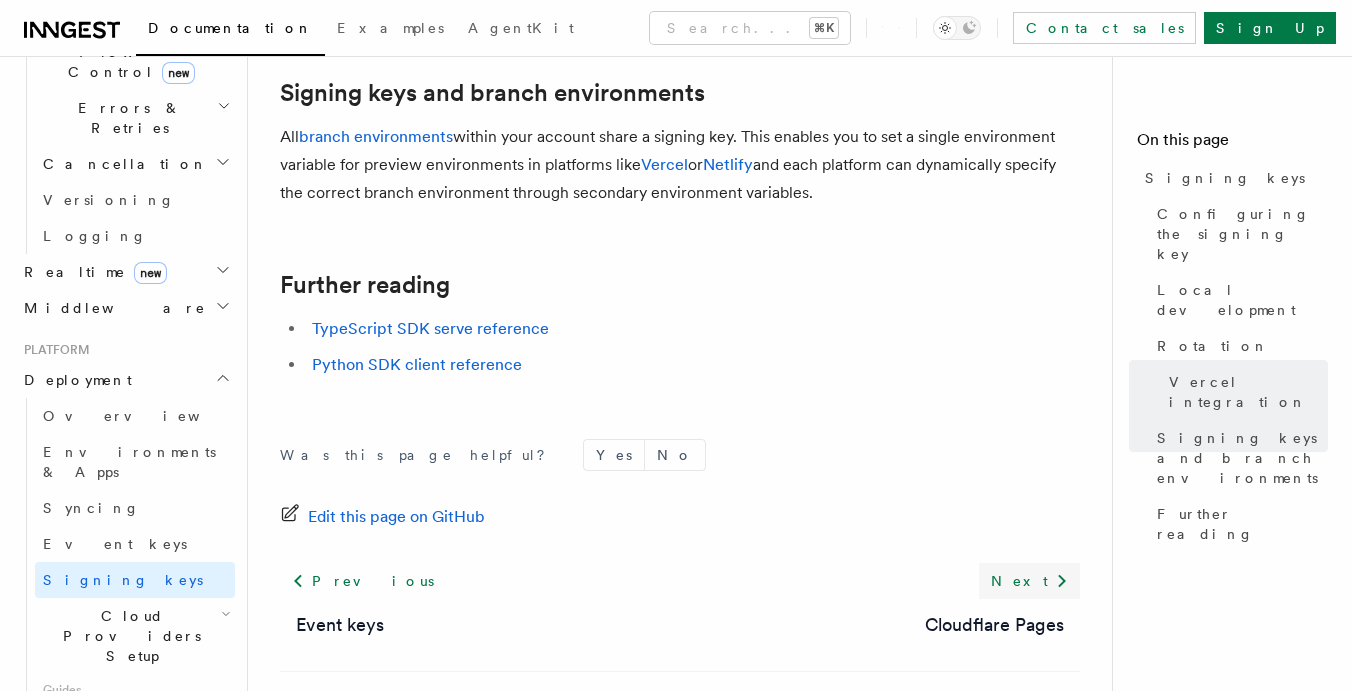 click on "Next" at bounding box center (1029, 581) 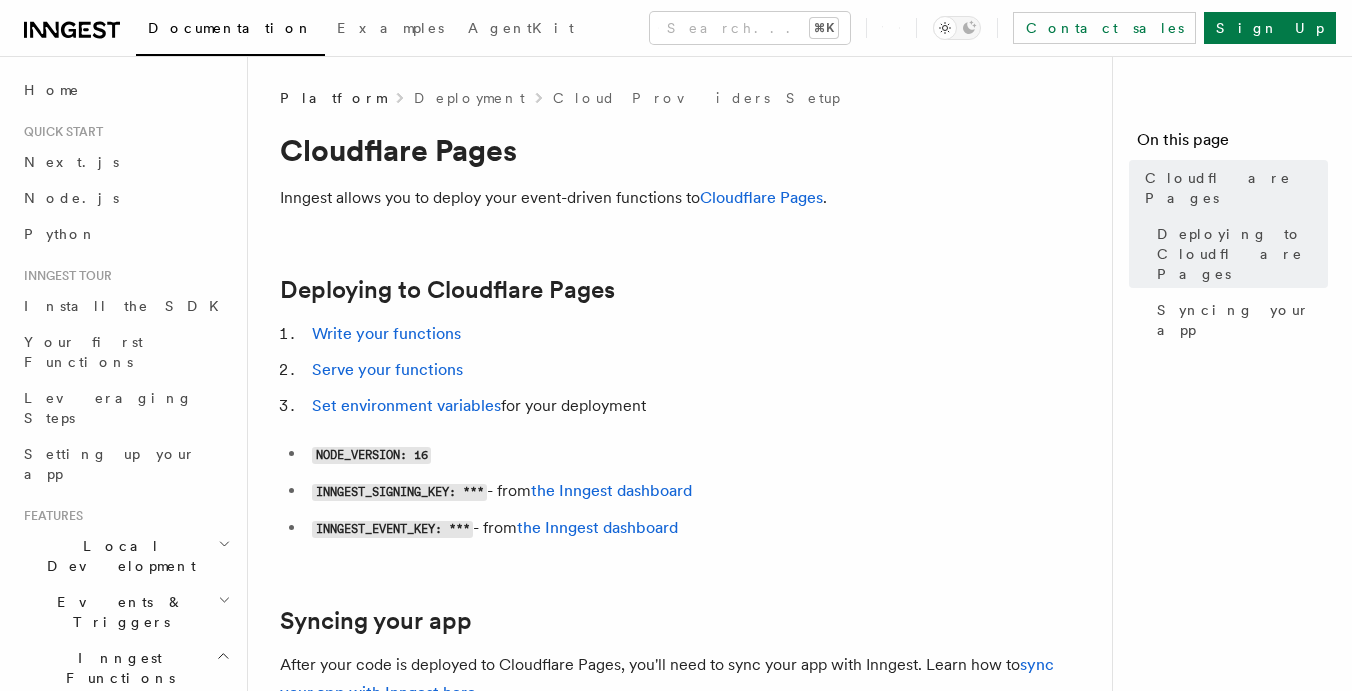 scroll, scrollTop: 0, scrollLeft: 0, axis: both 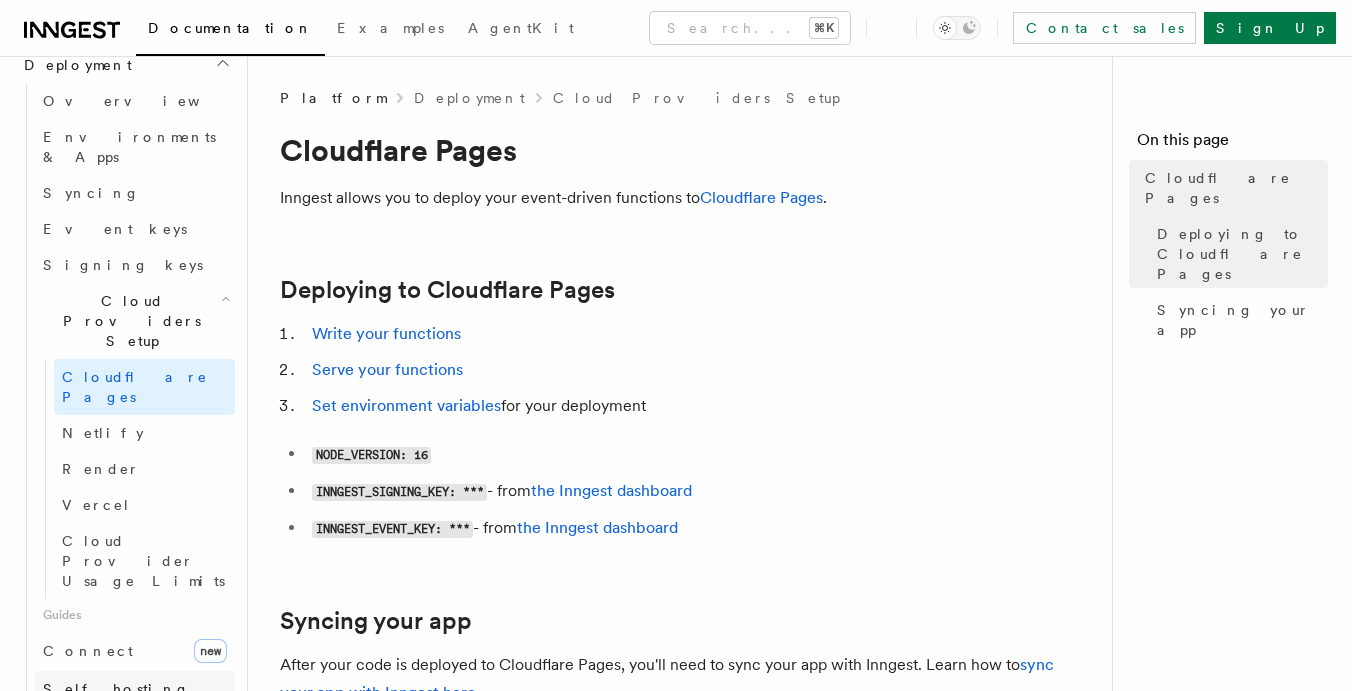 click on "Self hosting" at bounding box center (135, 689) 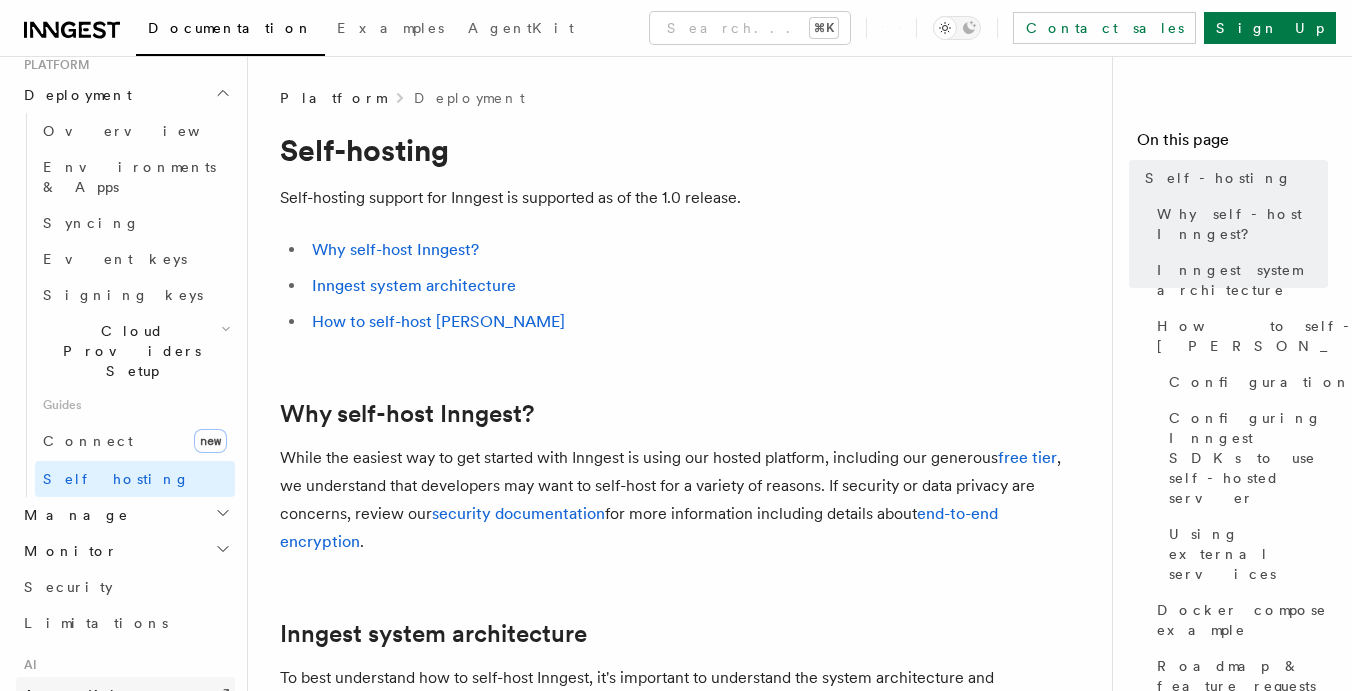 scroll, scrollTop: 1039, scrollLeft: 0, axis: vertical 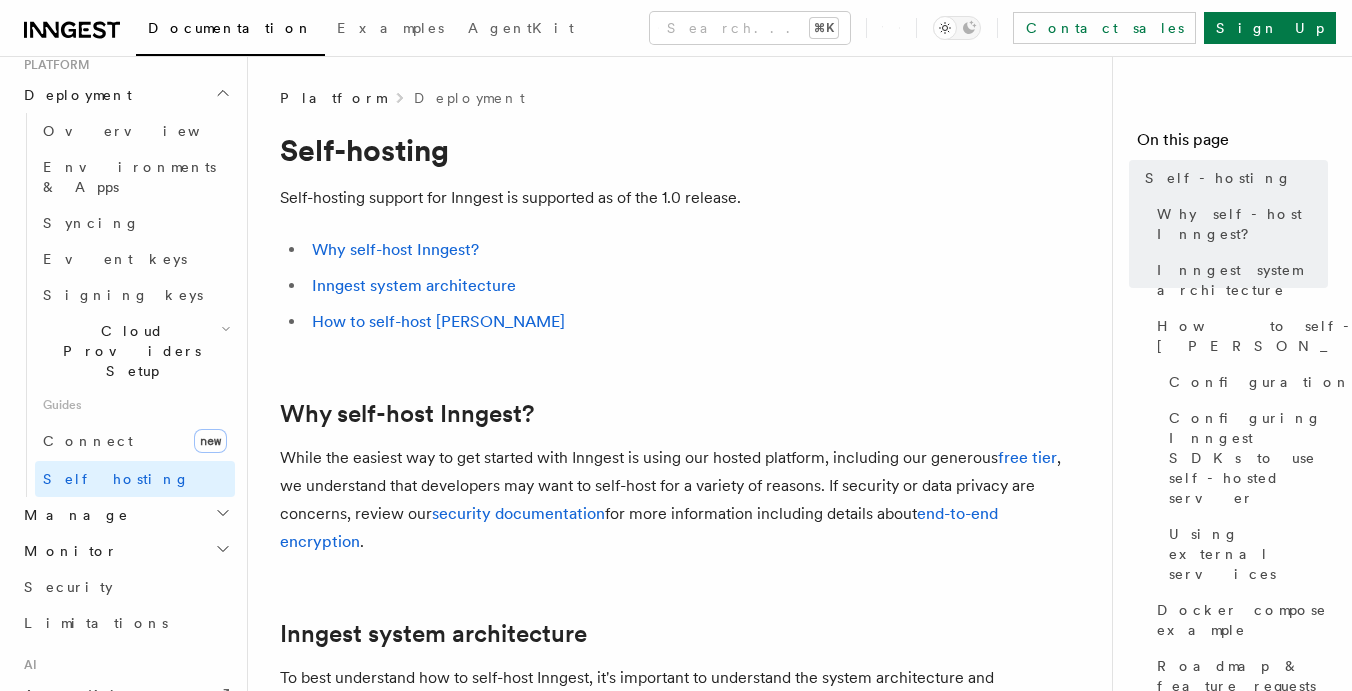 click on "TypeScript SDK" at bounding box center [116, 777] 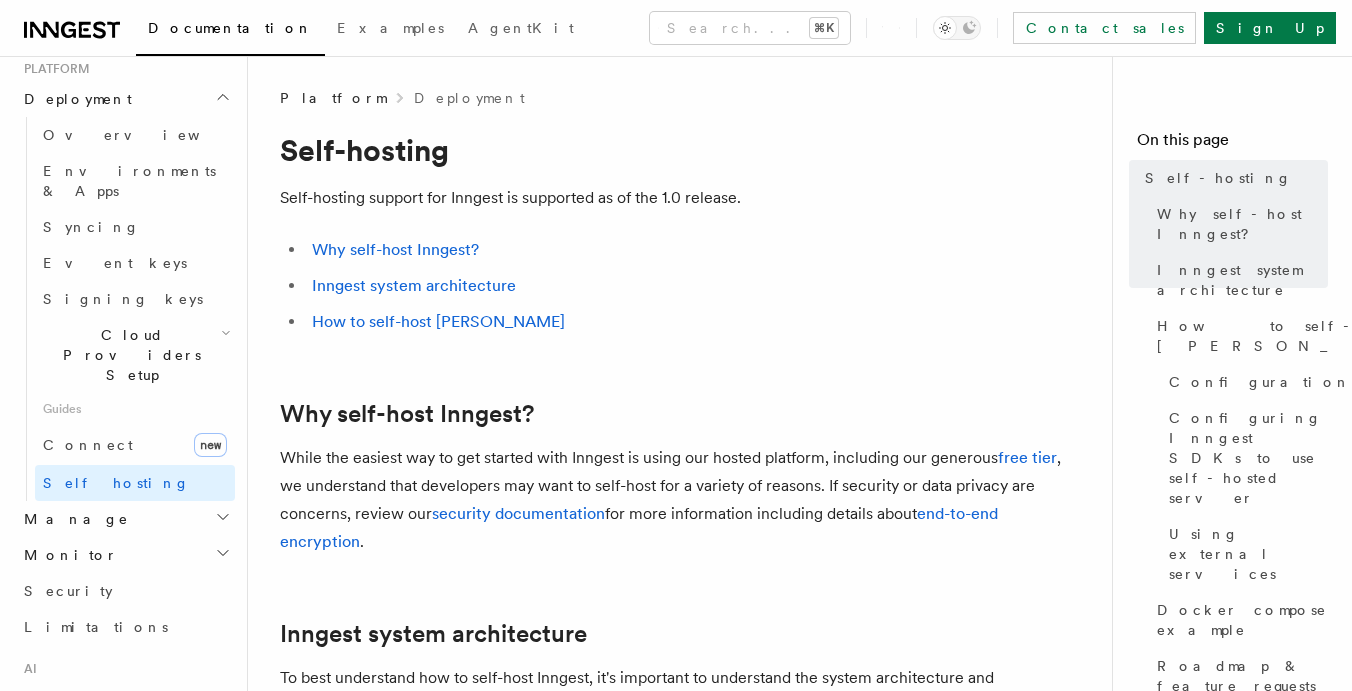 scroll, scrollTop: 1035, scrollLeft: 0, axis: vertical 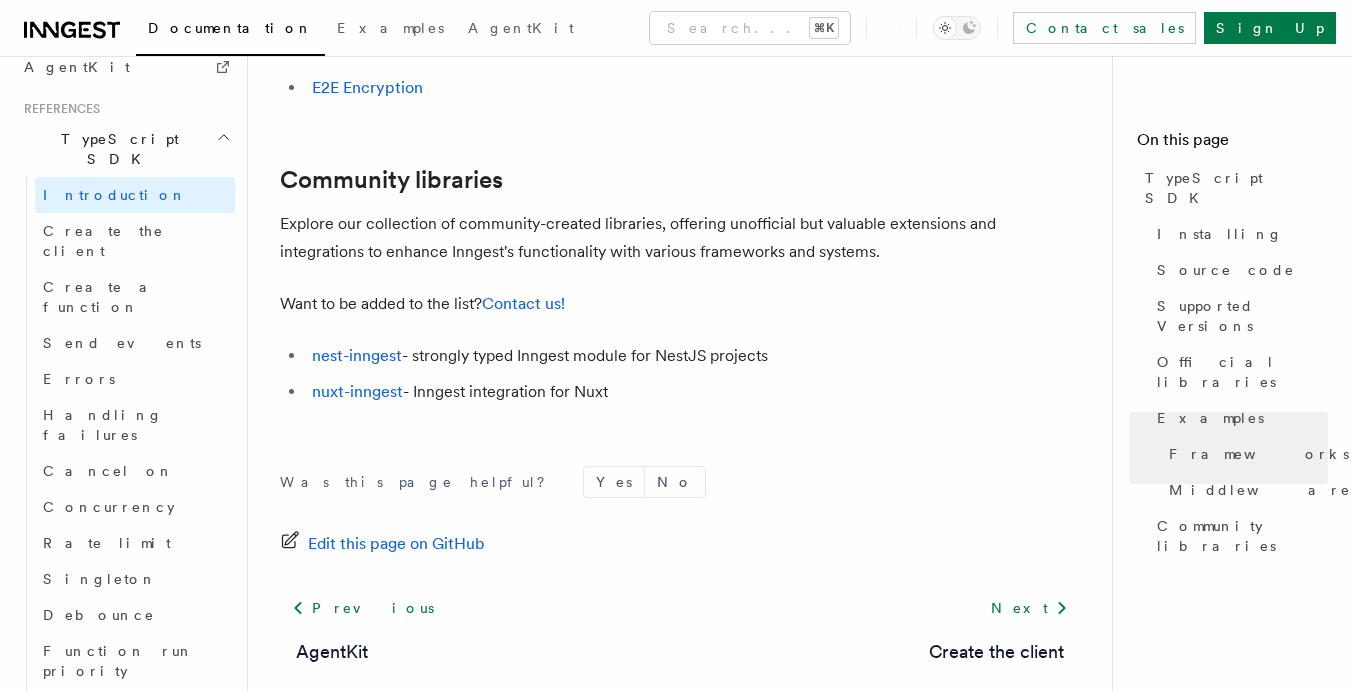 click on "Steps" at bounding box center [135, 799] 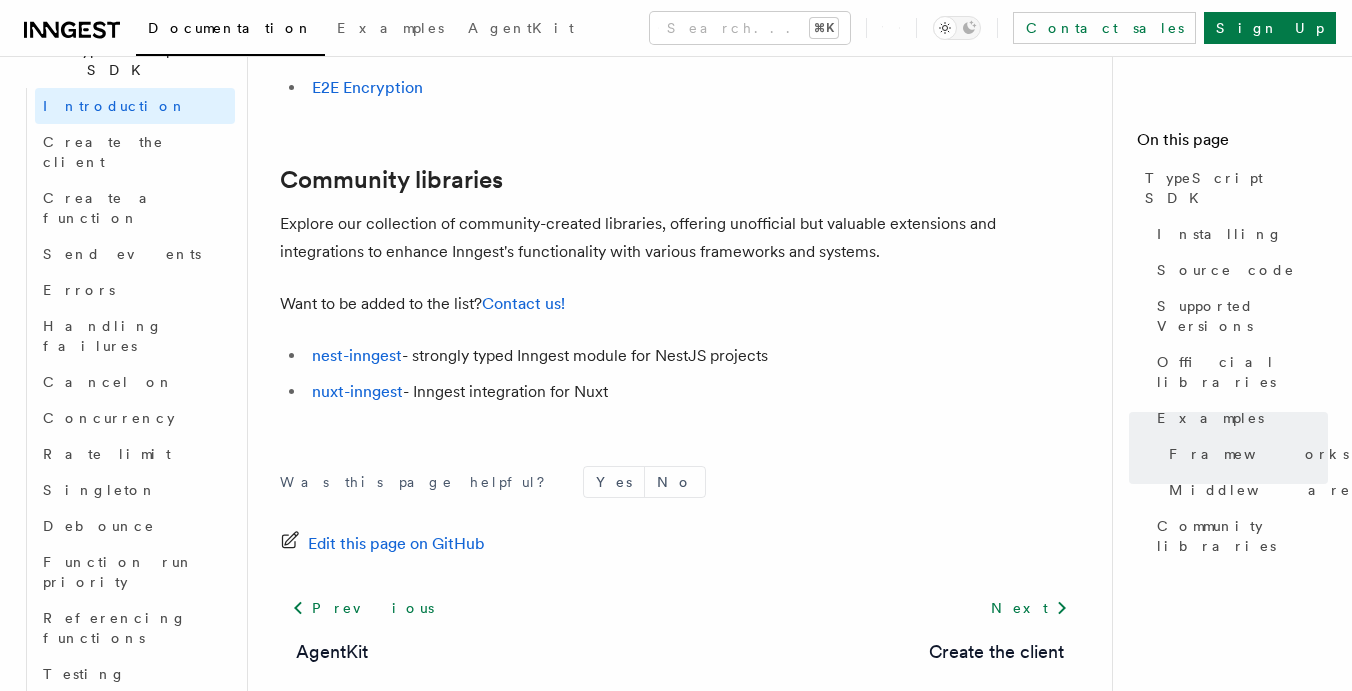 scroll, scrollTop: 1033, scrollLeft: 0, axis: vertical 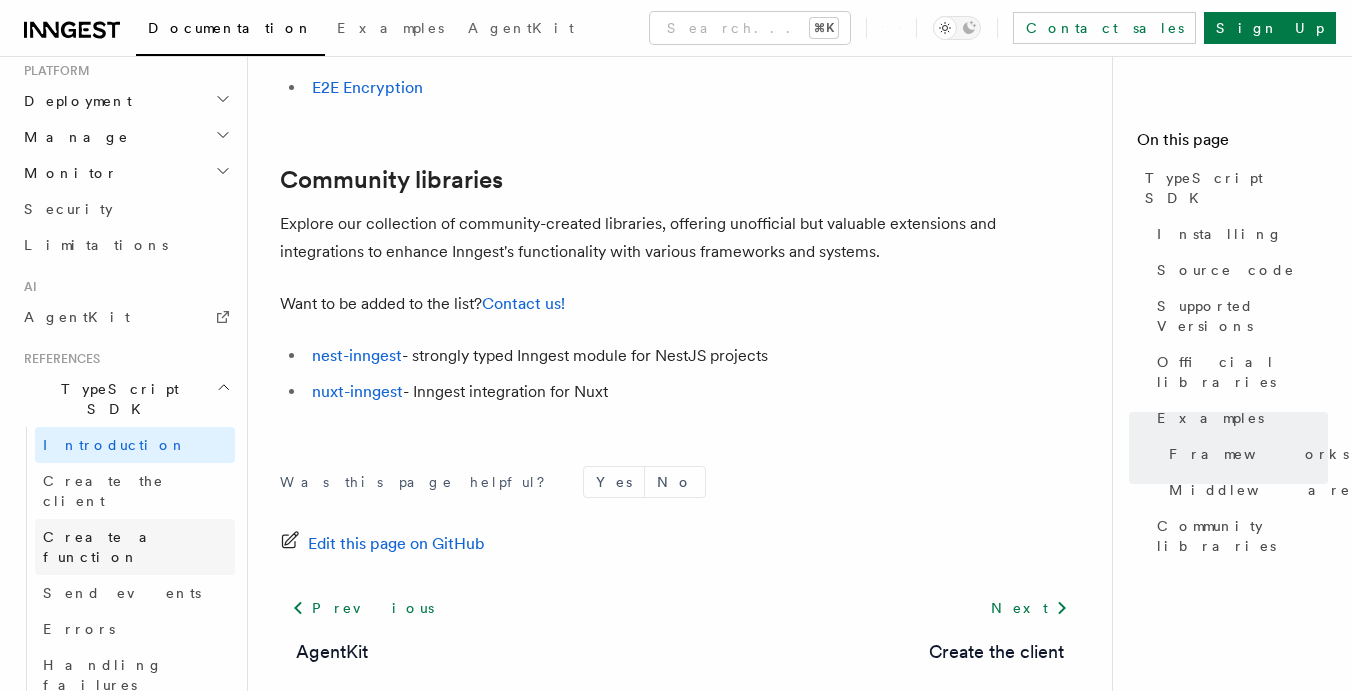 click on "Create a function" at bounding box center [135, 547] 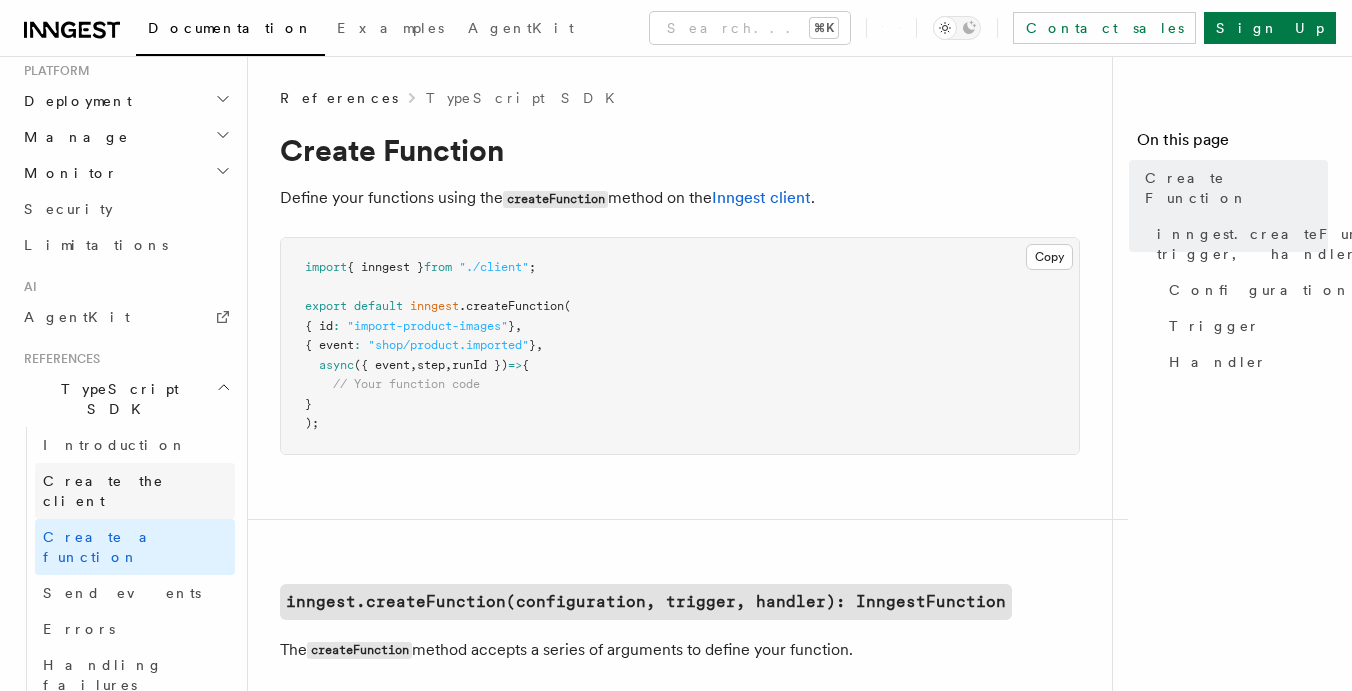 click on "Create the client" at bounding box center [135, 491] 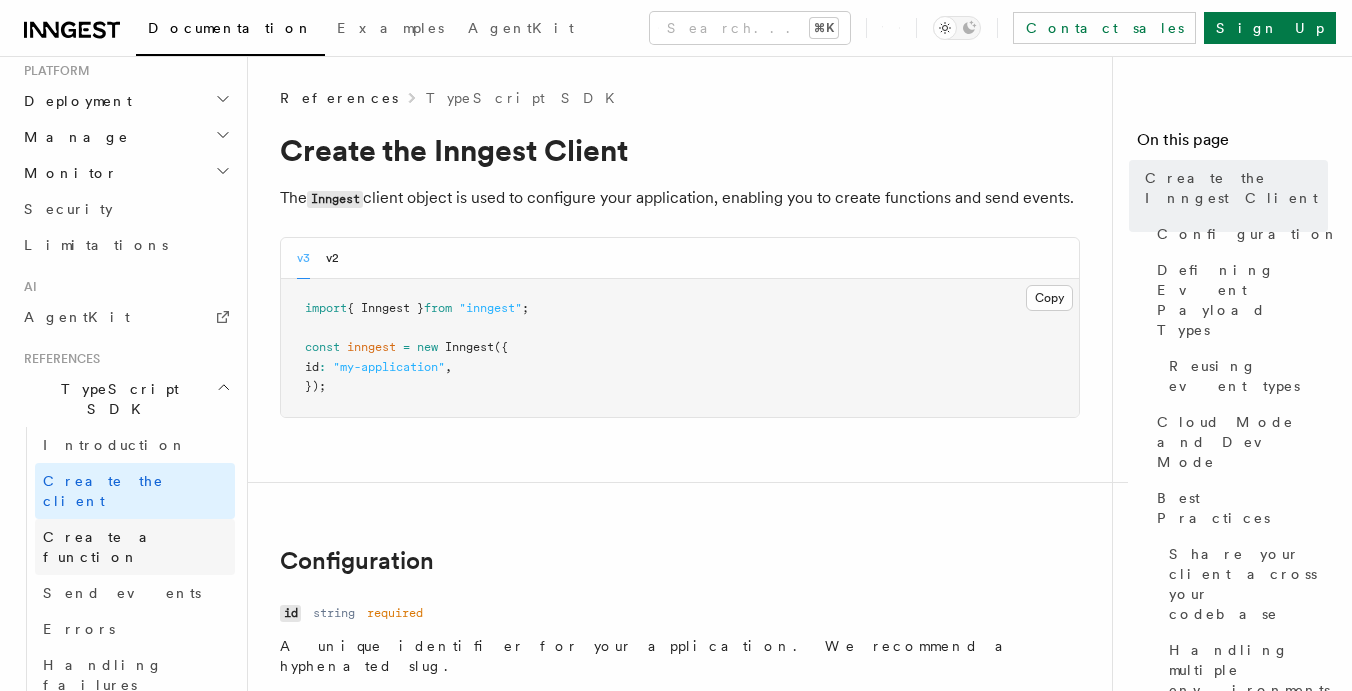 click on "Create a function" at bounding box center (102, 547) 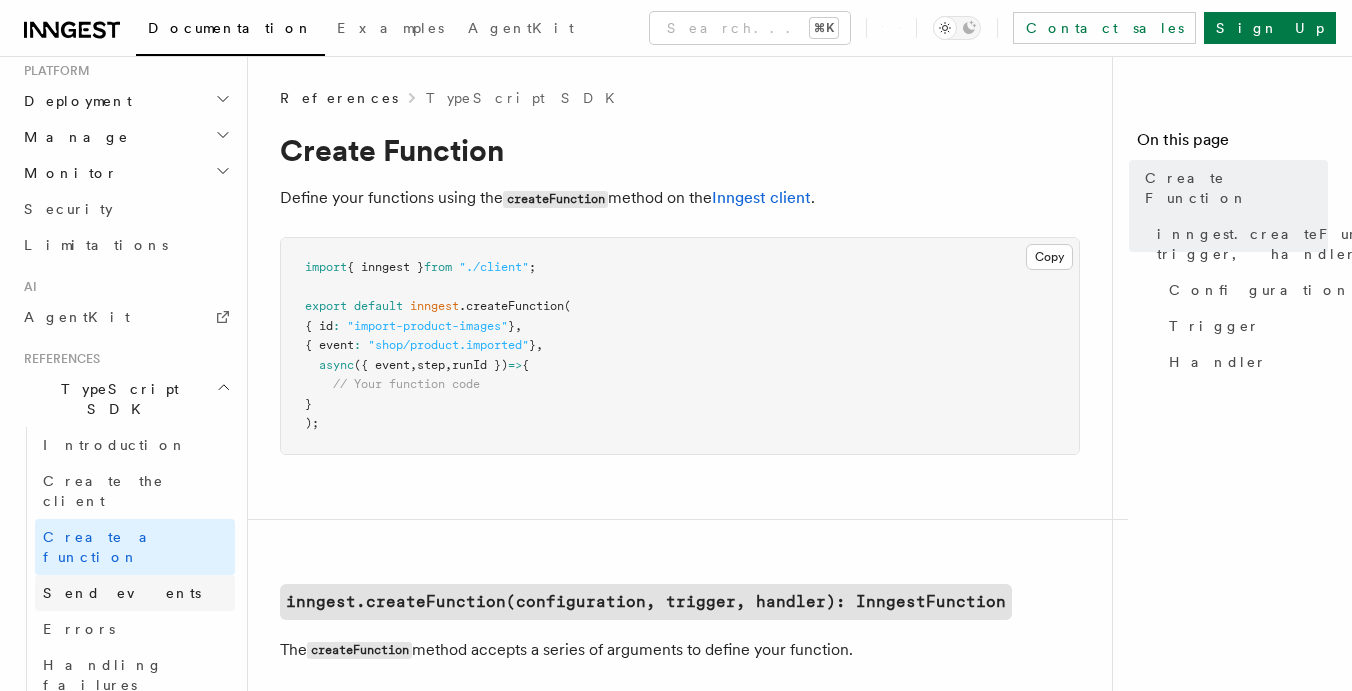 click on "Send events" at bounding box center [135, 593] 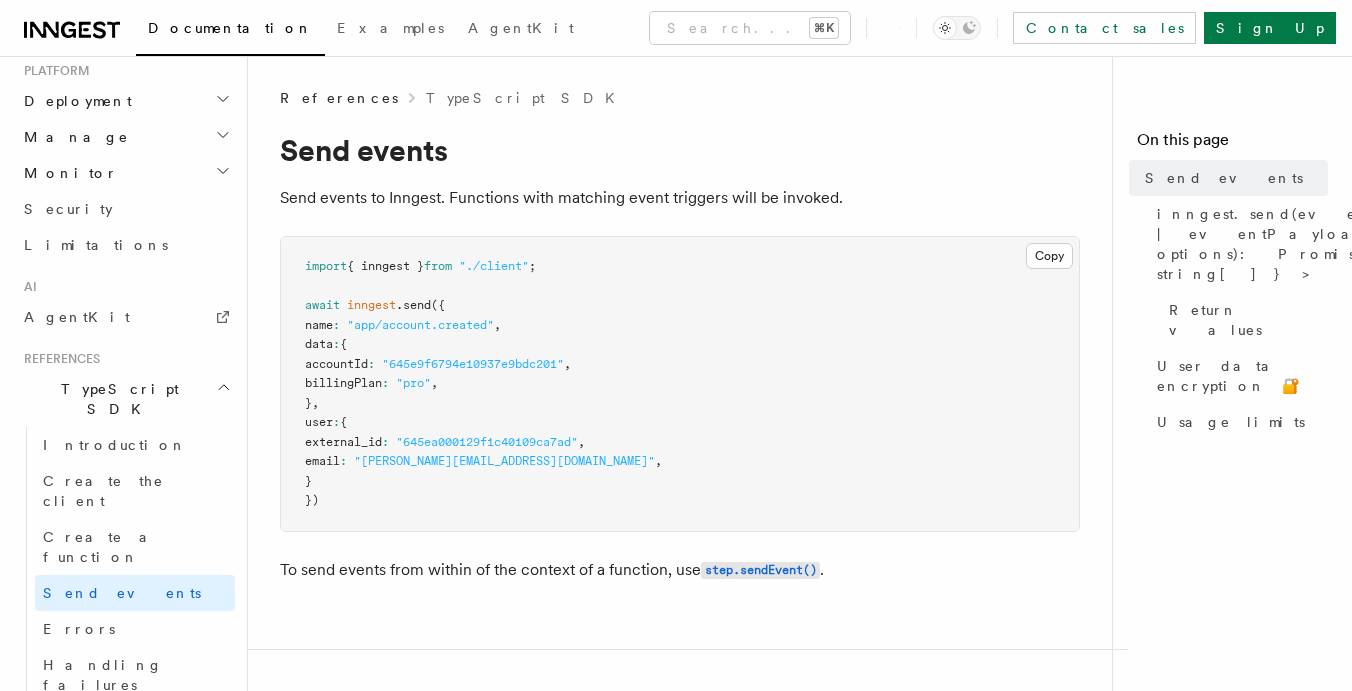 click on "Rate limit" at bounding box center (107, 793) 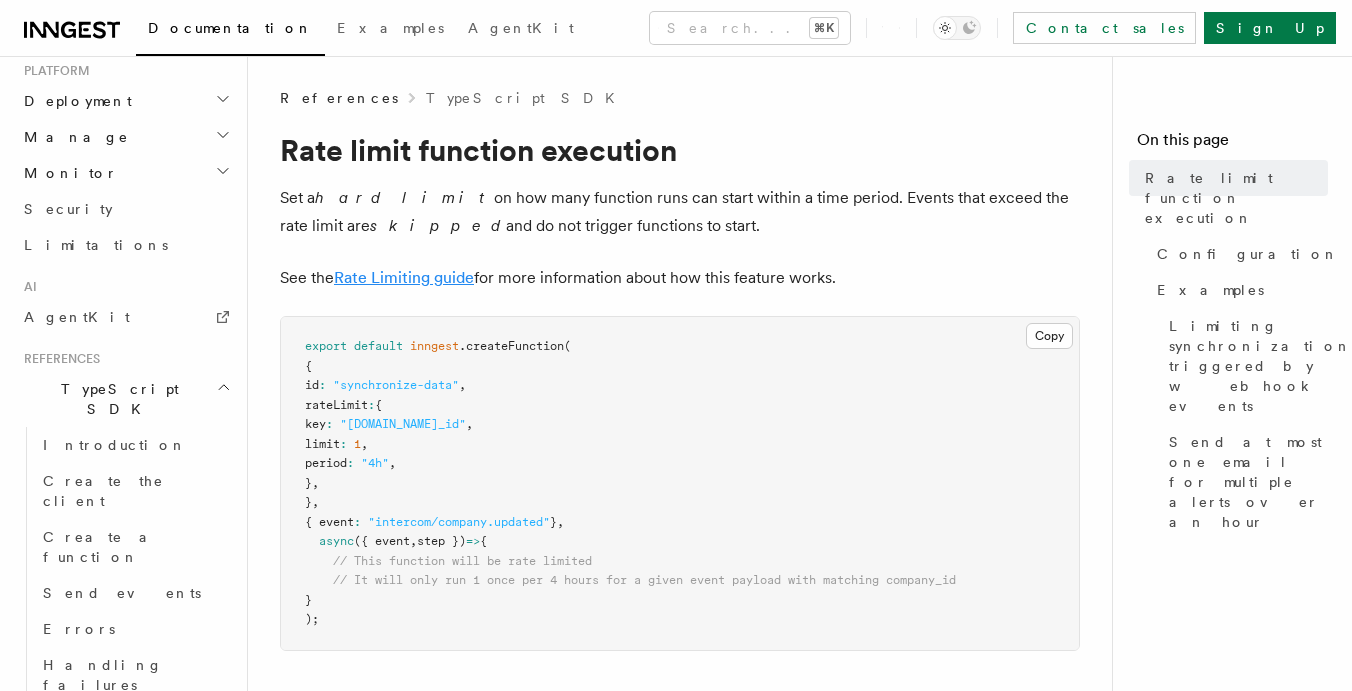 click on "Rate Limiting guide" at bounding box center (404, 277) 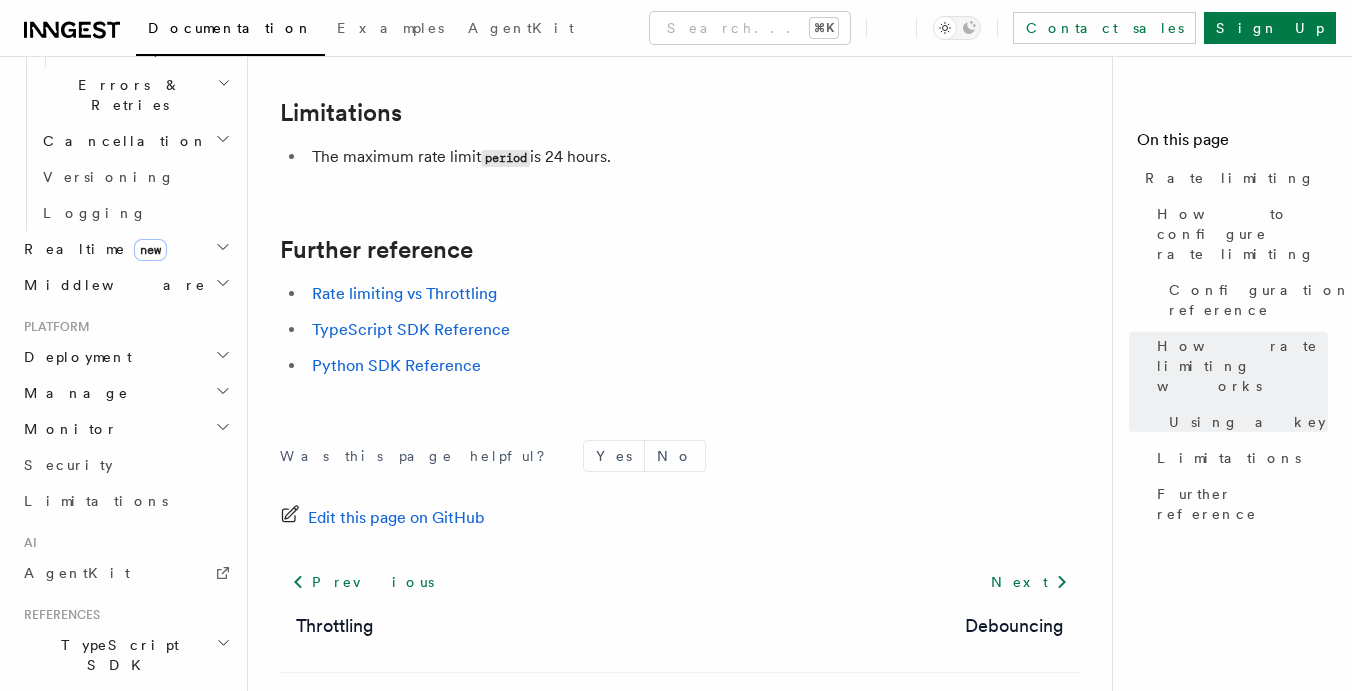 scroll, scrollTop: 3358, scrollLeft: 0, axis: vertical 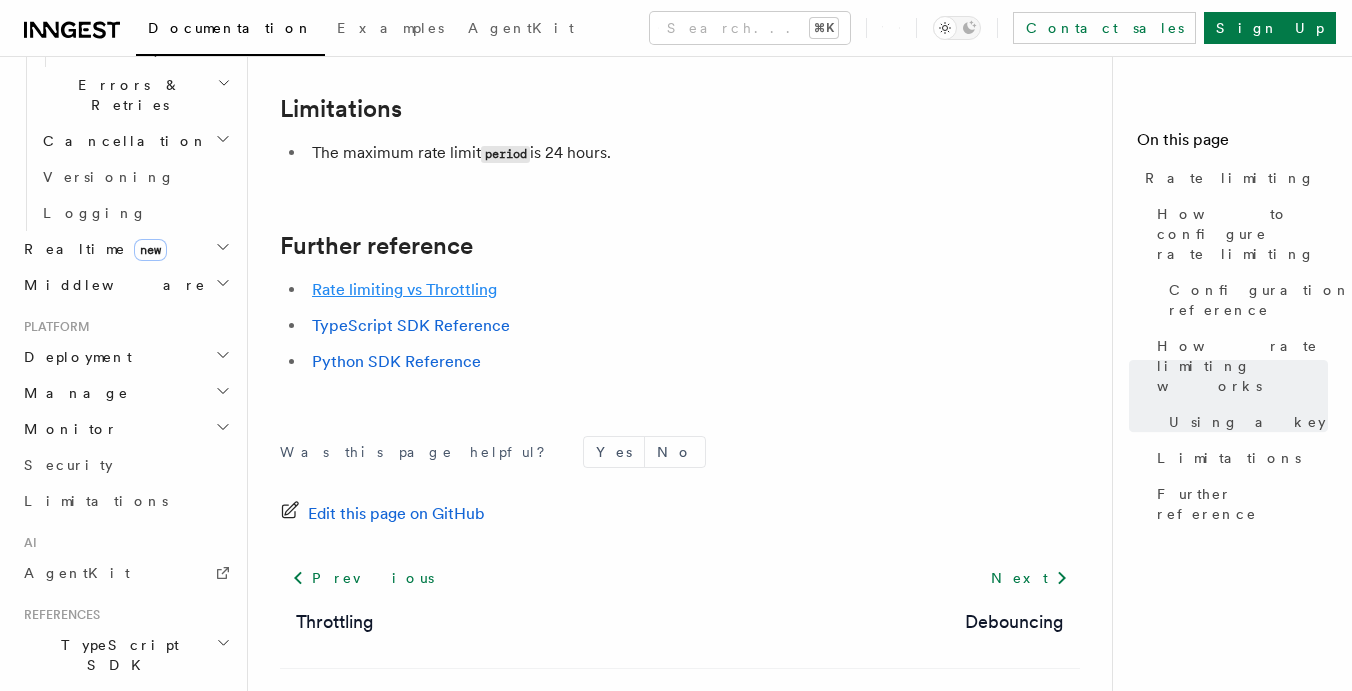 click on "Rate limiting vs Throttling" at bounding box center [404, 289] 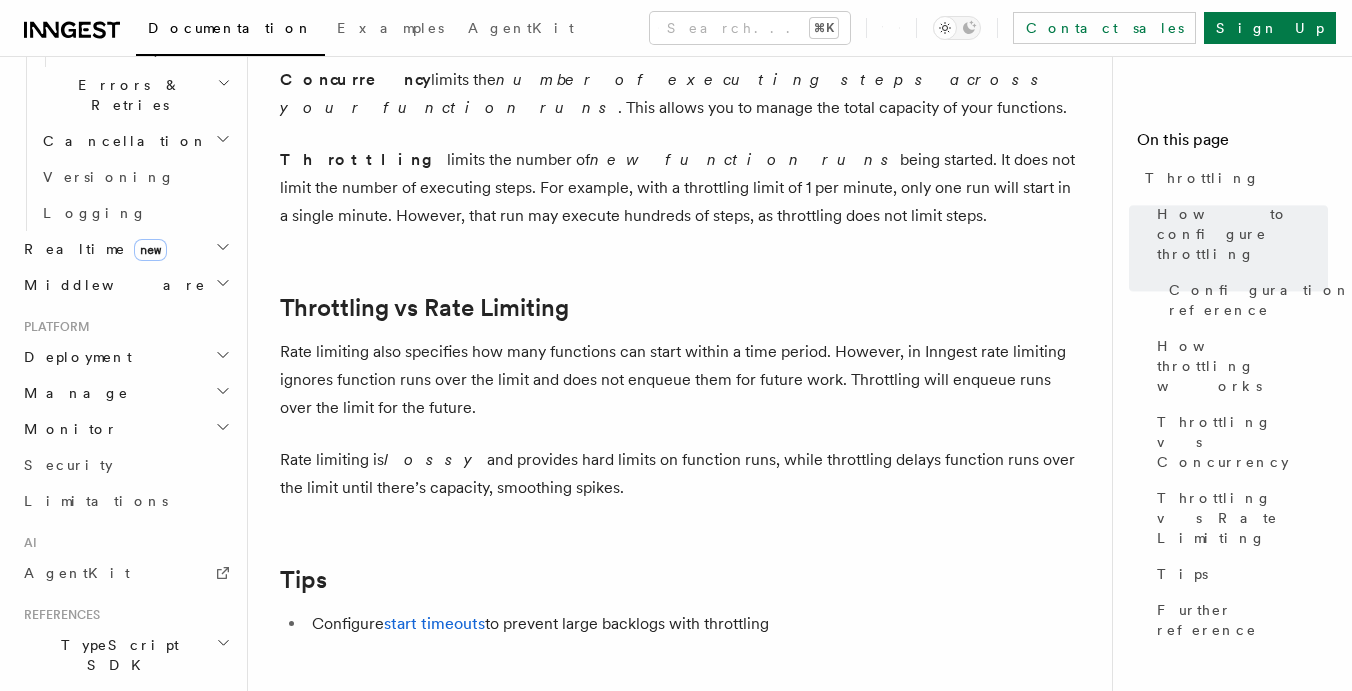 scroll, scrollTop: 2144, scrollLeft: 0, axis: vertical 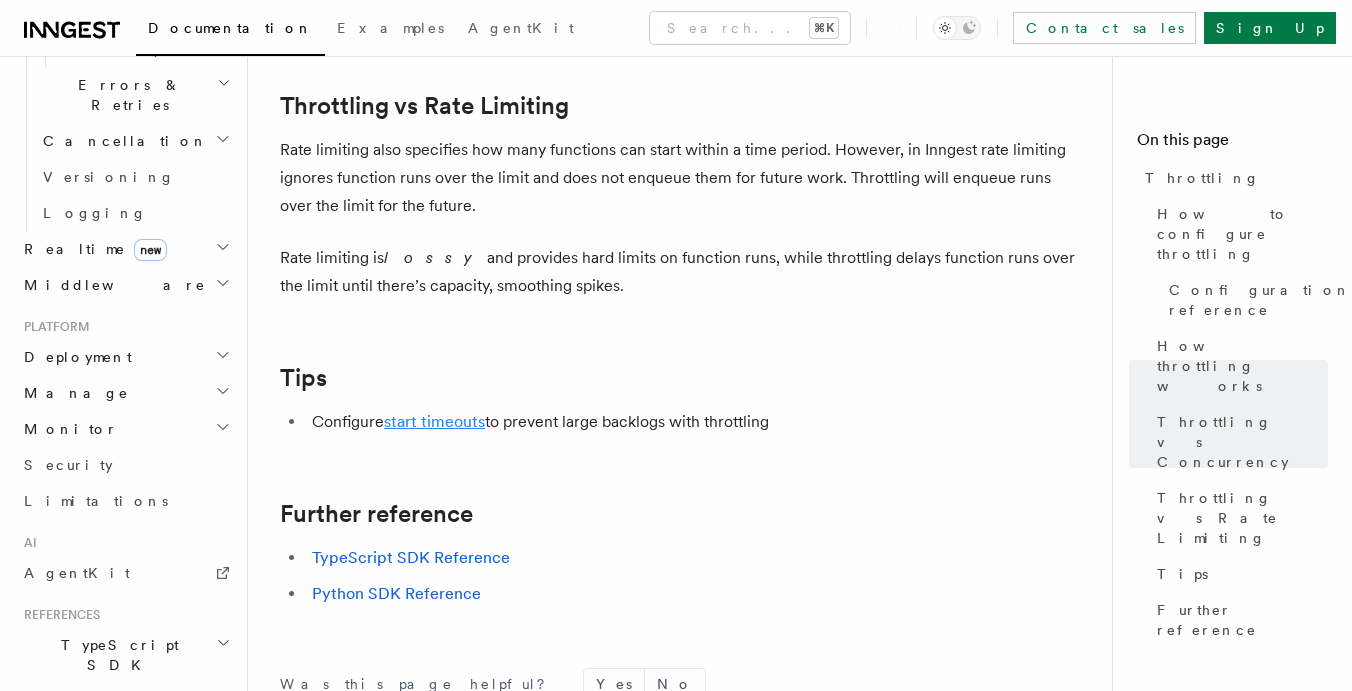click on "start timeouts" at bounding box center [434, 421] 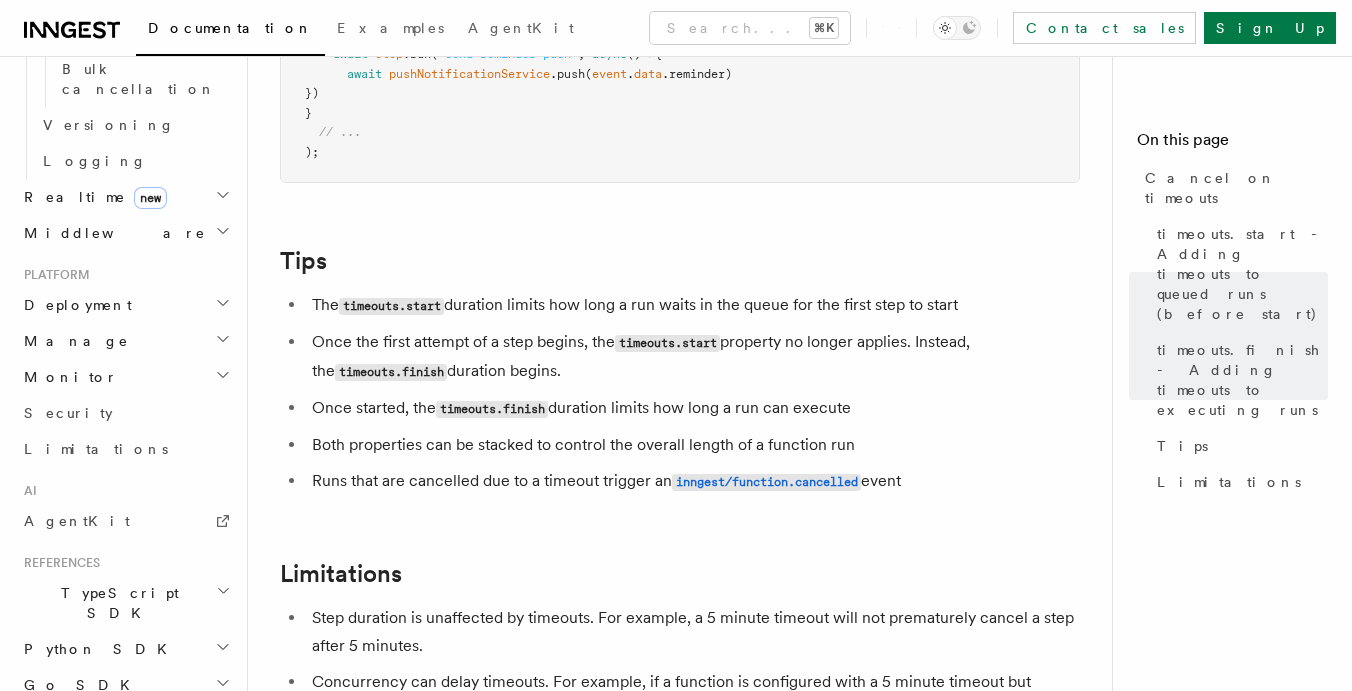 scroll, scrollTop: 1941, scrollLeft: 0, axis: vertical 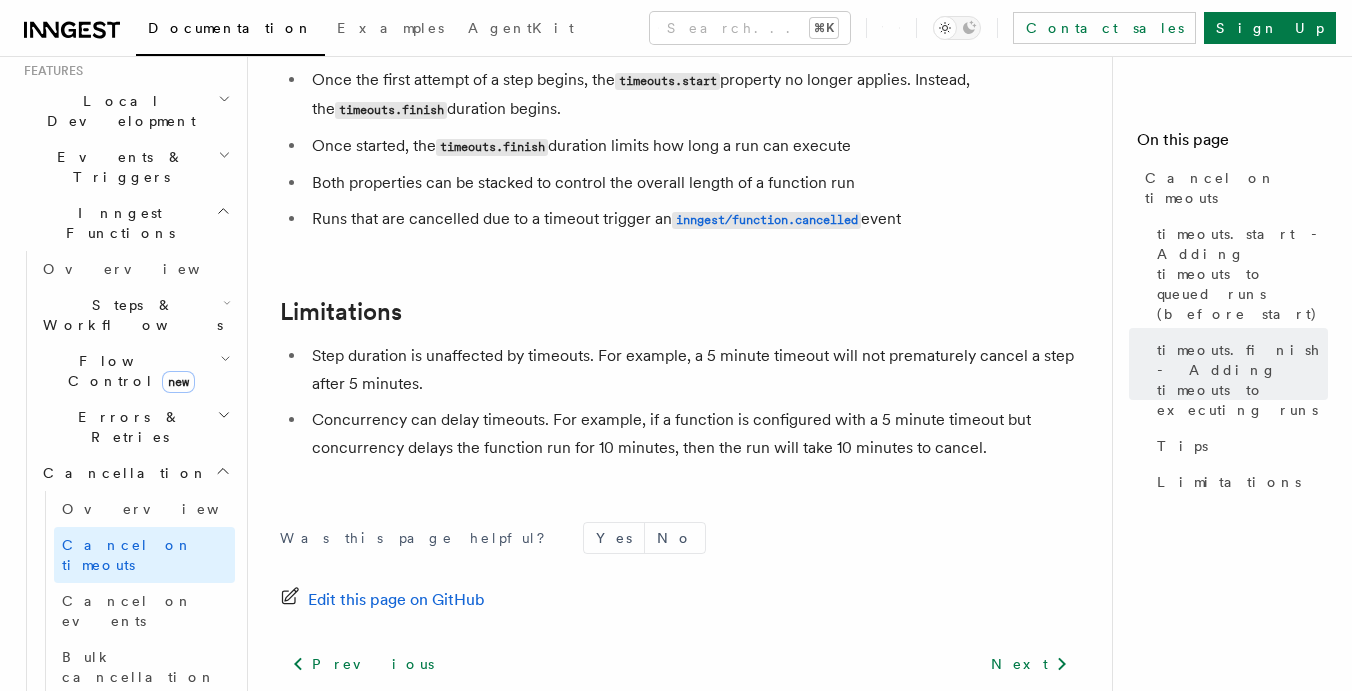 click 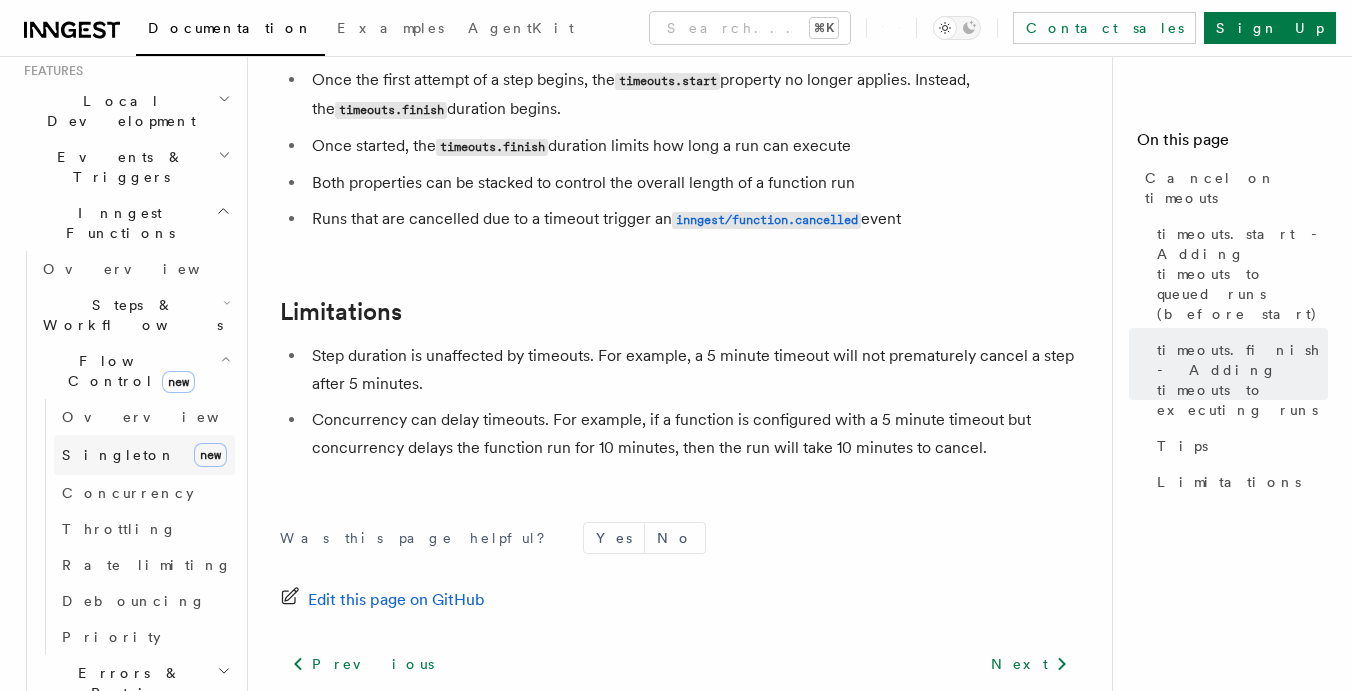 click on "Singleton new" at bounding box center (144, 455) 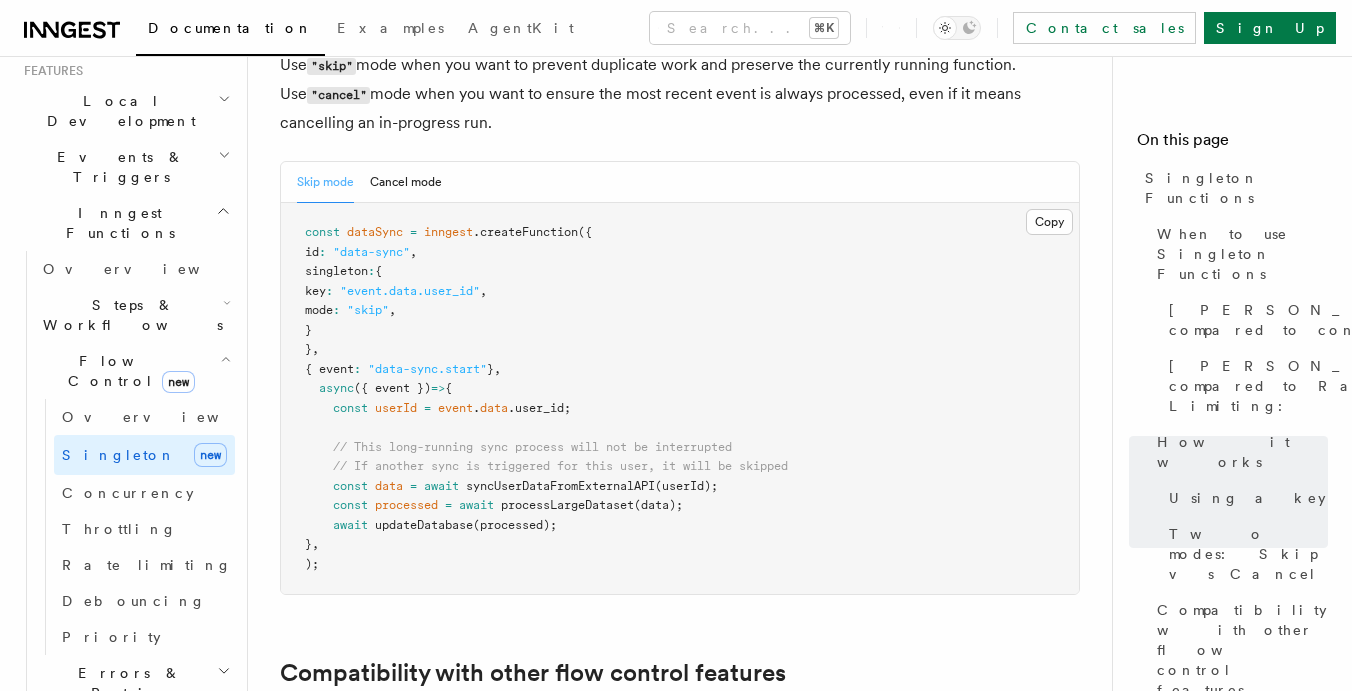 scroll, scrollTop: 2849, scrollLeft: 0, axis: vertical 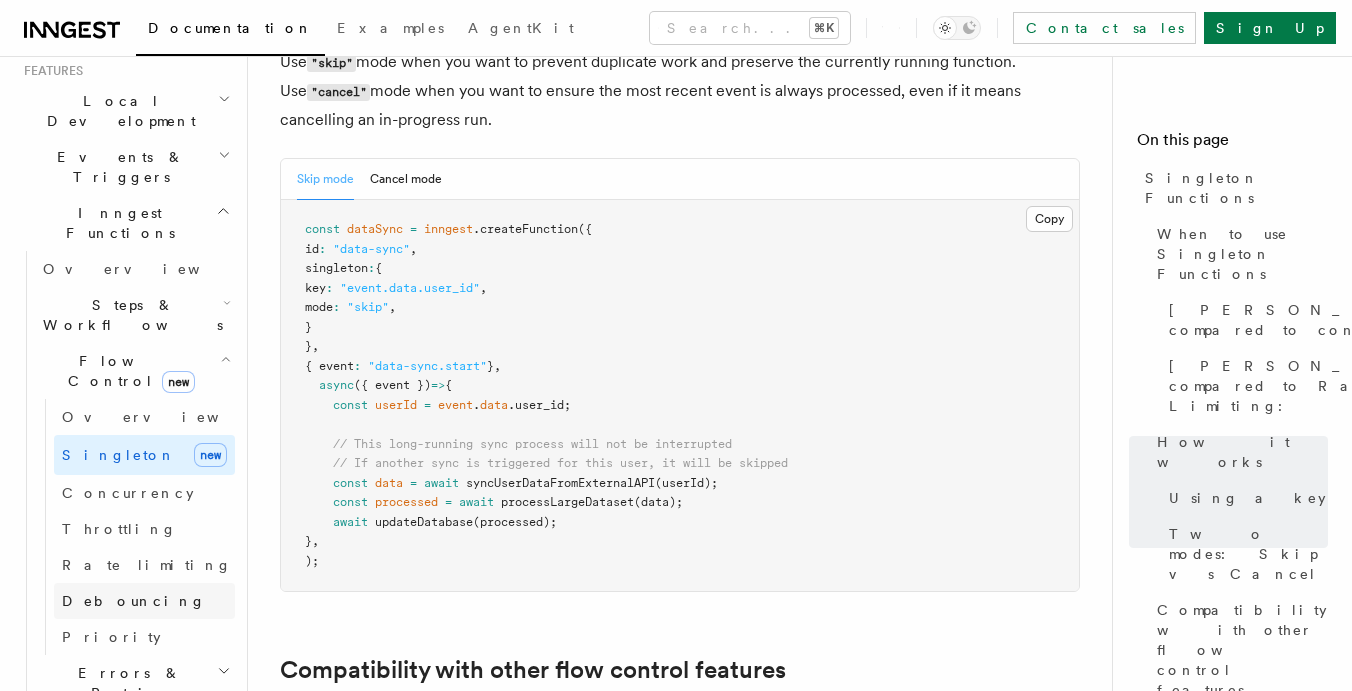 click on "Debouncing" at bounding box center (144, 601) 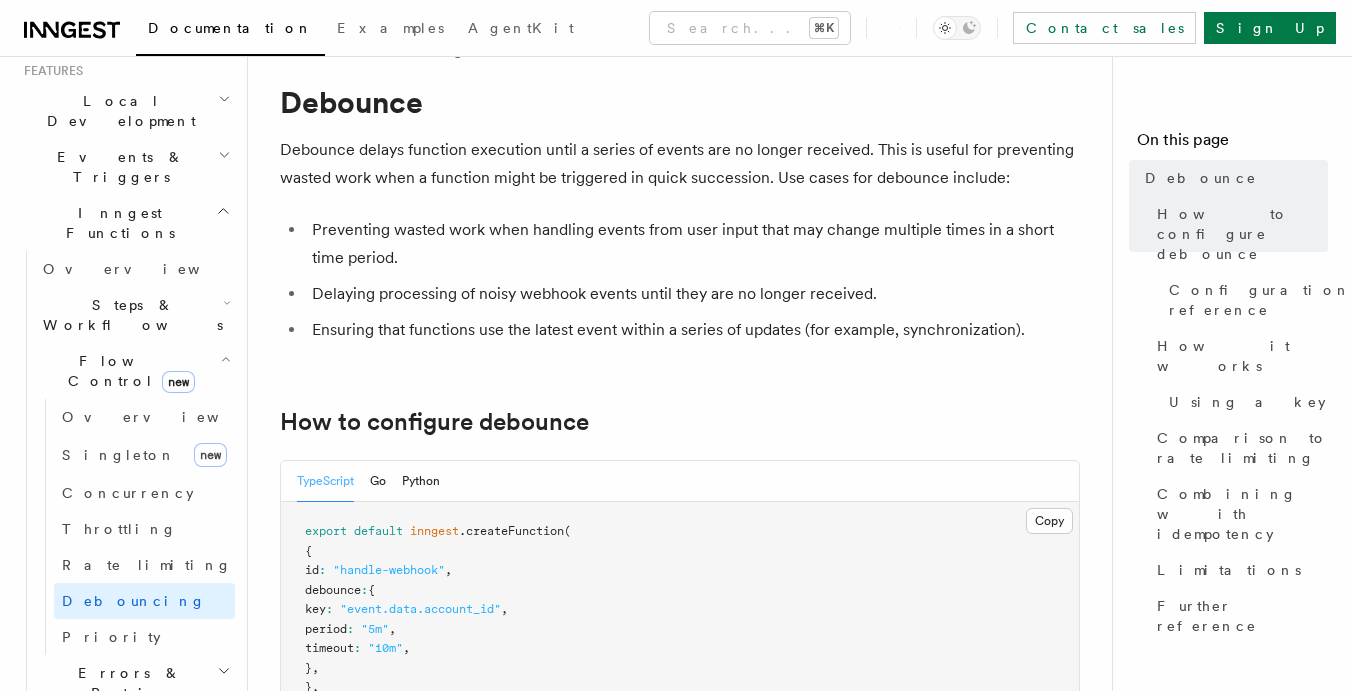 scroll, scrollTop: 124, scrollLeft: 0, axis: vertical 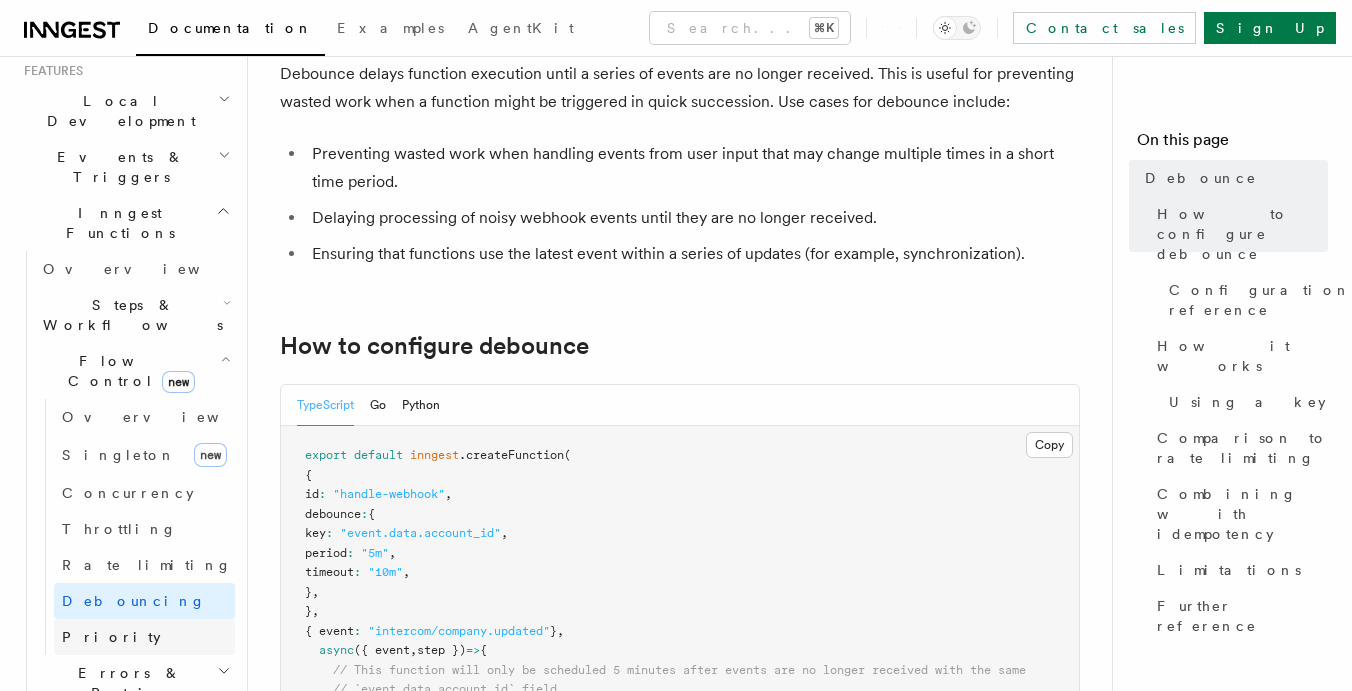 click on "Priority" at bounding box center (144, 637) 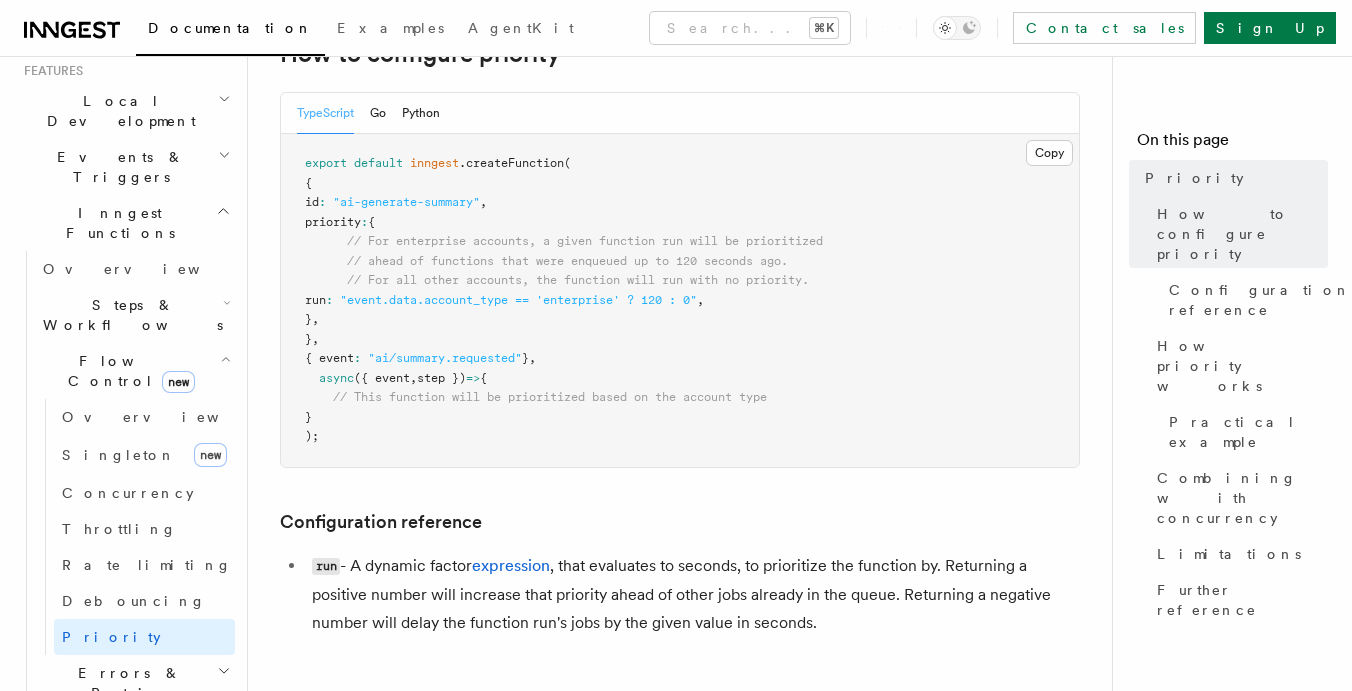 scroll, scrollTop: 425, scrollLeft: 0, axis: vertical 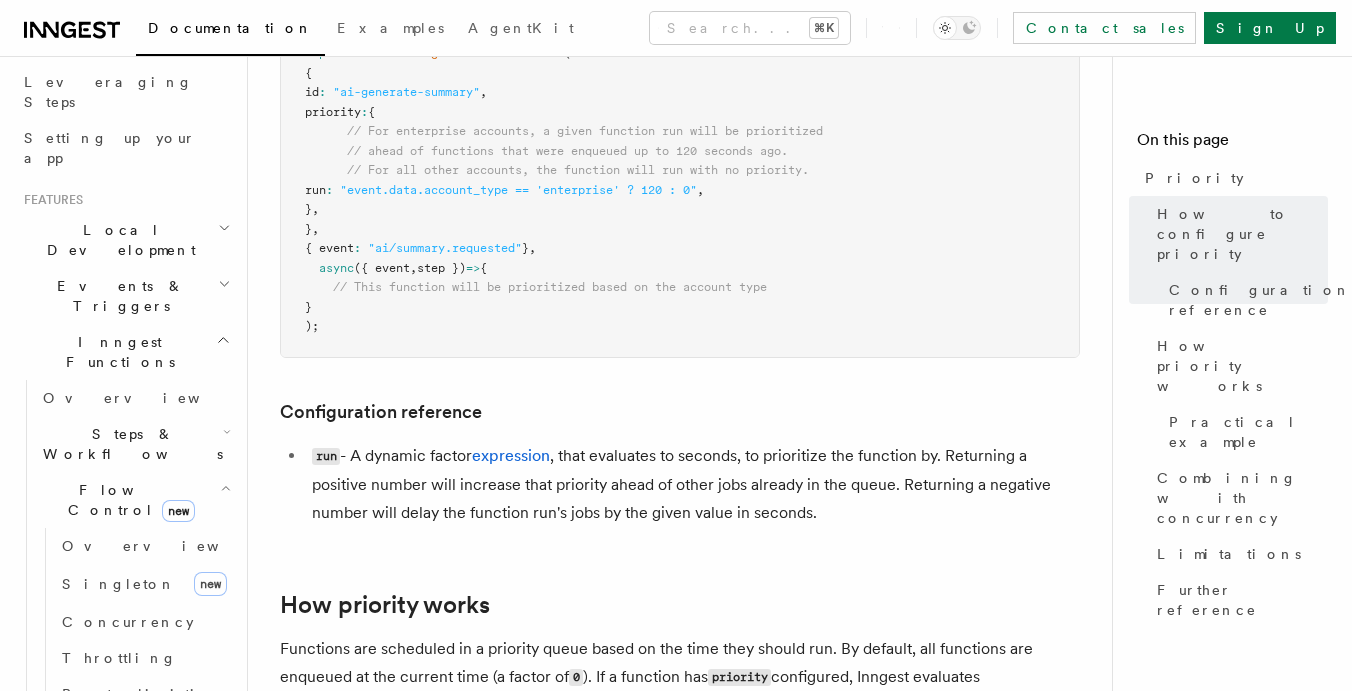 click 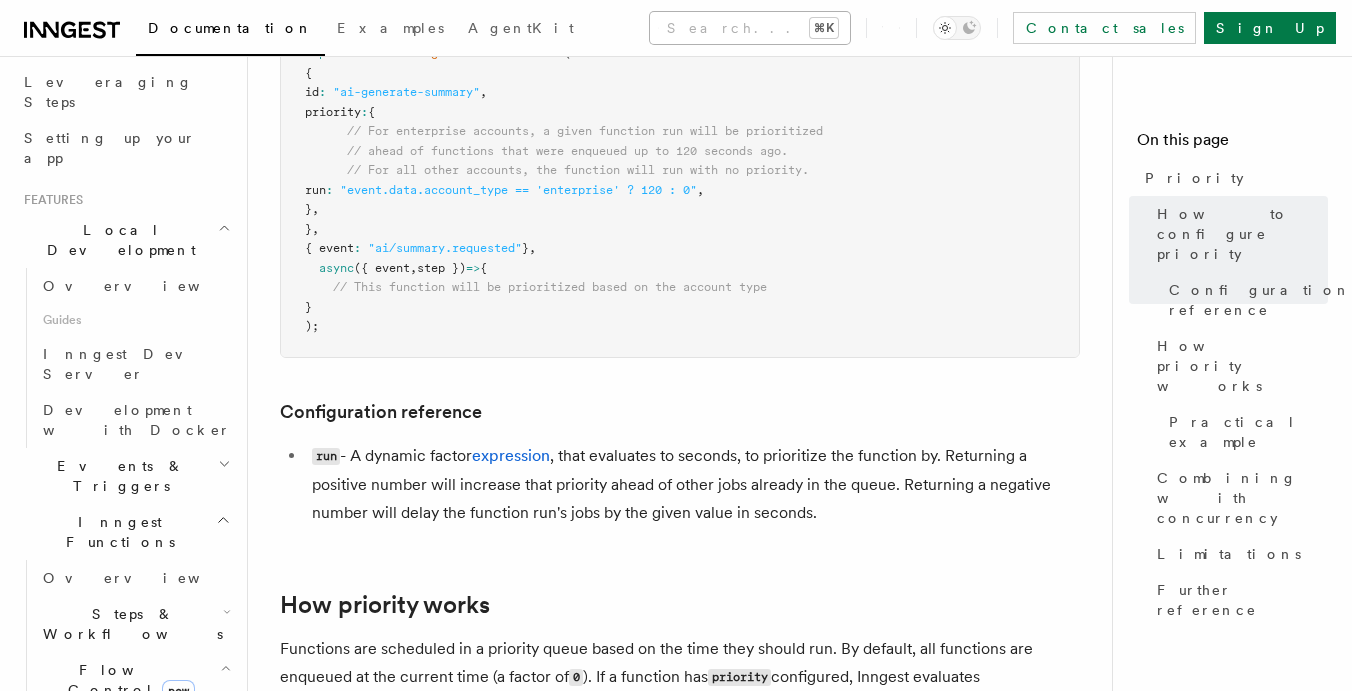 click on "Search... ⌘K" at bounding box center (750, 28) 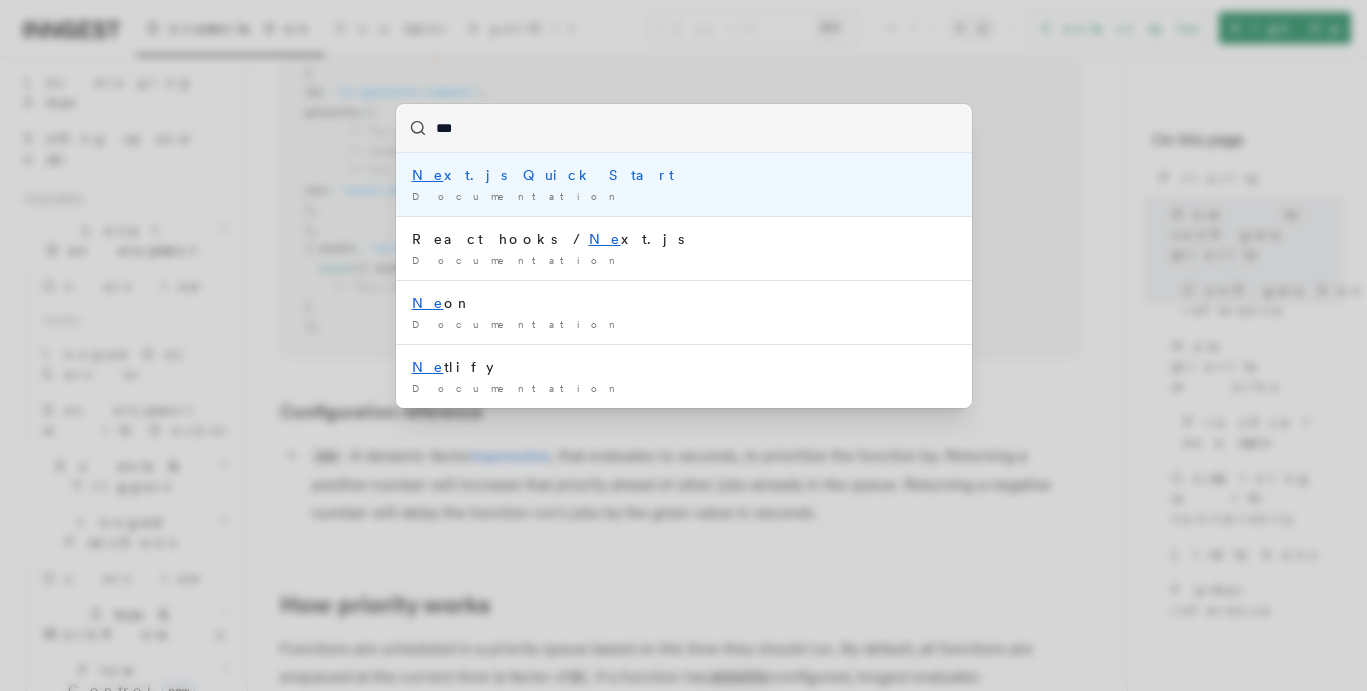 type on "****" 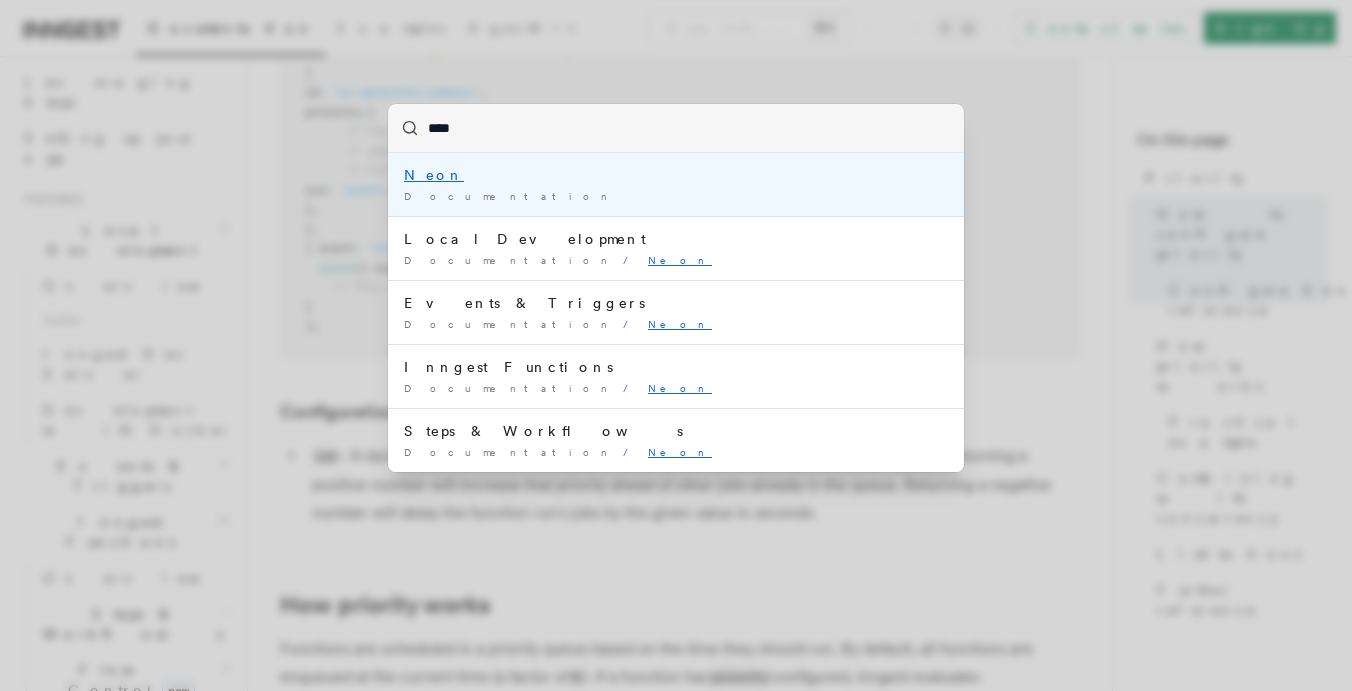 type 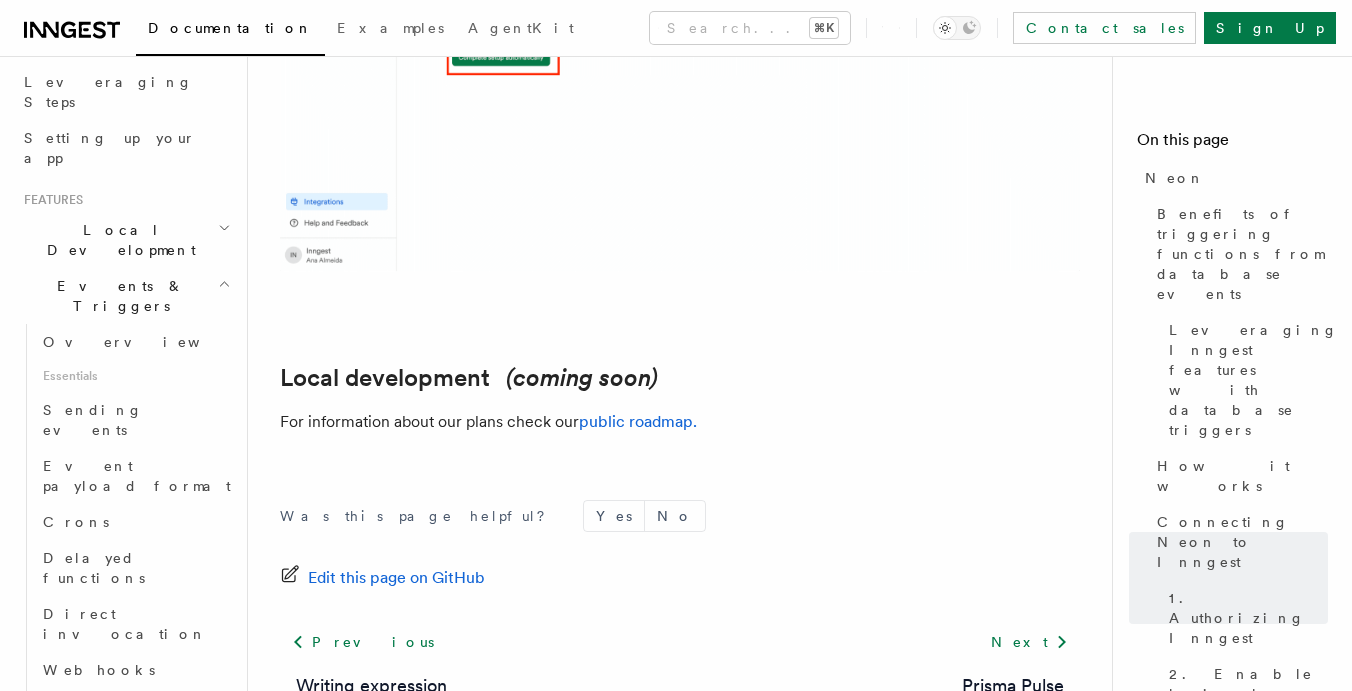 scroll, scrollTop: 4827, scrollLeft: 0, axis: vertical 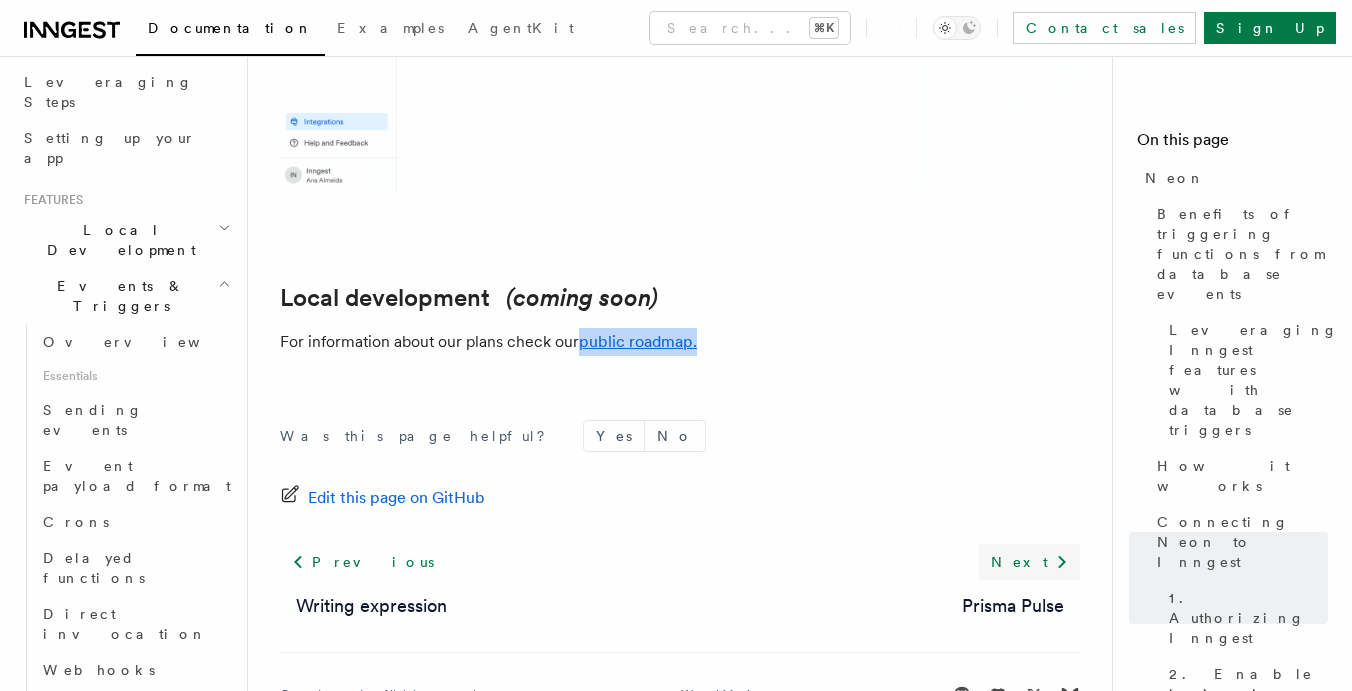 click 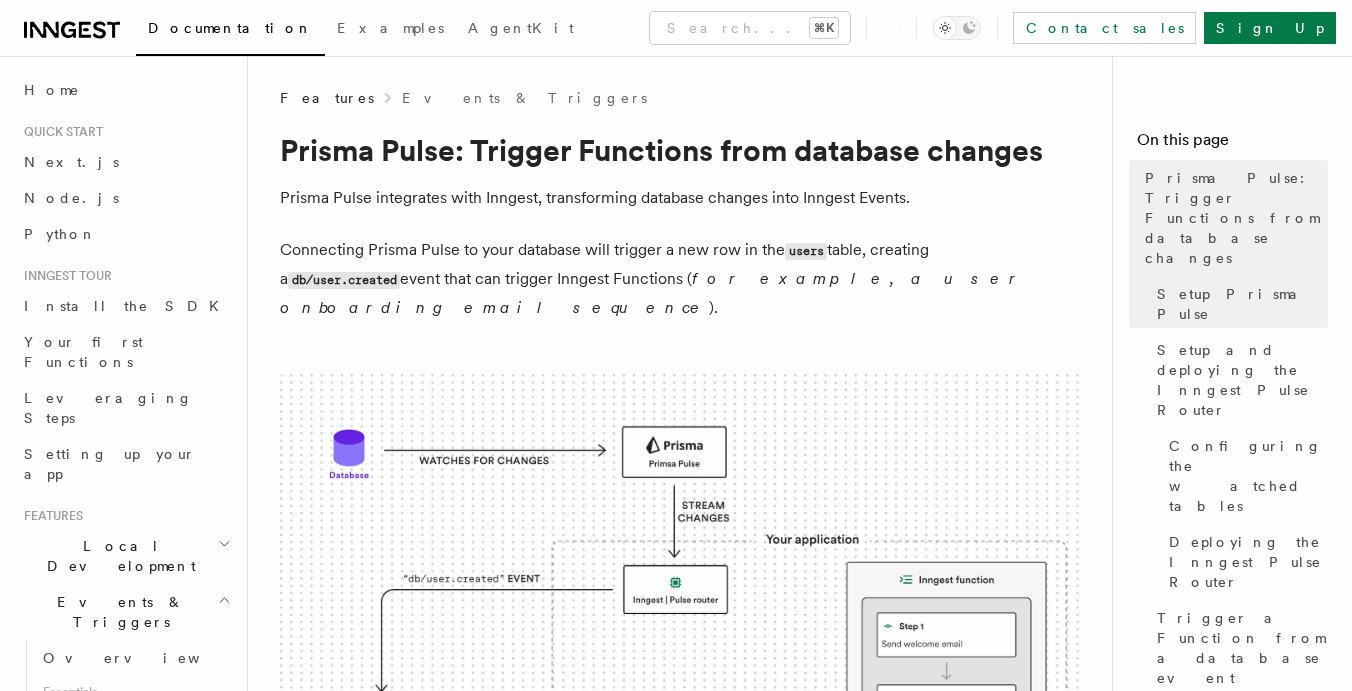 scroll, scrollTop: 0, scrollLeft: 0, axis: both 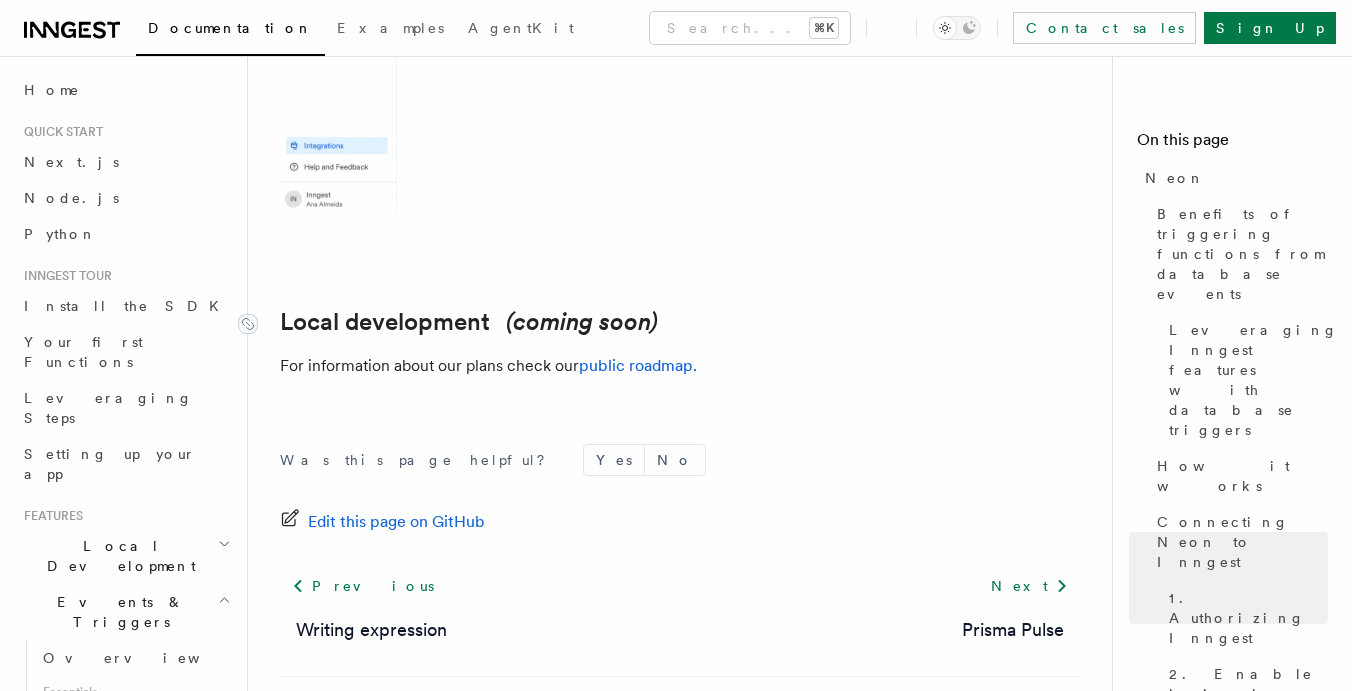 click on "Local development  (coming soon)" at bounding box center [469, 322] 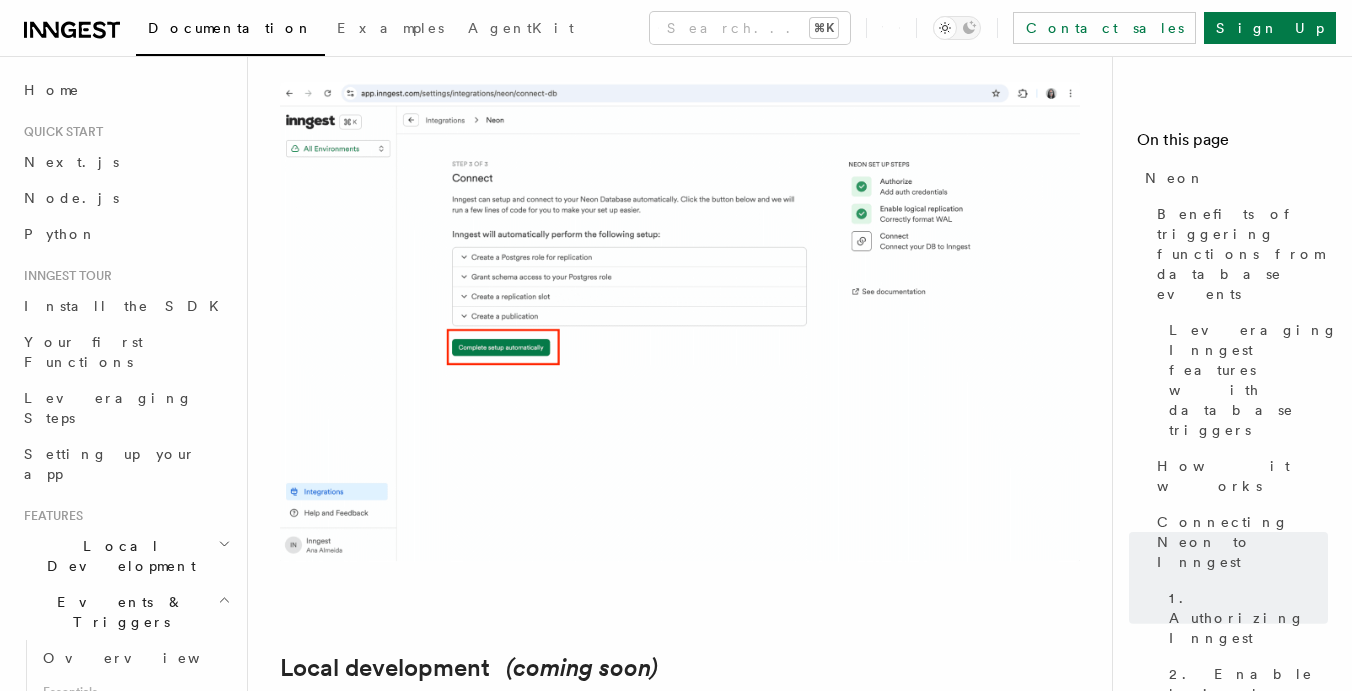 scroll, scrollTop: 4446, scrollLeft: 0, axis: vertical 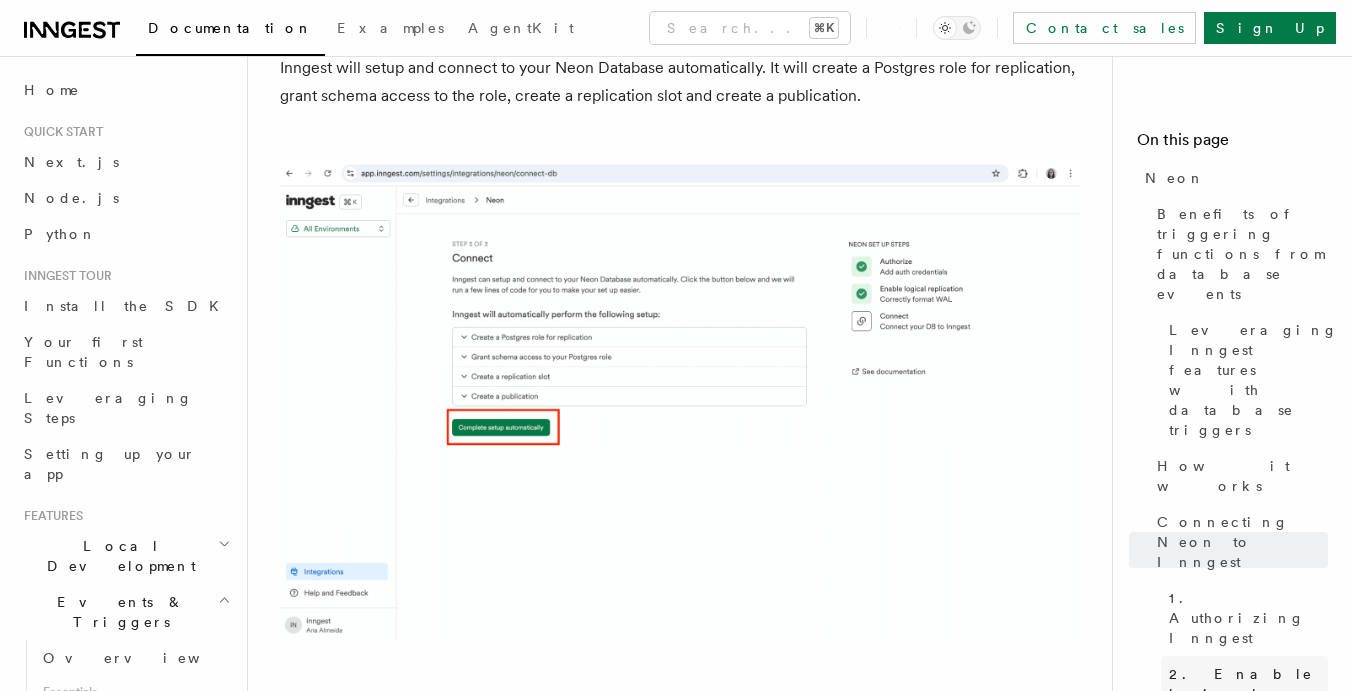 click on "2. Enable logical replication" at bounding box center (1248, 694) 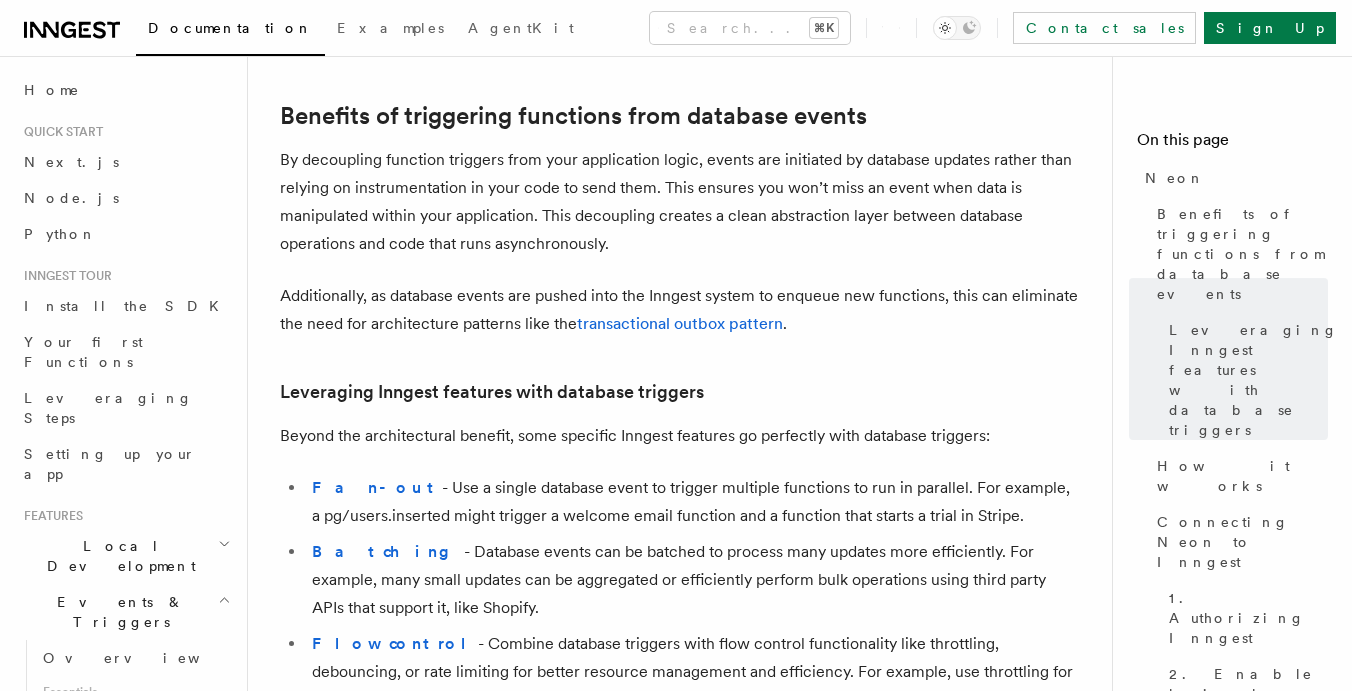 scroll, scrollTop: 0, scrollLeft: 0, axis: both 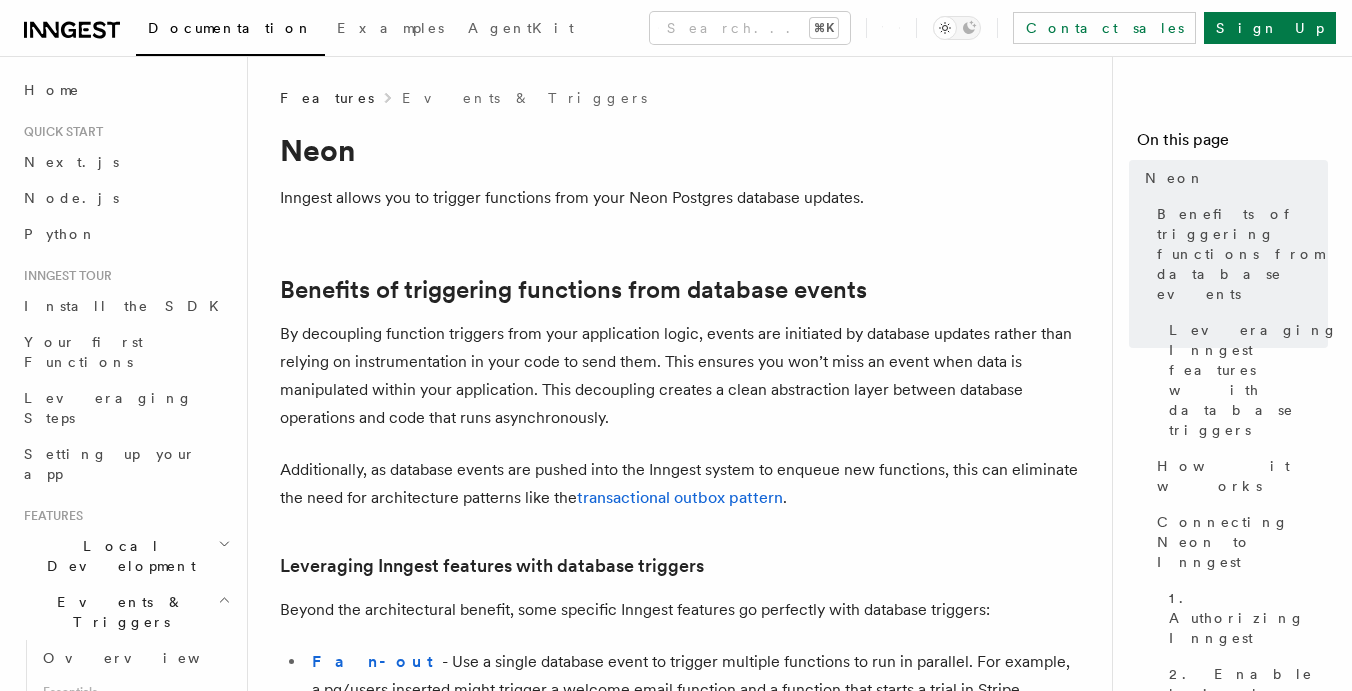 click on "Event payload format" at bounding box center [137, 792] 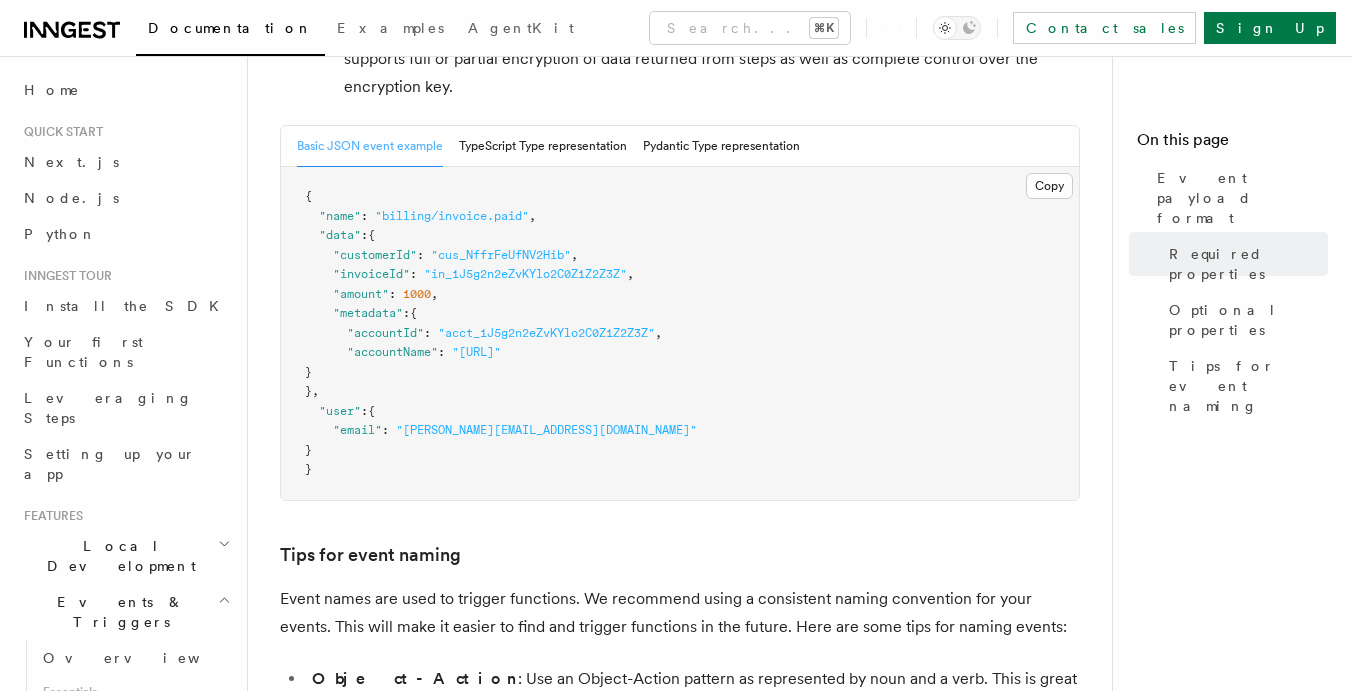 scroll, scrollTop: 875, scrollLeft: 0, axis: vertical 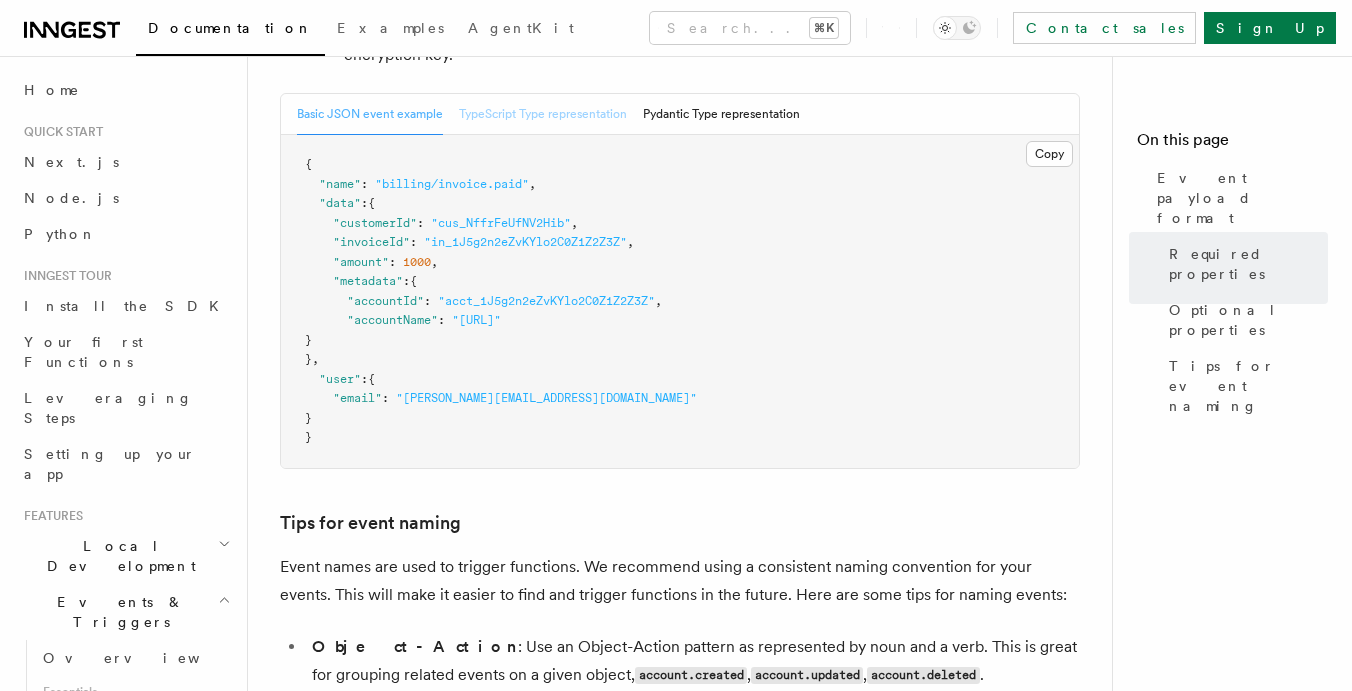 click on "TypeScript Type representation" at bounding box center (543, 114) 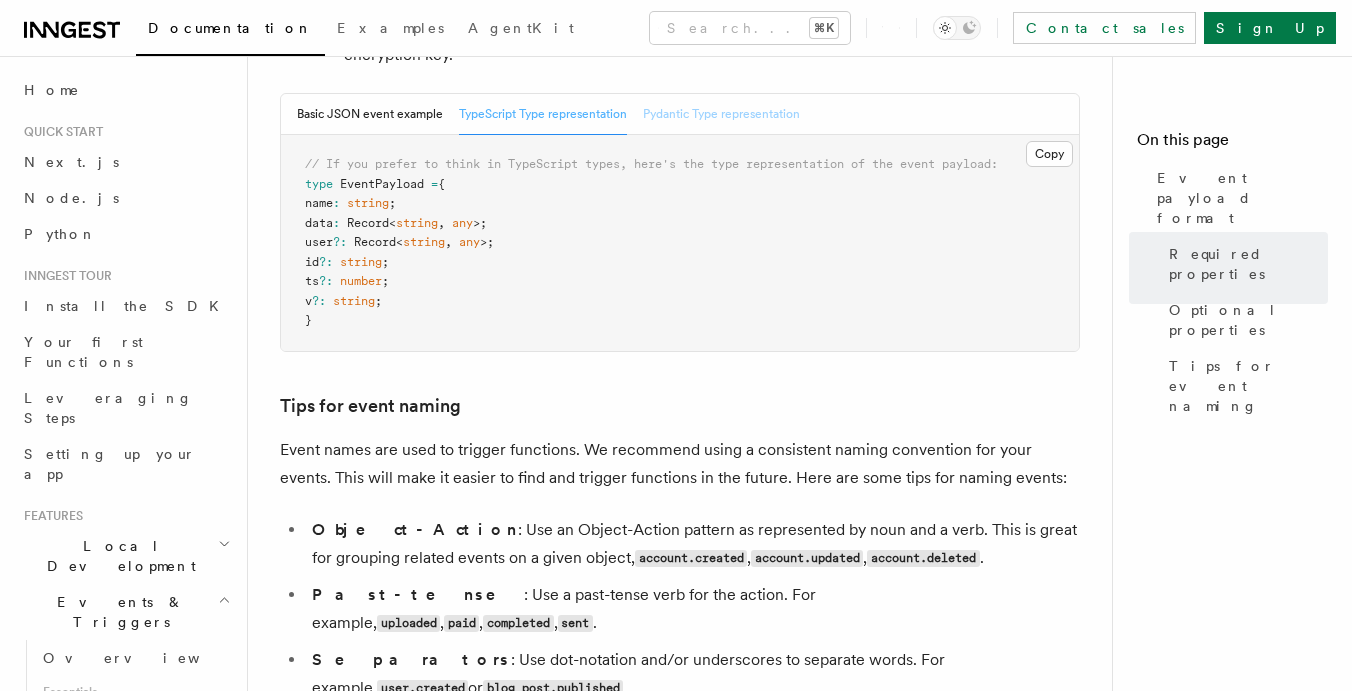 click on "Pydantic Type representation" at bounding box center (721, 114) 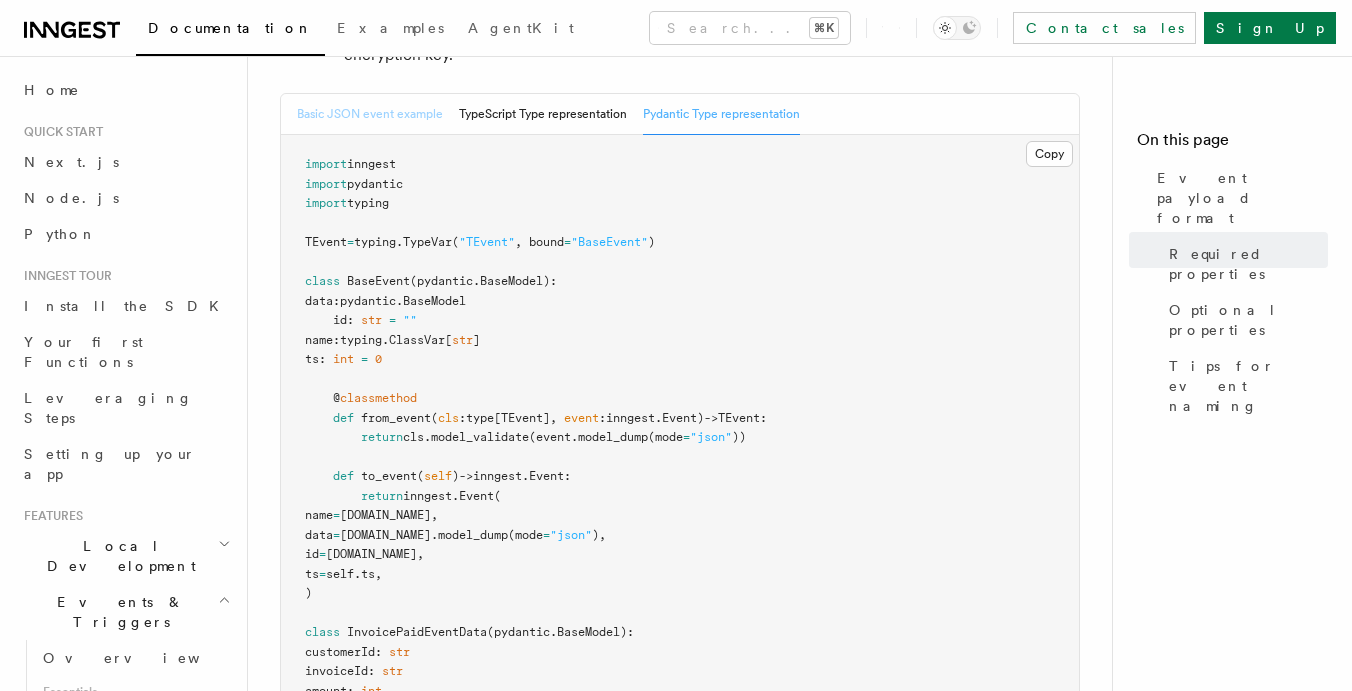 click on "Basic JSON event example" at bounding box center (370, 114) 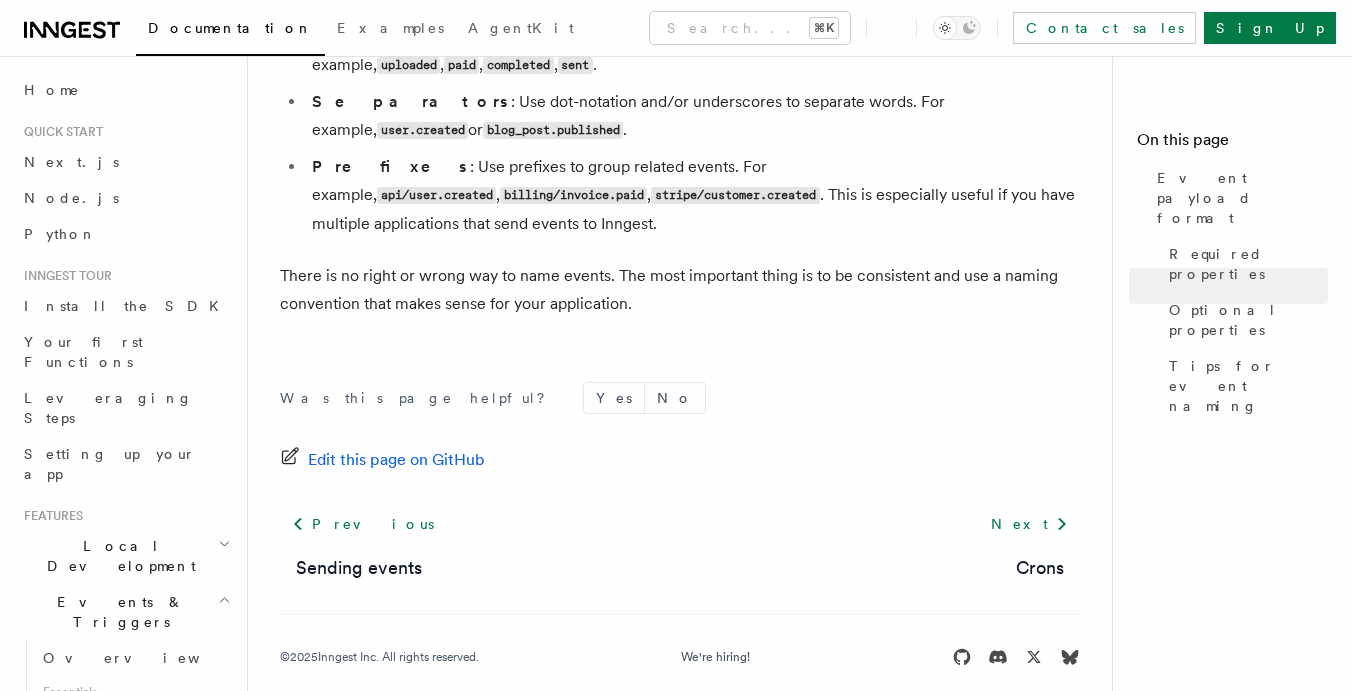 scroll, scrollTop: 1556, scrollLeft: 0, axis: vertical 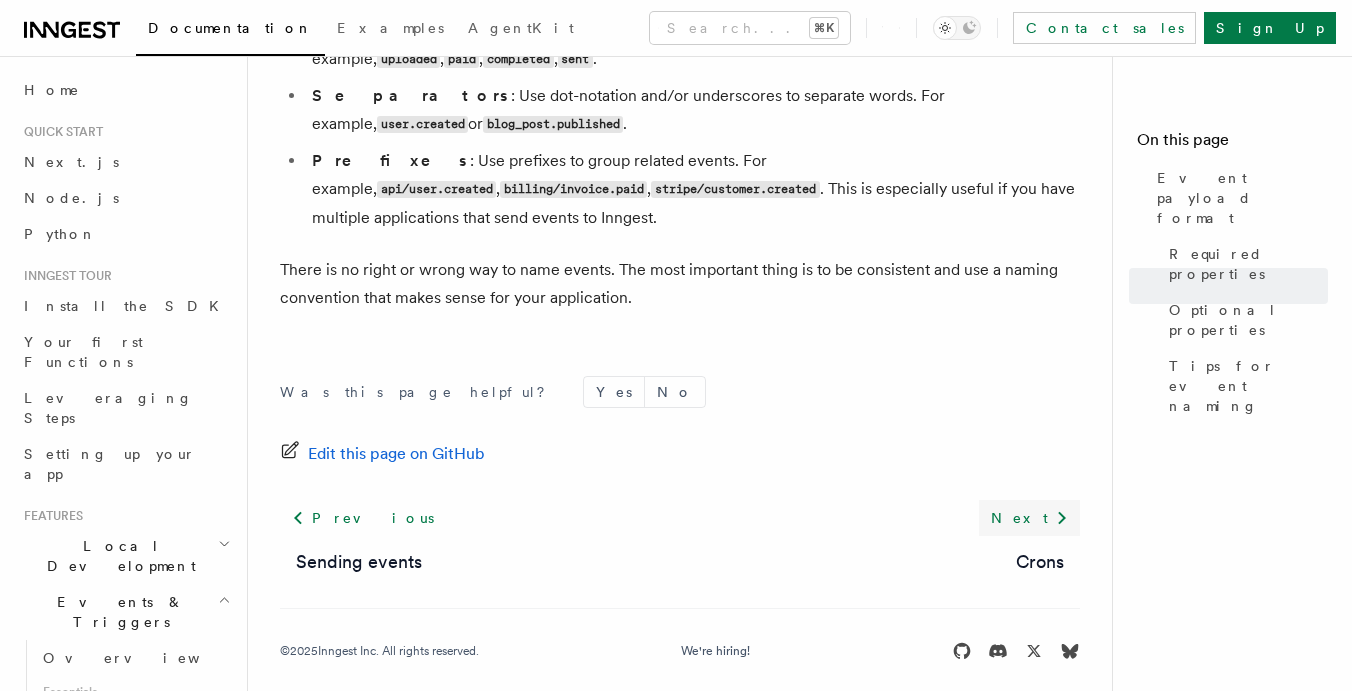 click 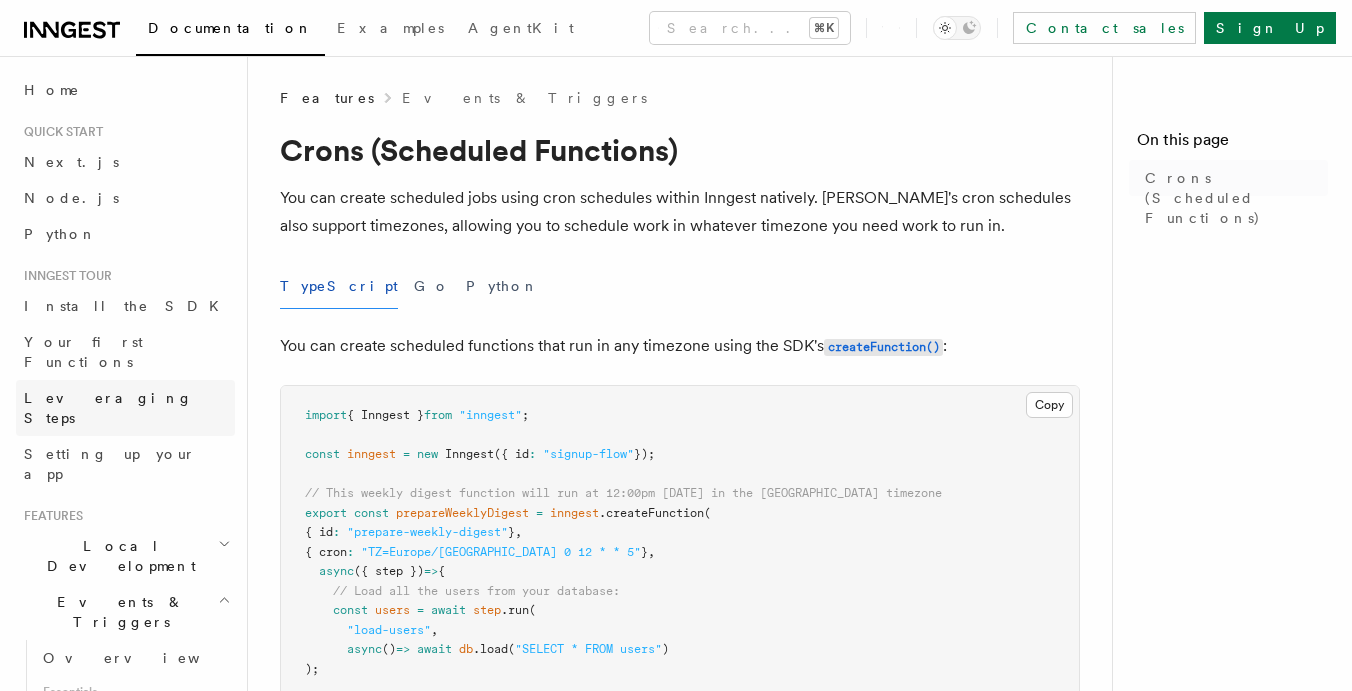 scroll, scrollTop: 0, scrollLeft: 0, axis: both 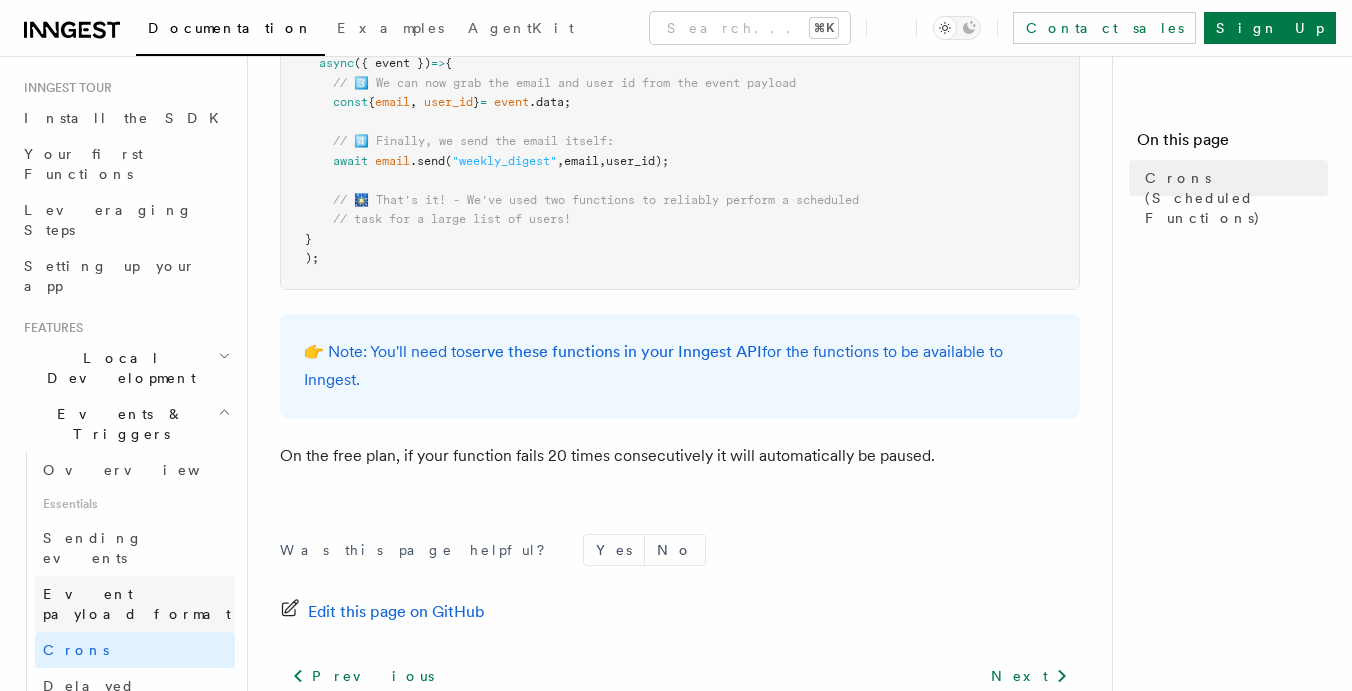 click on "Event payload format" at bounding box center (137, 604) 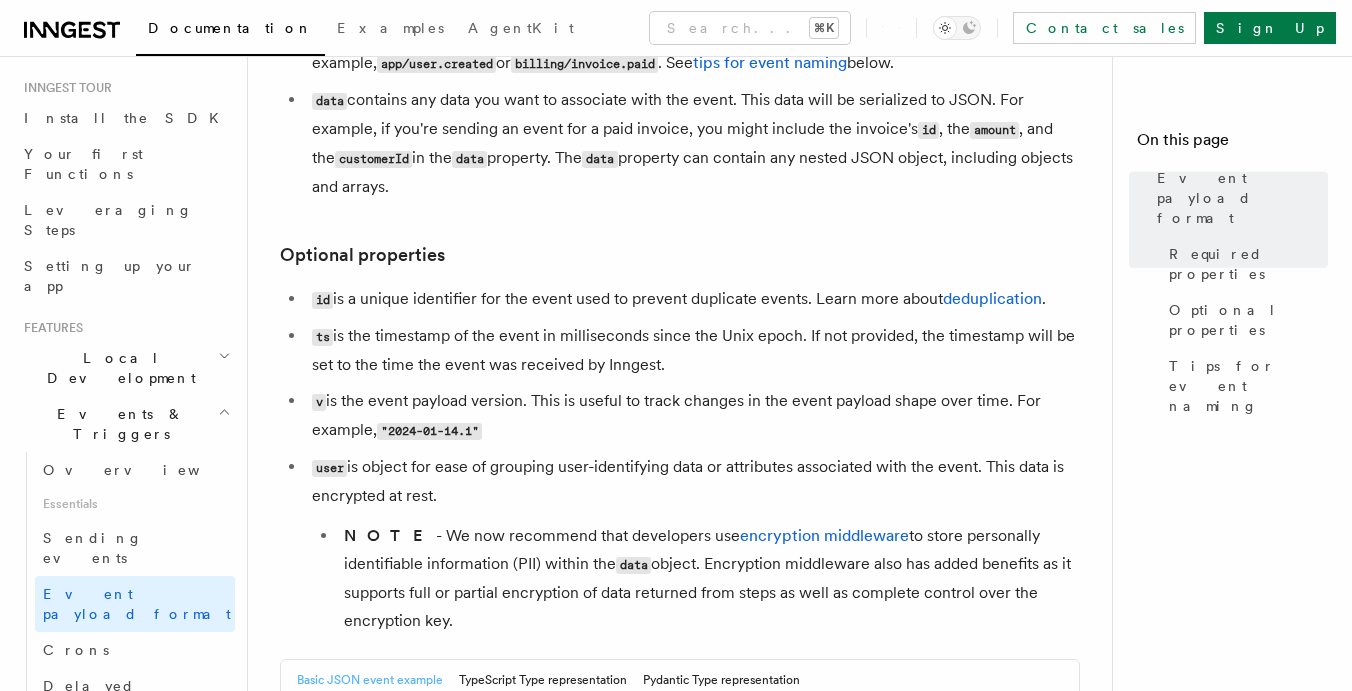 scroll, scrollTop: 338, scrollLeft: 0, axis: vertical 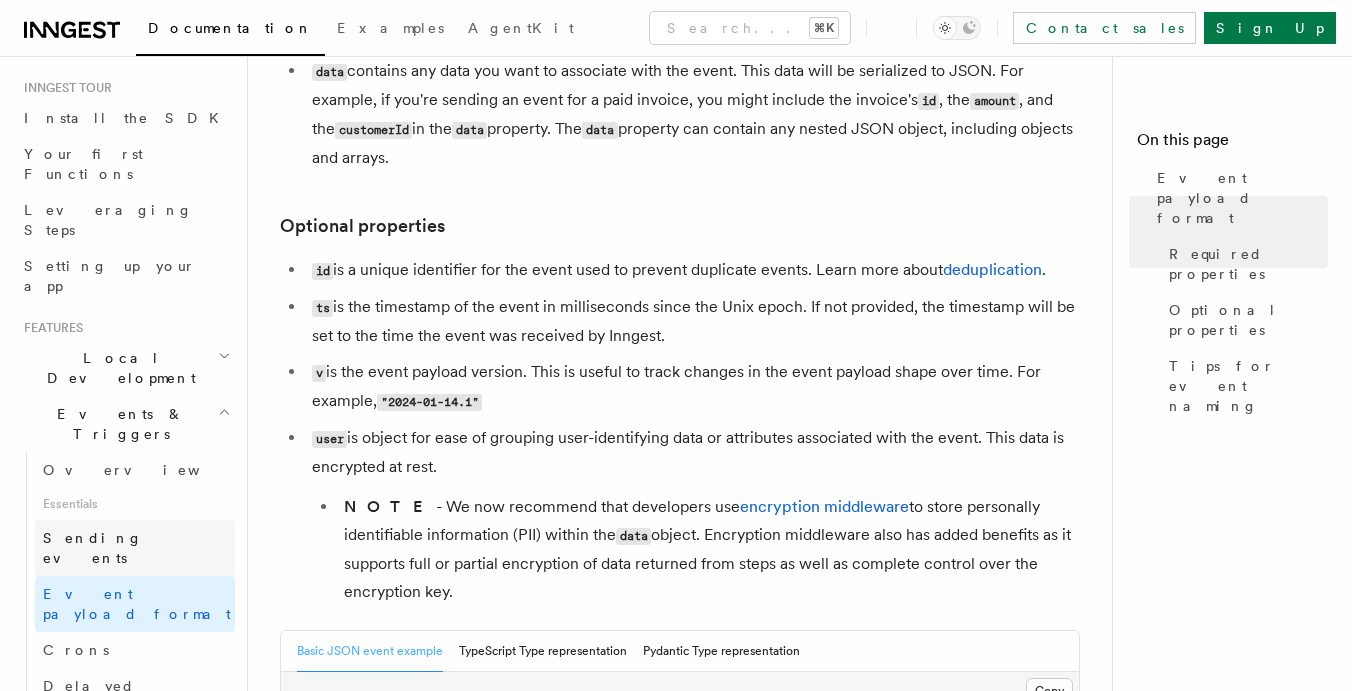click on "Sending events" at bounding box center (135, 548) 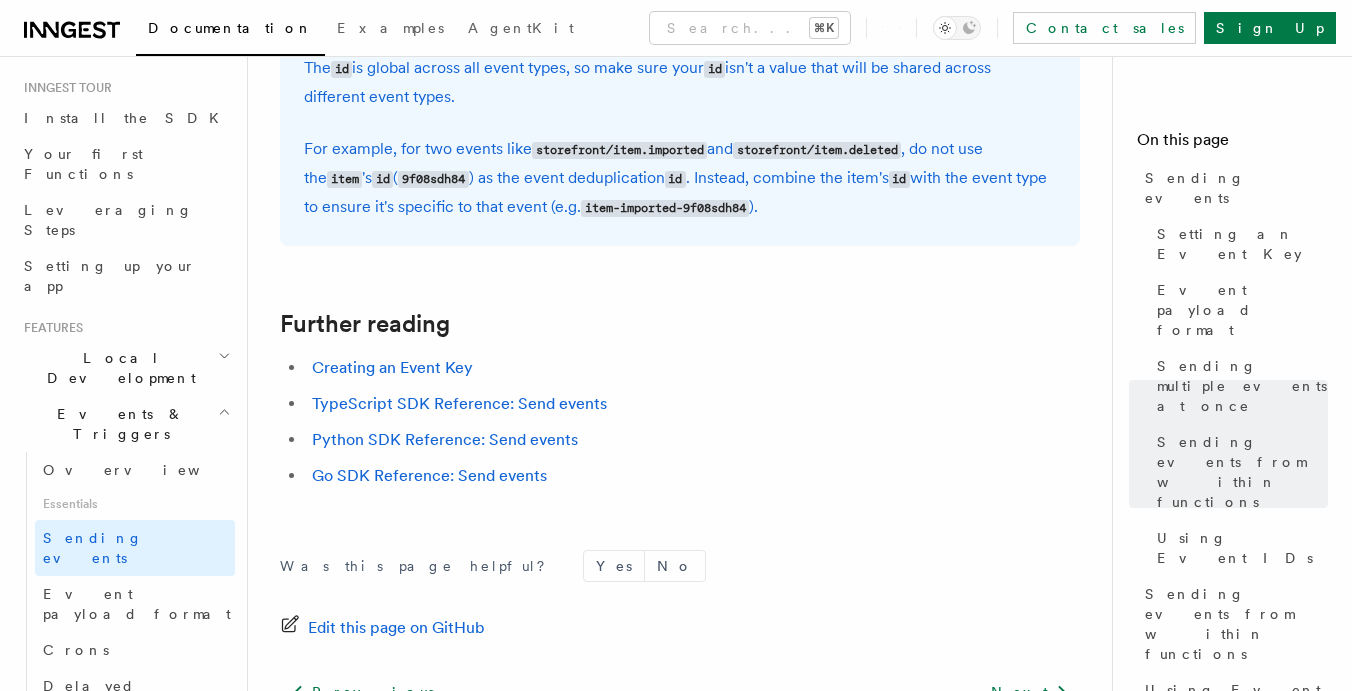 scroll, scrollTop: 5833, scrollLeft: 0, axis: vertical 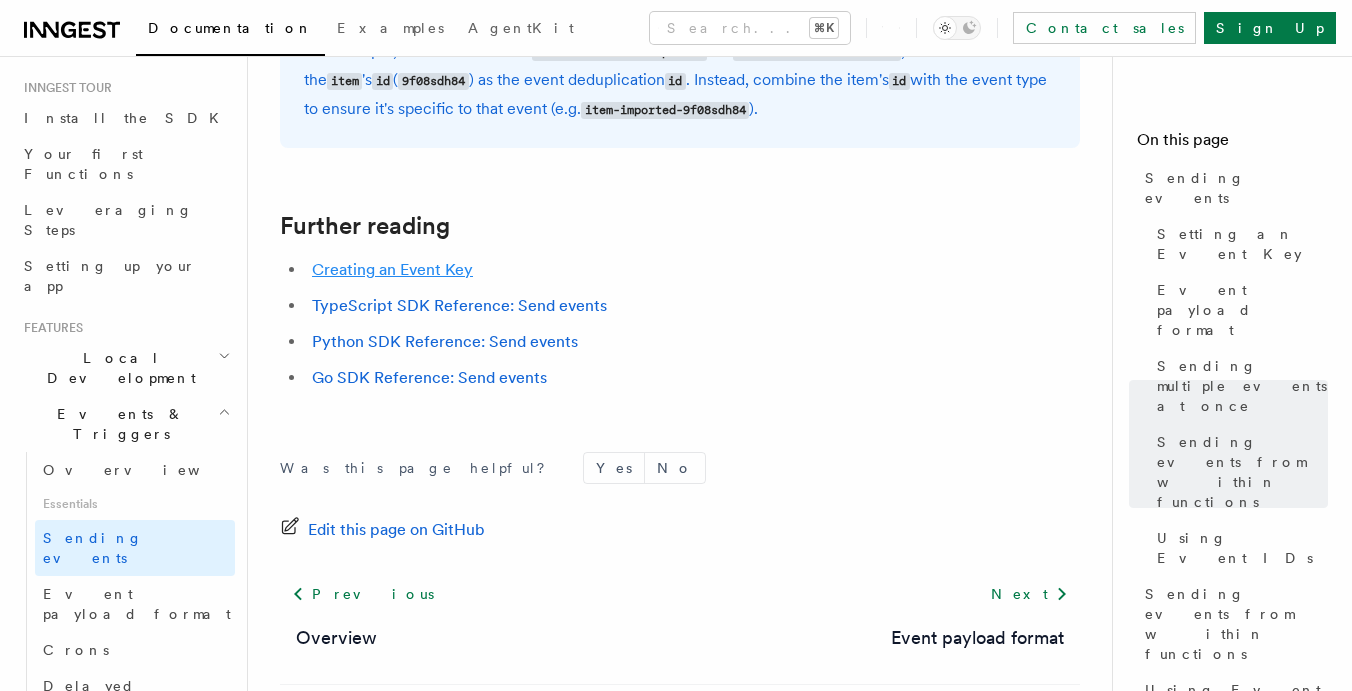 click on "Creating an Event Key" at bounding box center [392, 269] 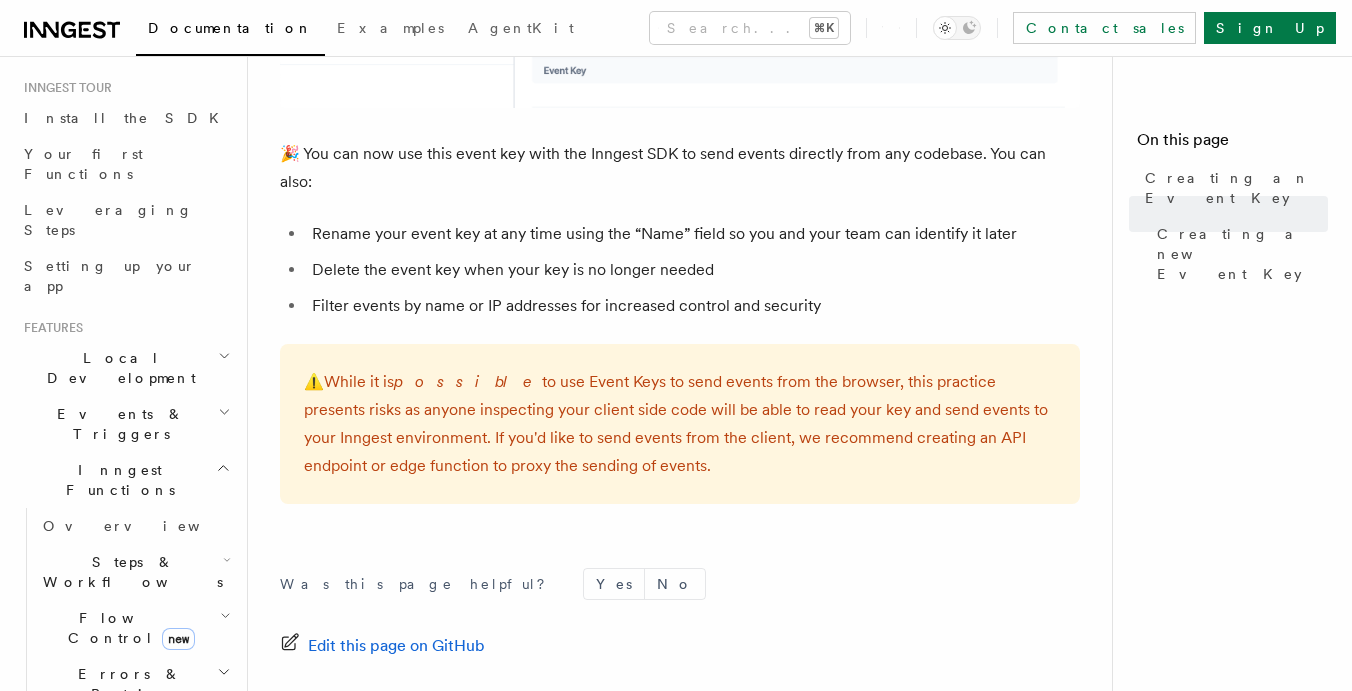 scroll, scrollTop: 1567, scrollLeft: 0, axis: vertical 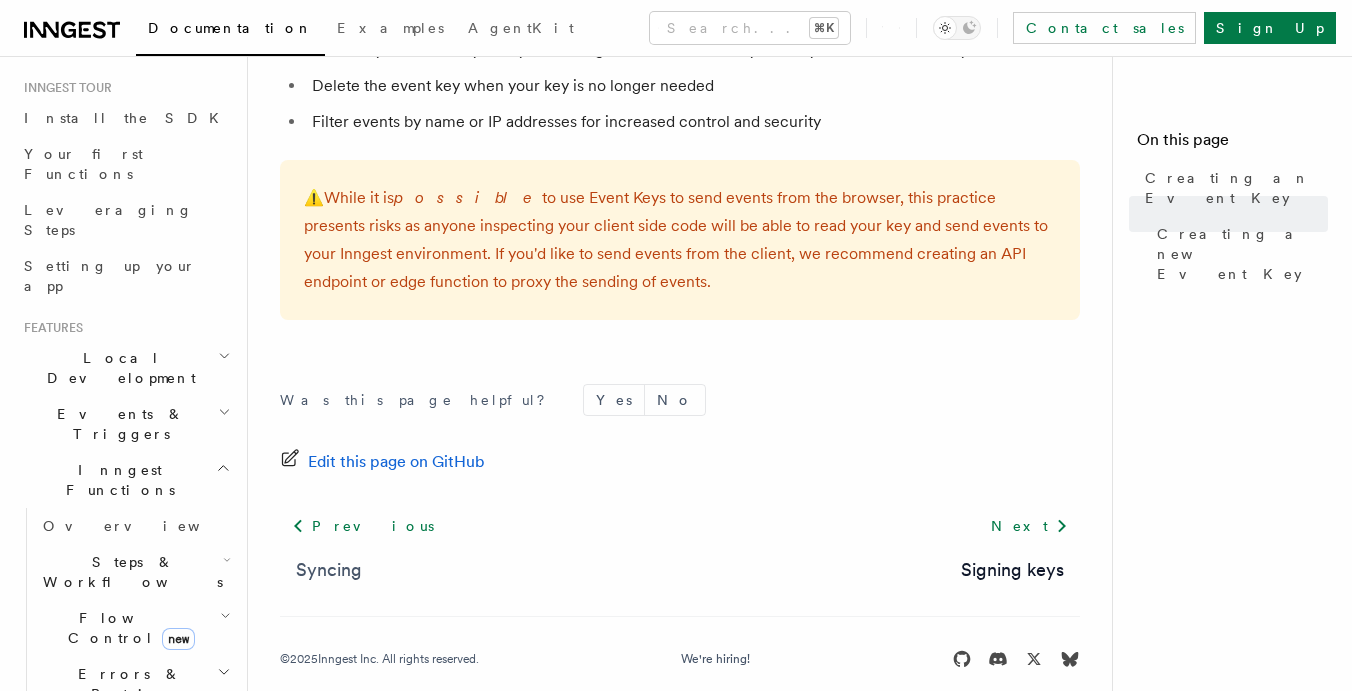 click on "Syncing" at bounding box center [329, 570] 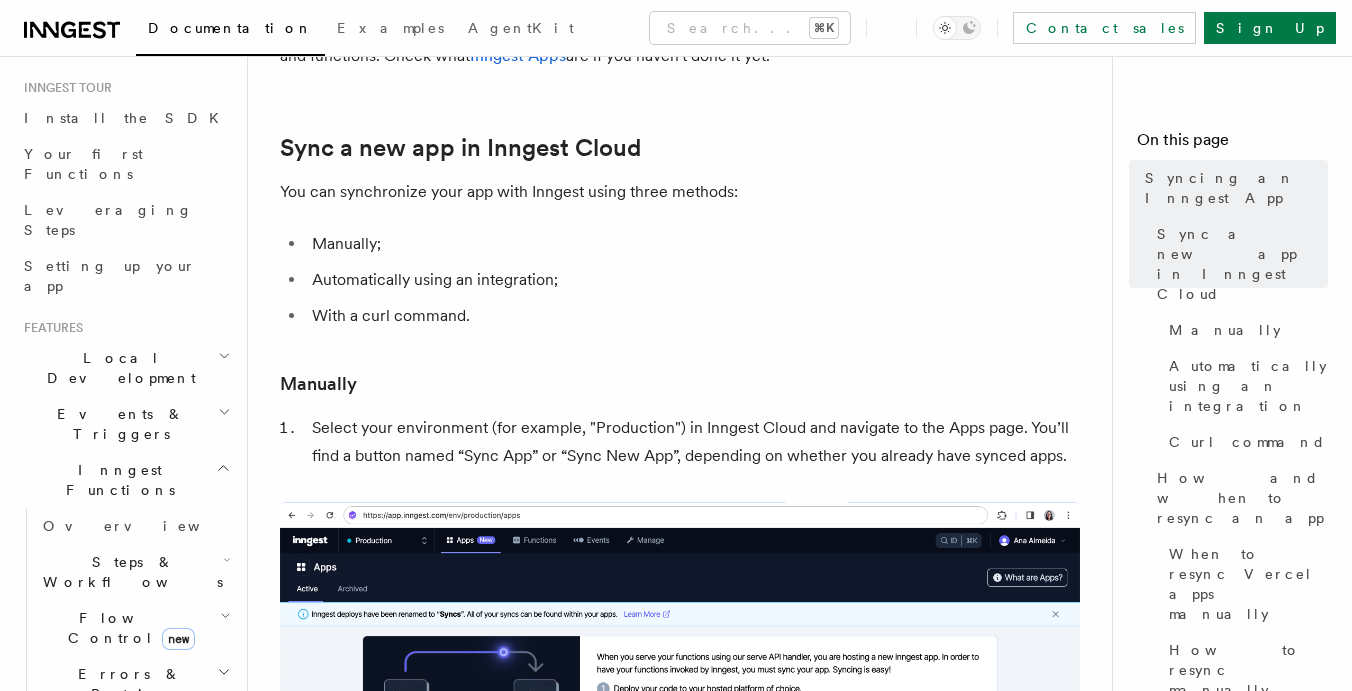 scroll, scrollTop: 180, scrollLeft: 0, axis: vertical 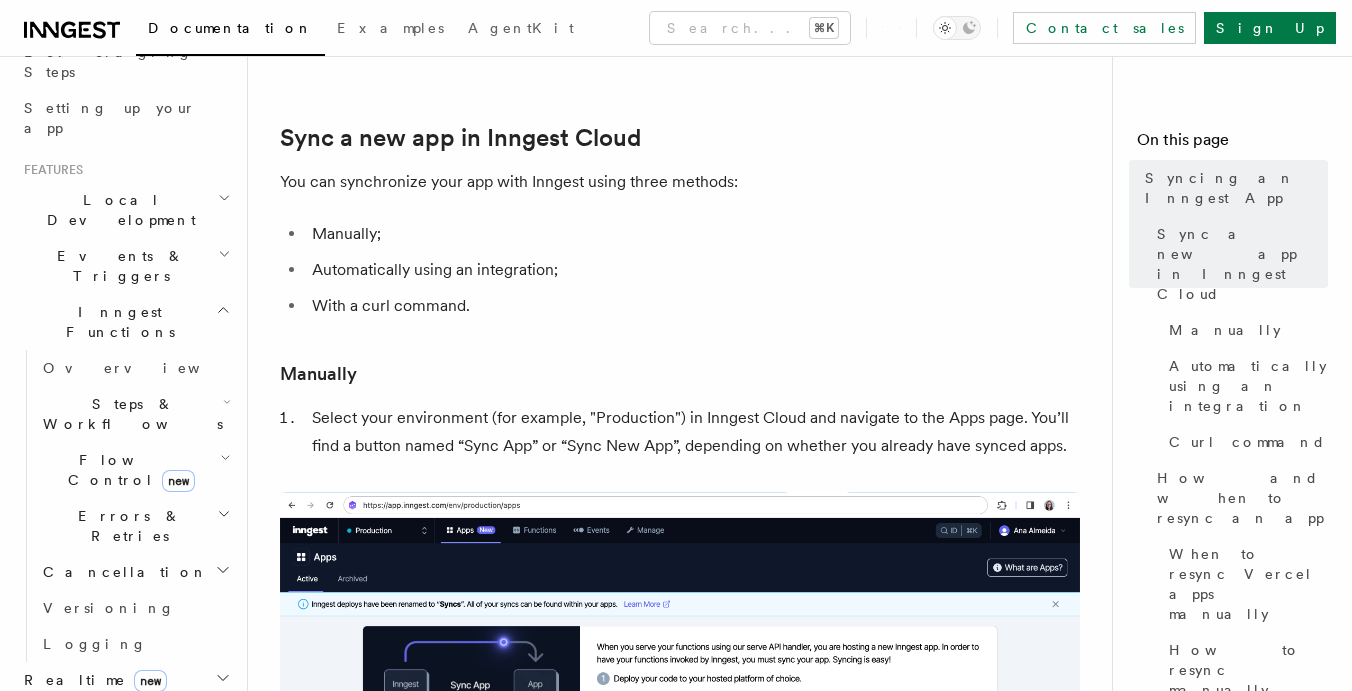 click 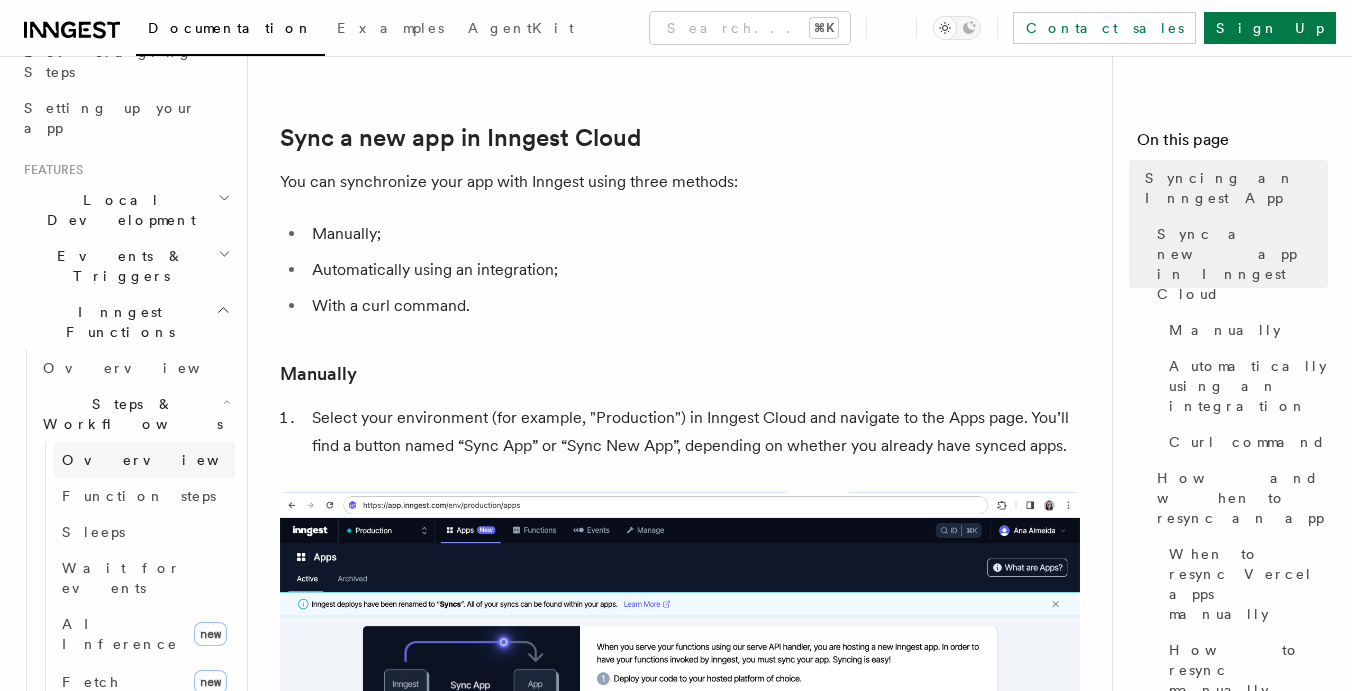 click on "Overview" at bounding box center (144, 460) 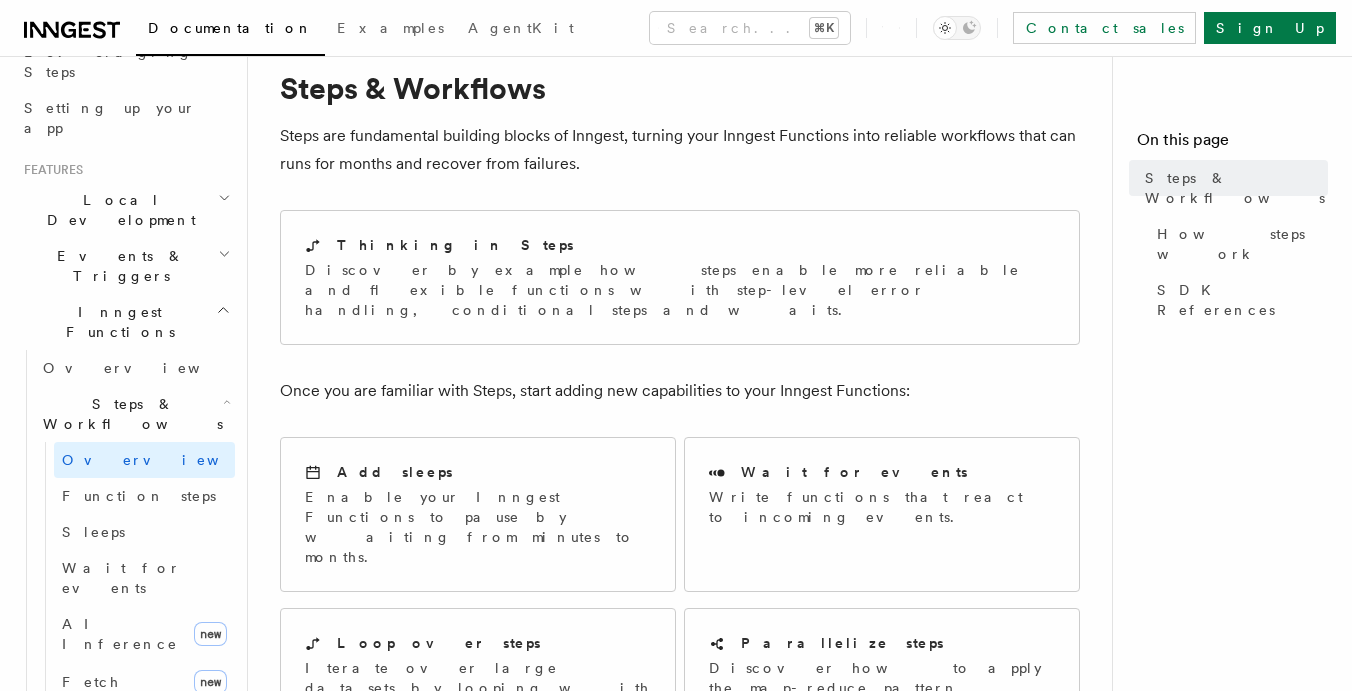 scroll, scrollTop: 92, scrollLeft: 0, axis: vertical 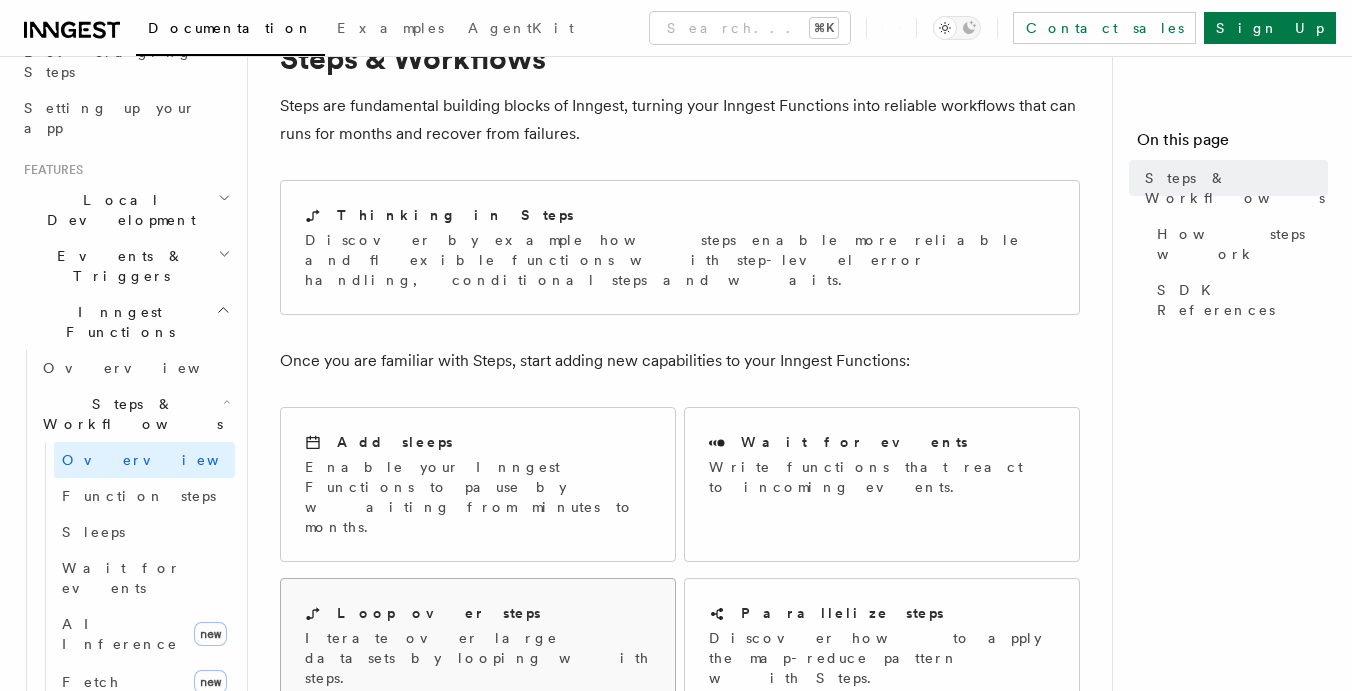 click on "Loop over steps" at bounding box center [439, 613] 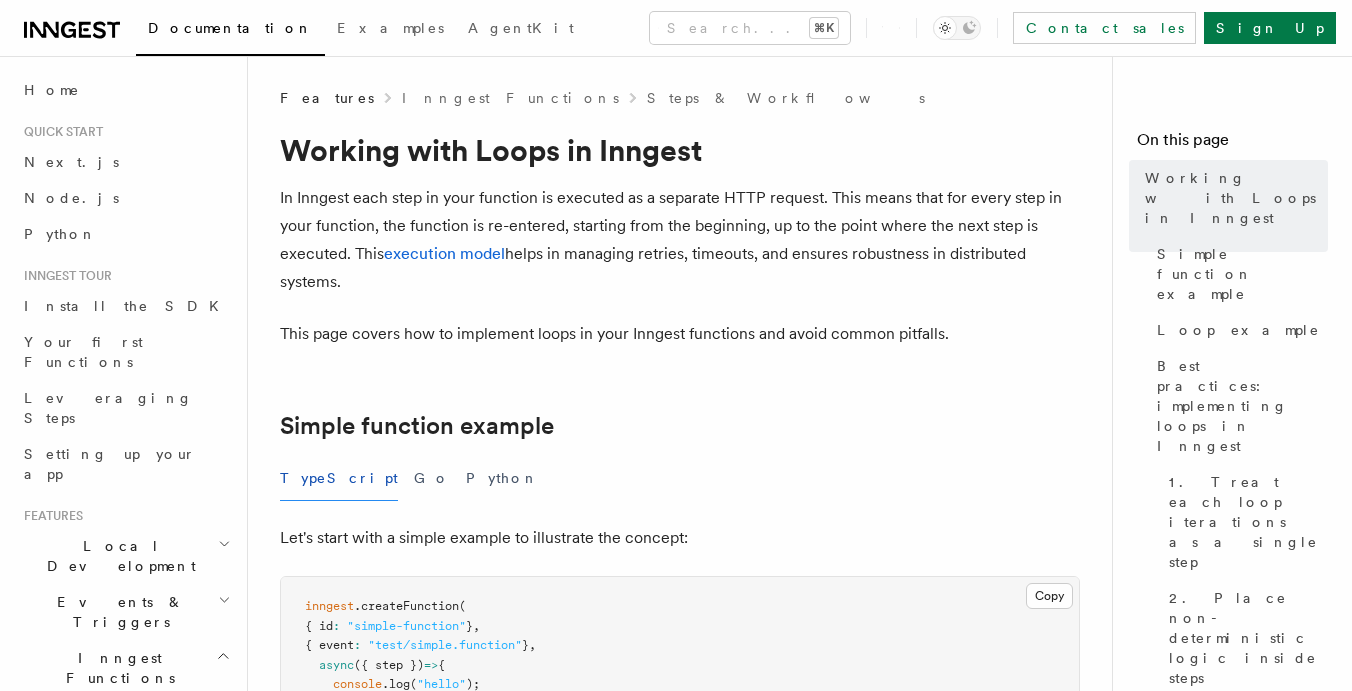 scroll, scrollTop: 0, scrollLeft: 0, axis: both 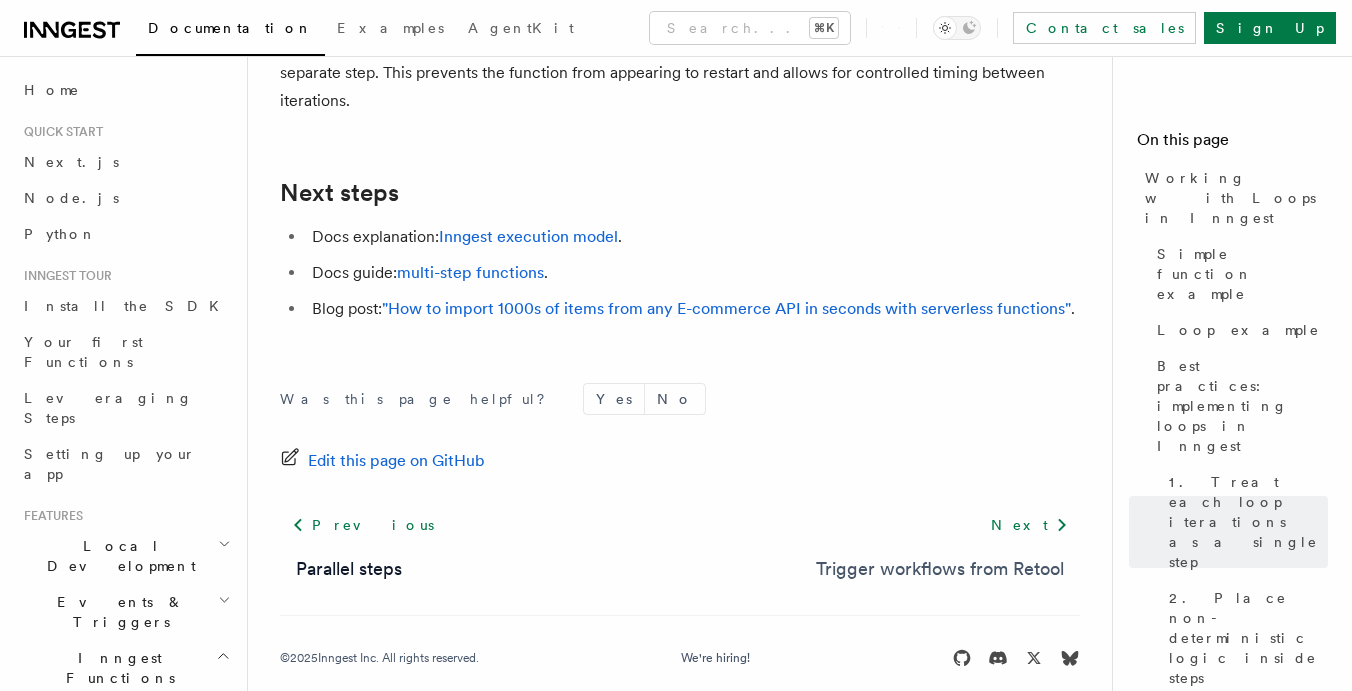 click on "Trigger workflows from Retool" at bounding box center (940, 569) 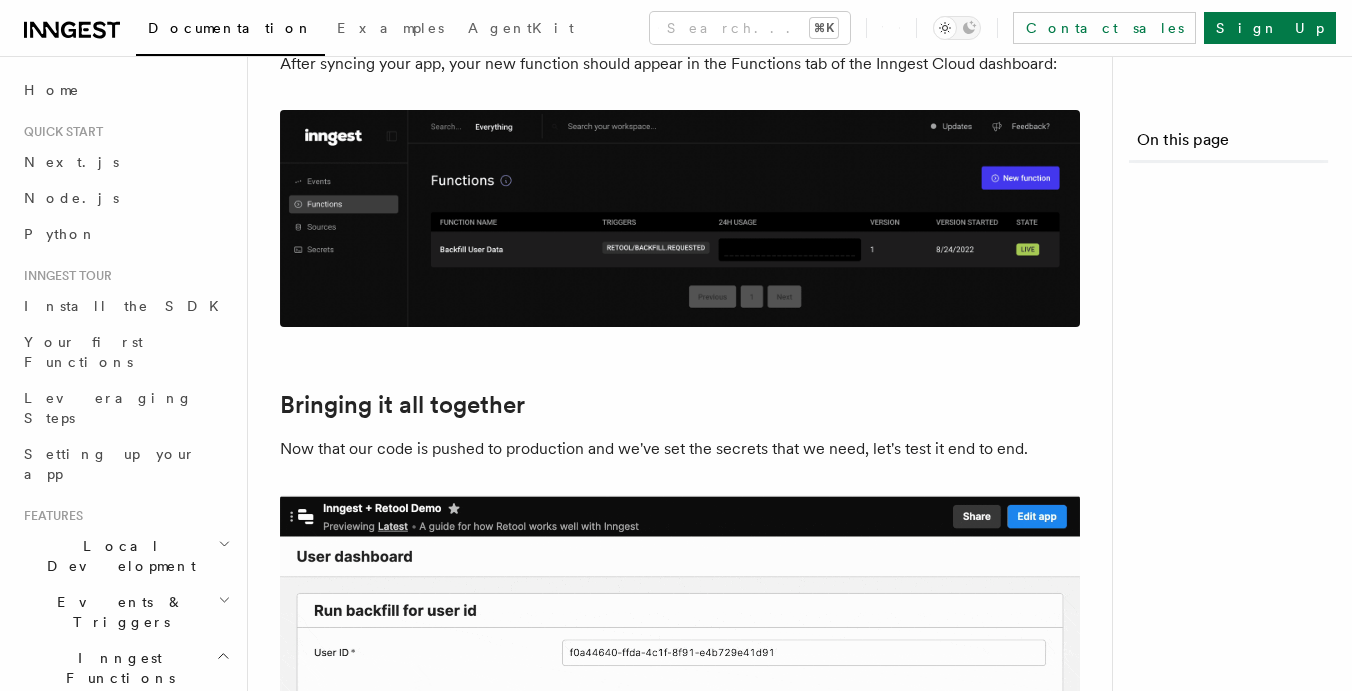 scroll, scrollTop: 0, scrollLeft: 0, axis: both 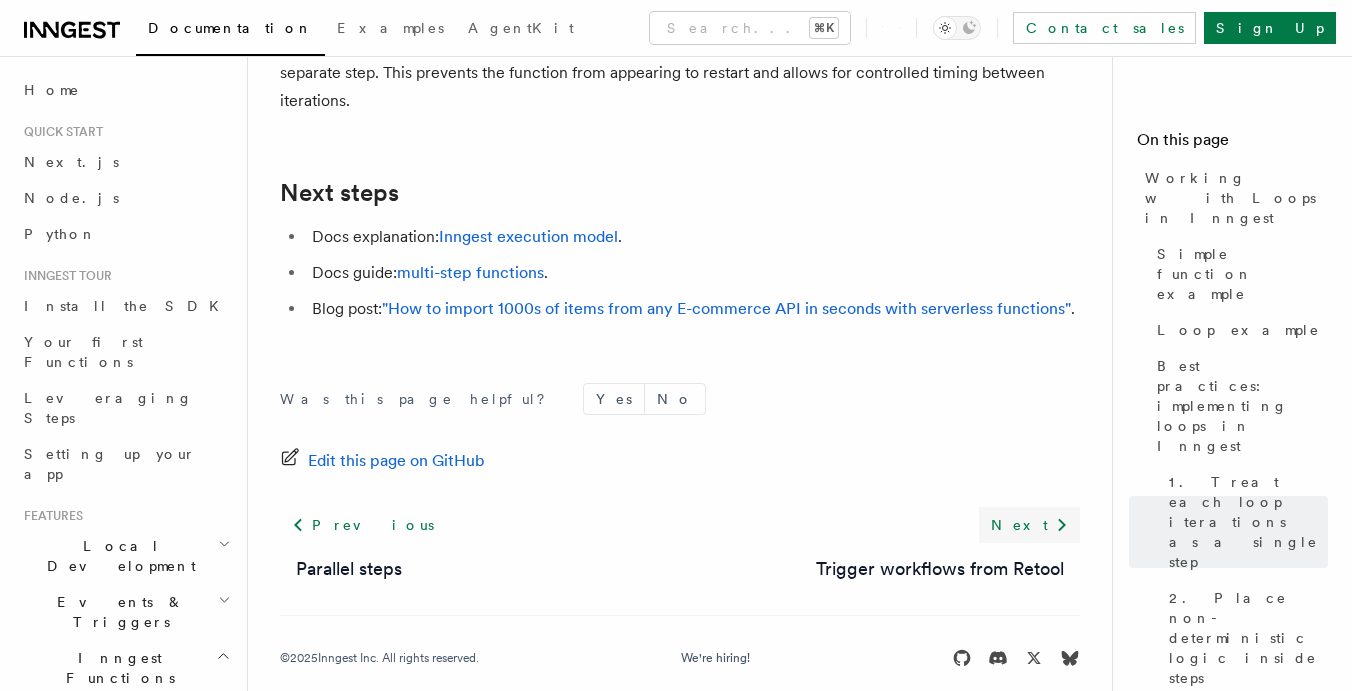 click on "Next" at bounding box center (1029, 525) 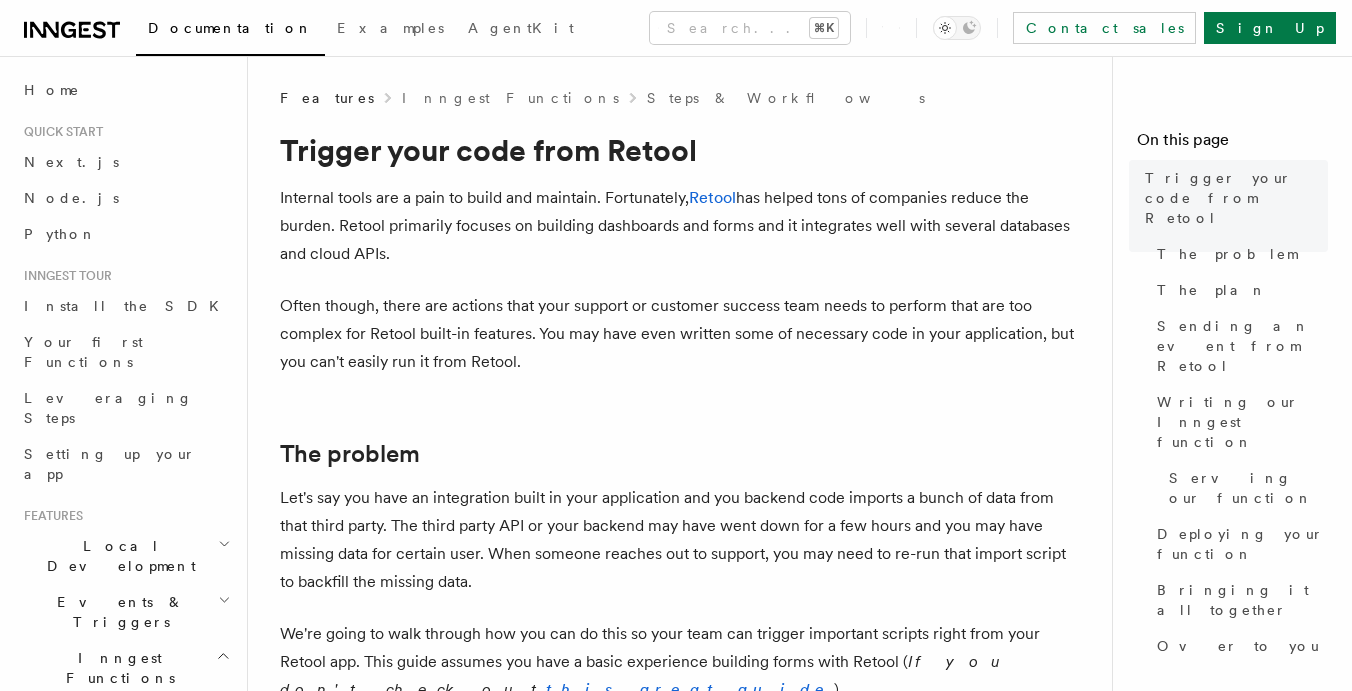 scroll, scrollTop: 0, scrollLeft: 0, axis: both 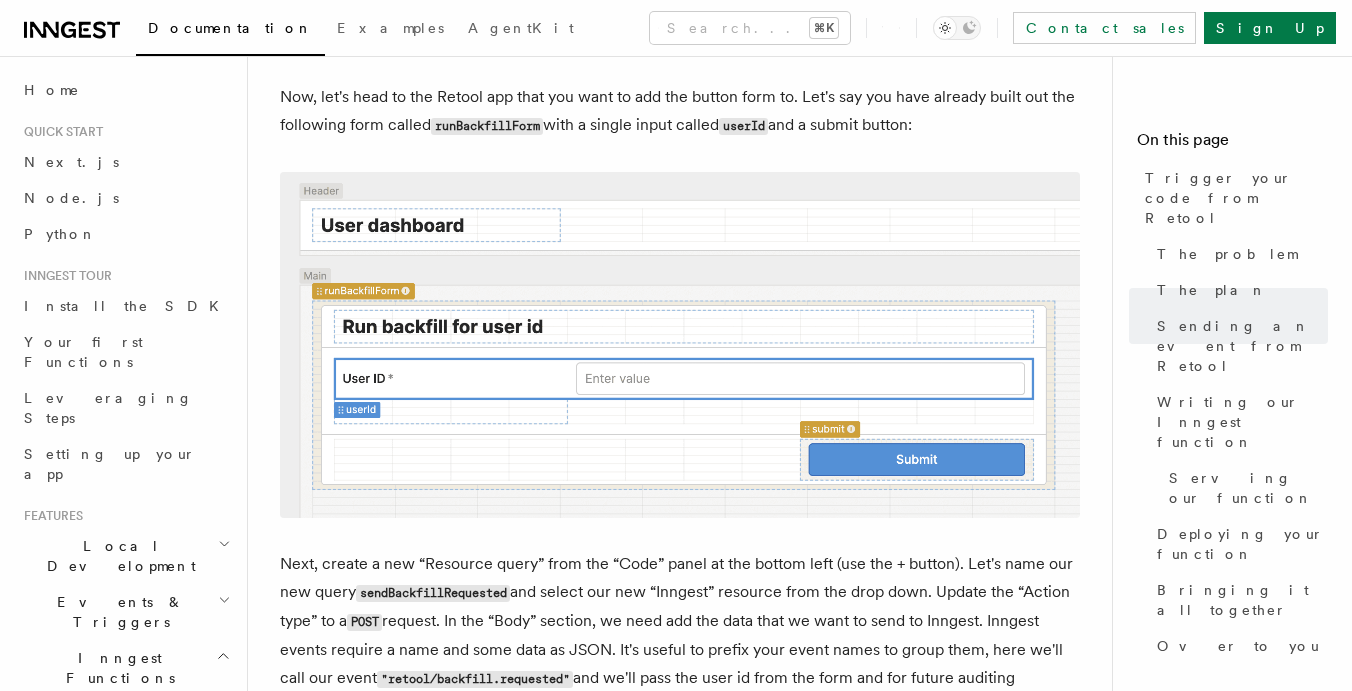 click on "Overview" at bounding box center [144, 806] 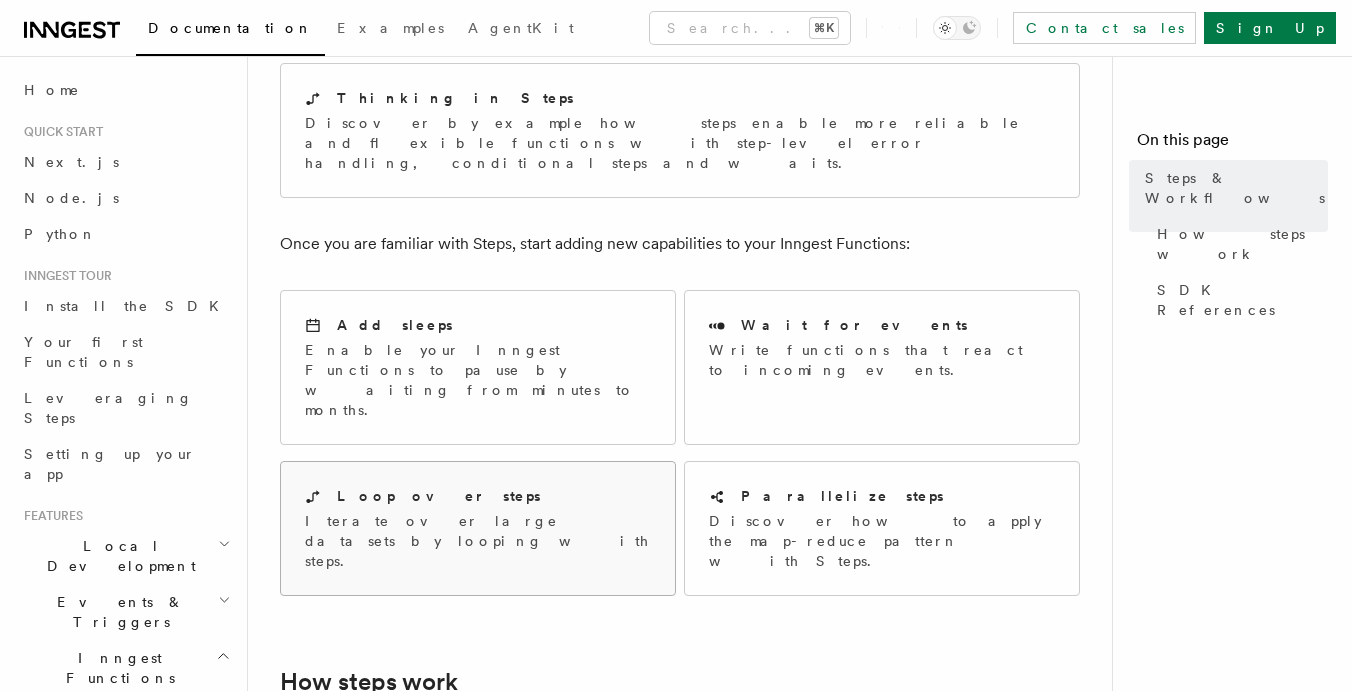 scroll, scrollTop: 249, scrollLeft: 0, axis: vertical 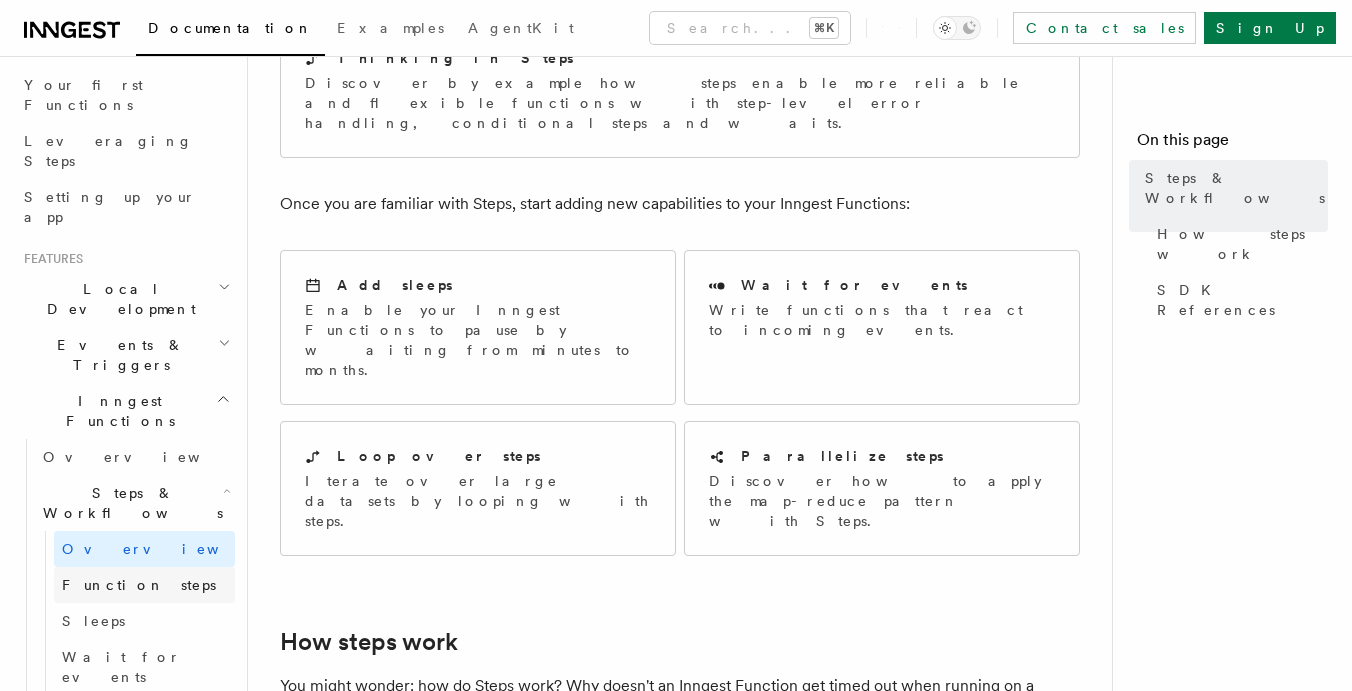click on "Function steps" at bounding box center (144, 585) 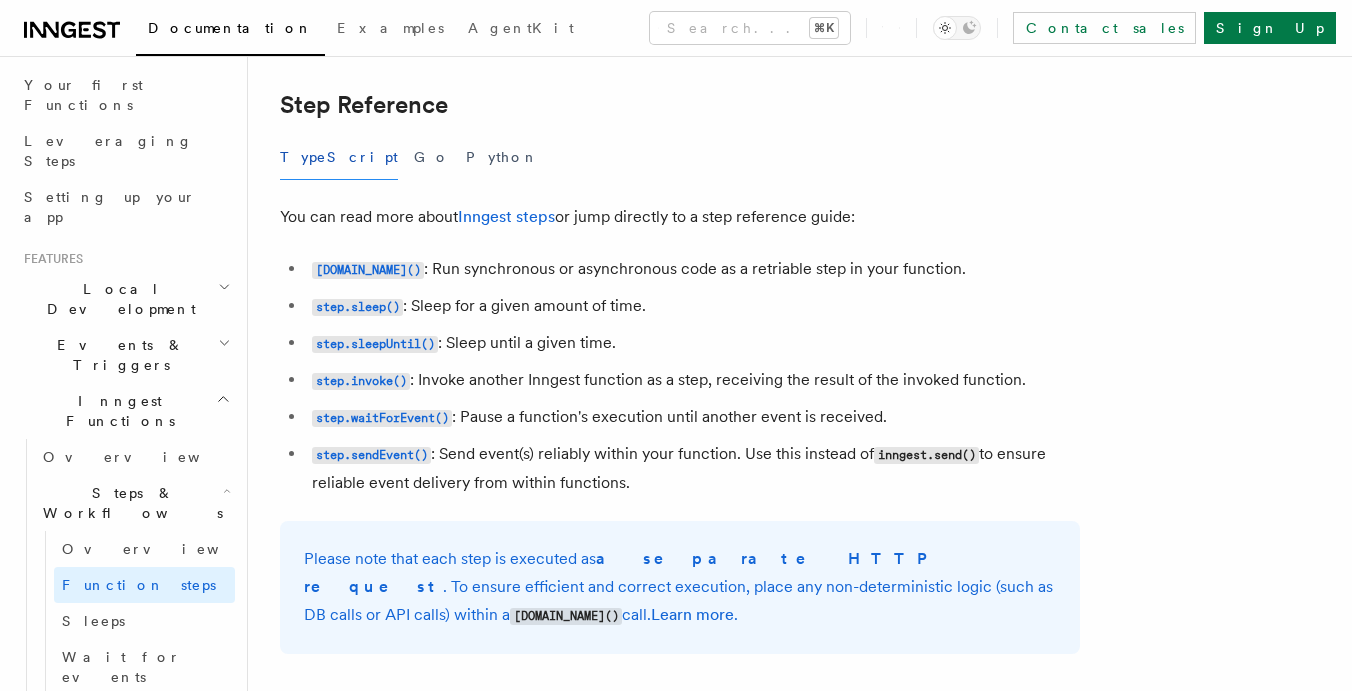 scroll, scrollTop: 3527, scrollLeft: 0, axis: vertical 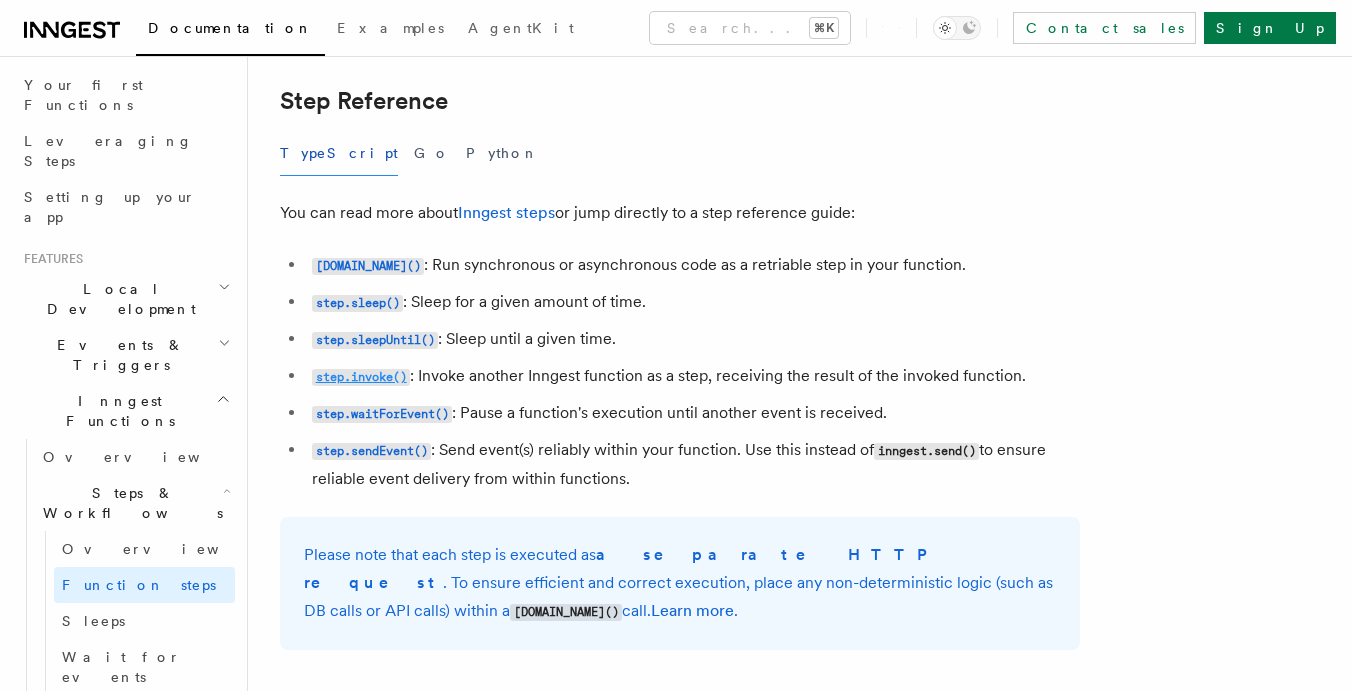 click on "step.invoke()" at bounding box center [361, 377] 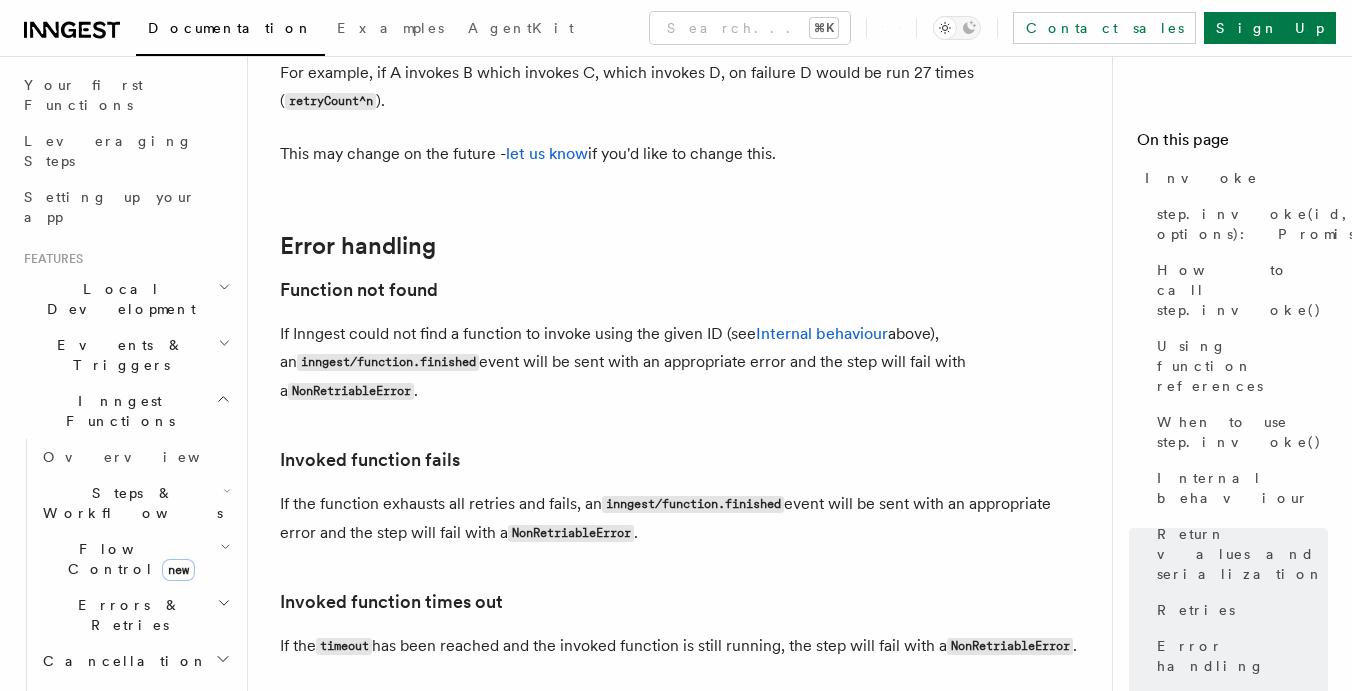 scroll, scrollTop: 4693, scrollLeft: 0, axis: vertical 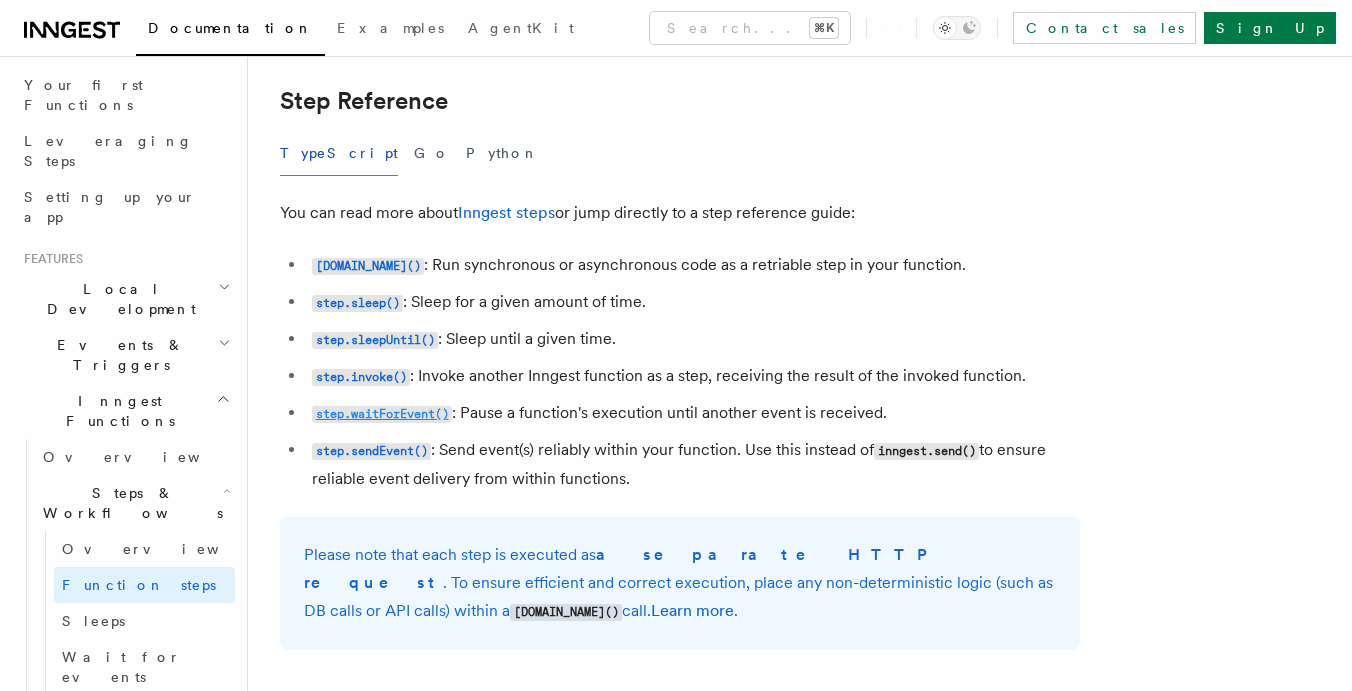 click on "step.waitForEvent()" at bounding box center (382, 414) 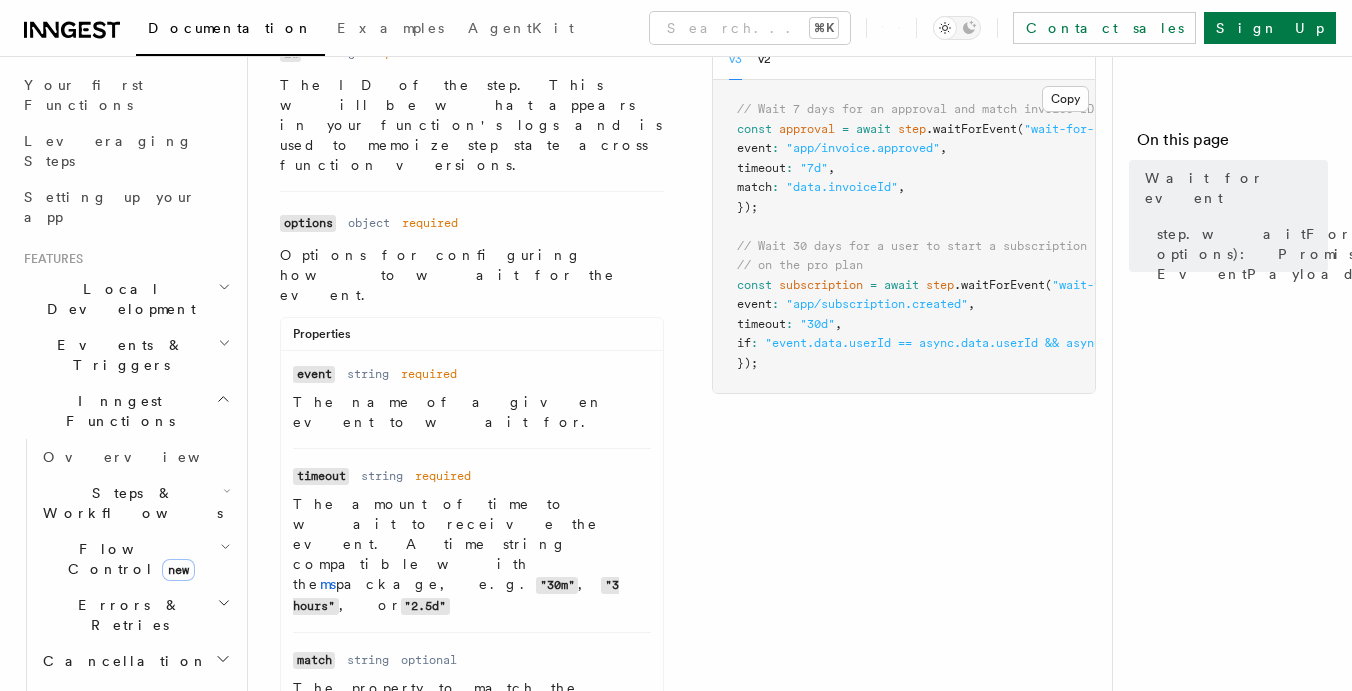scroll, scrollTop: 430, scrollLeft: 0, axis: vertical 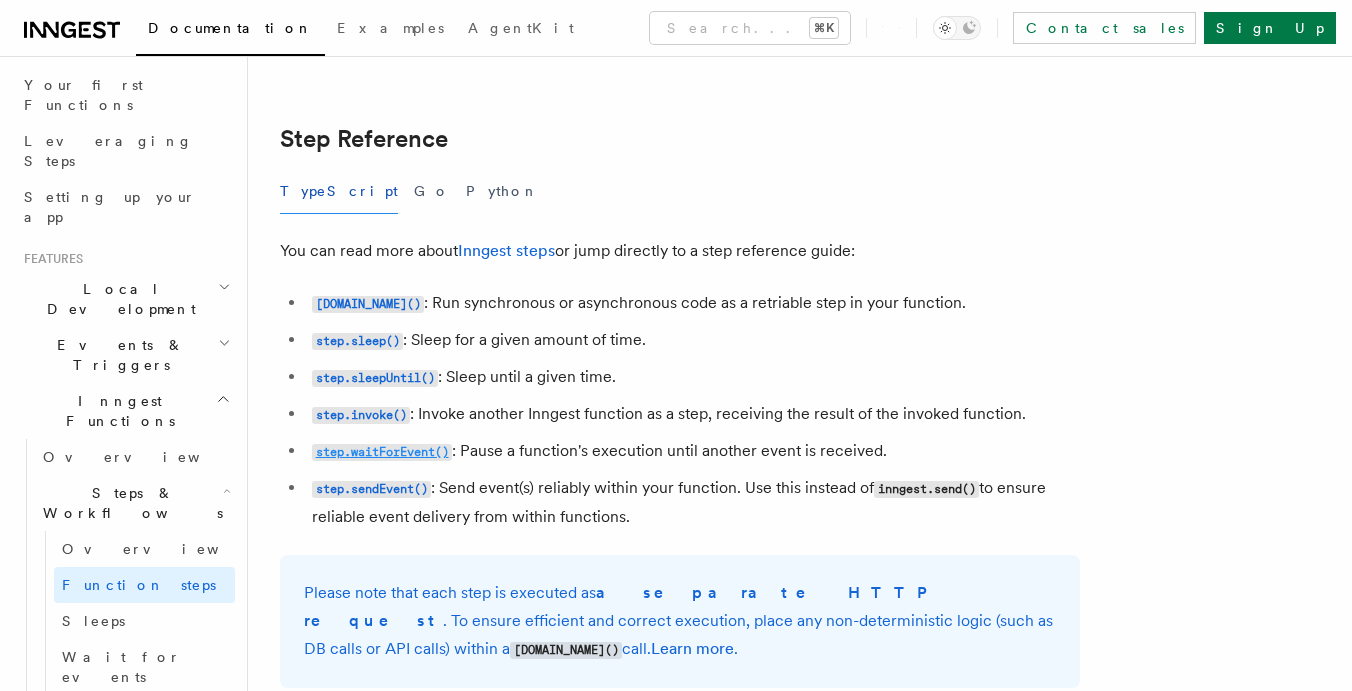 click on "step.waitForEvent()" at bounding box center (382, 452) 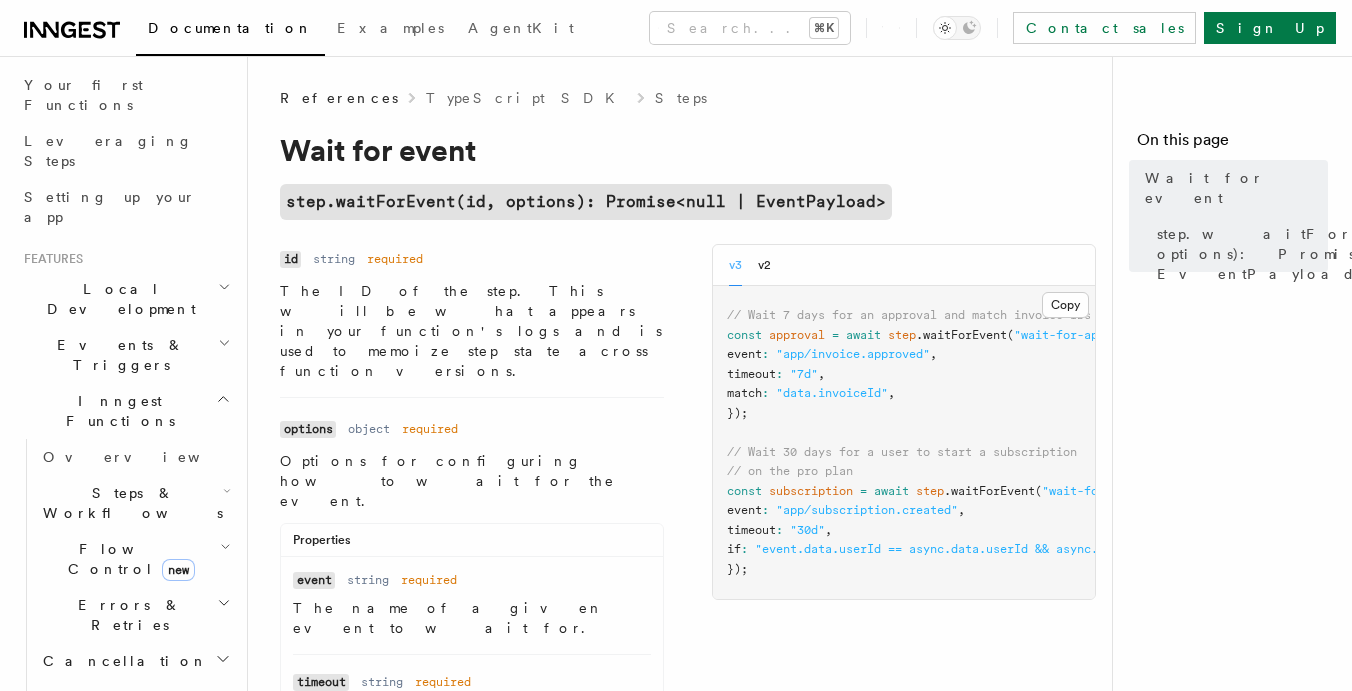 scroll, scrollTop: 0, scrollLeft: 0, axis: both 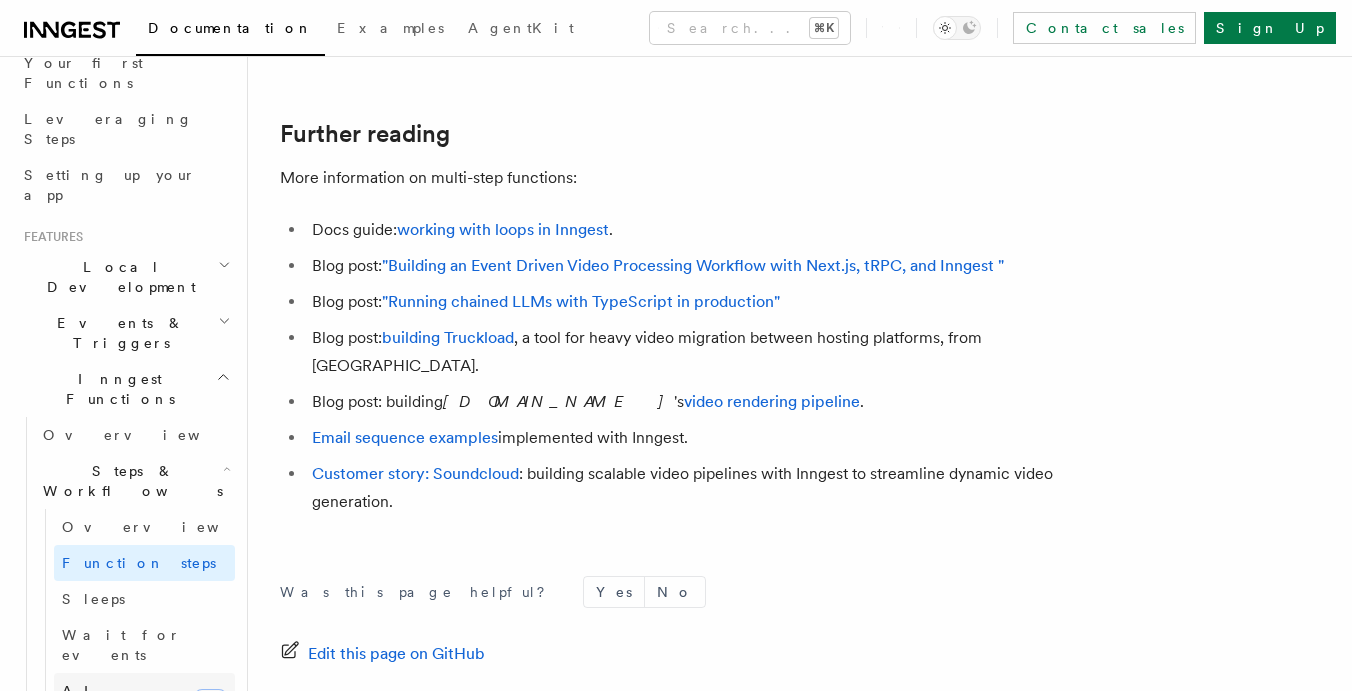 click on "AI Inference" at bounding box center [120, 701] 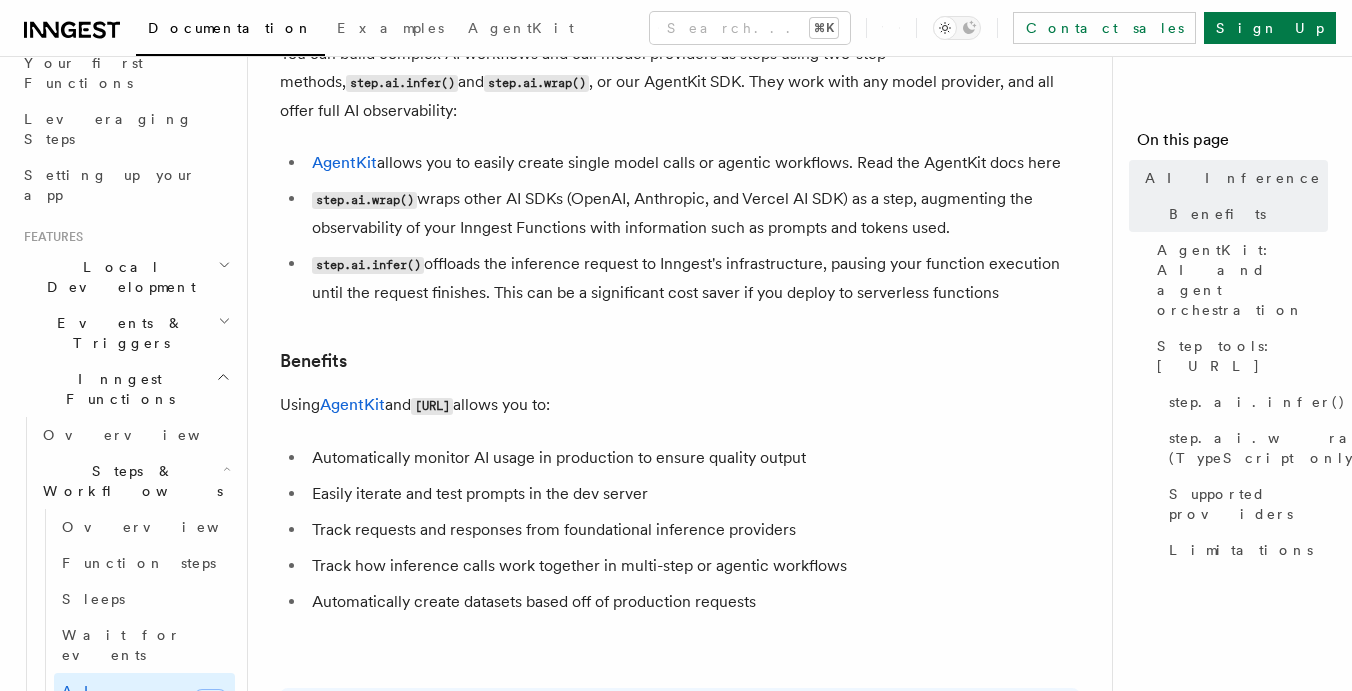 scroll, scrollTop: 163, scrollLeft: 0, axis: vertical 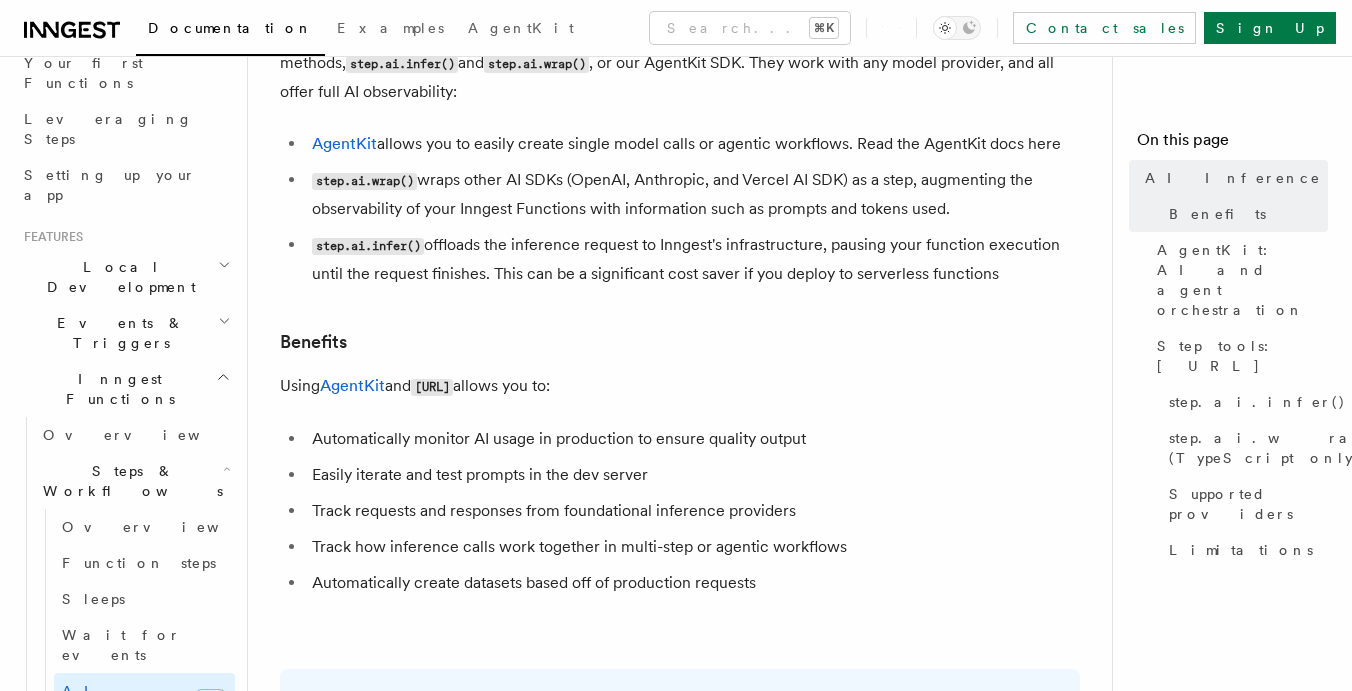 click on "Fetch new" at bounding box center (144, 749) 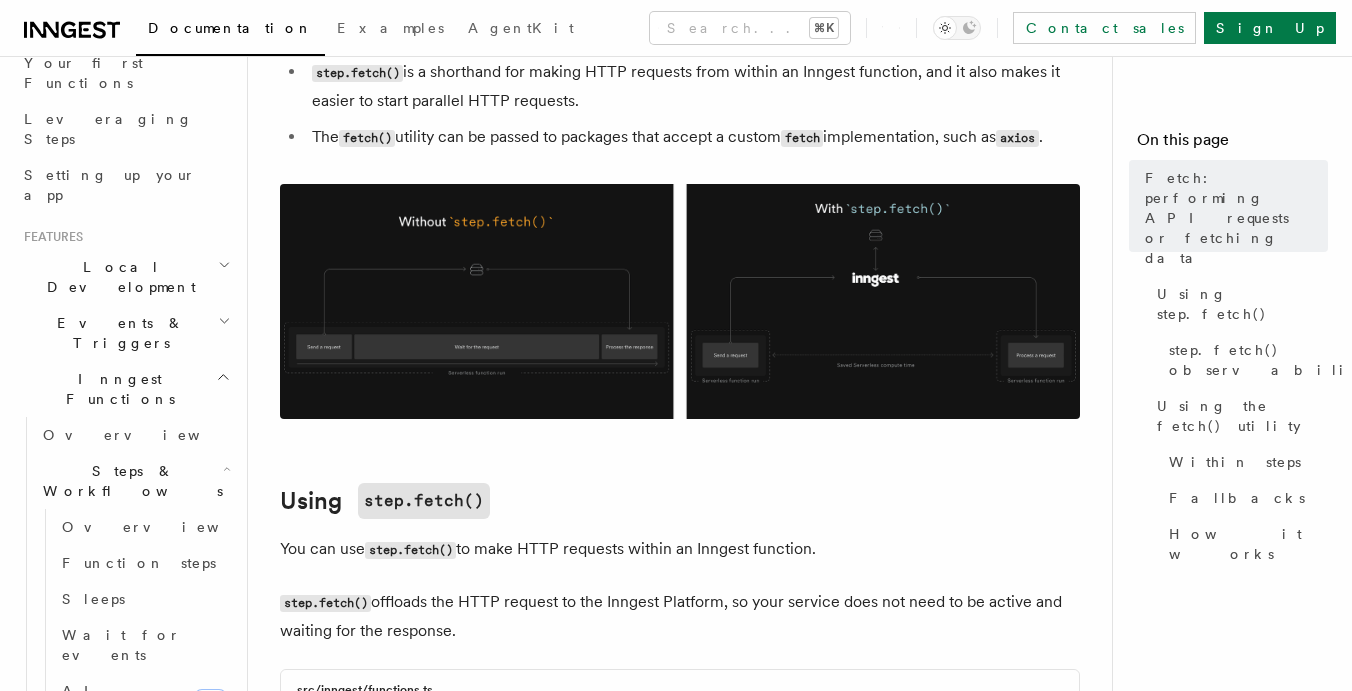 scroll, scrollTop: 315, scrollLeft: 0, axis: vertical 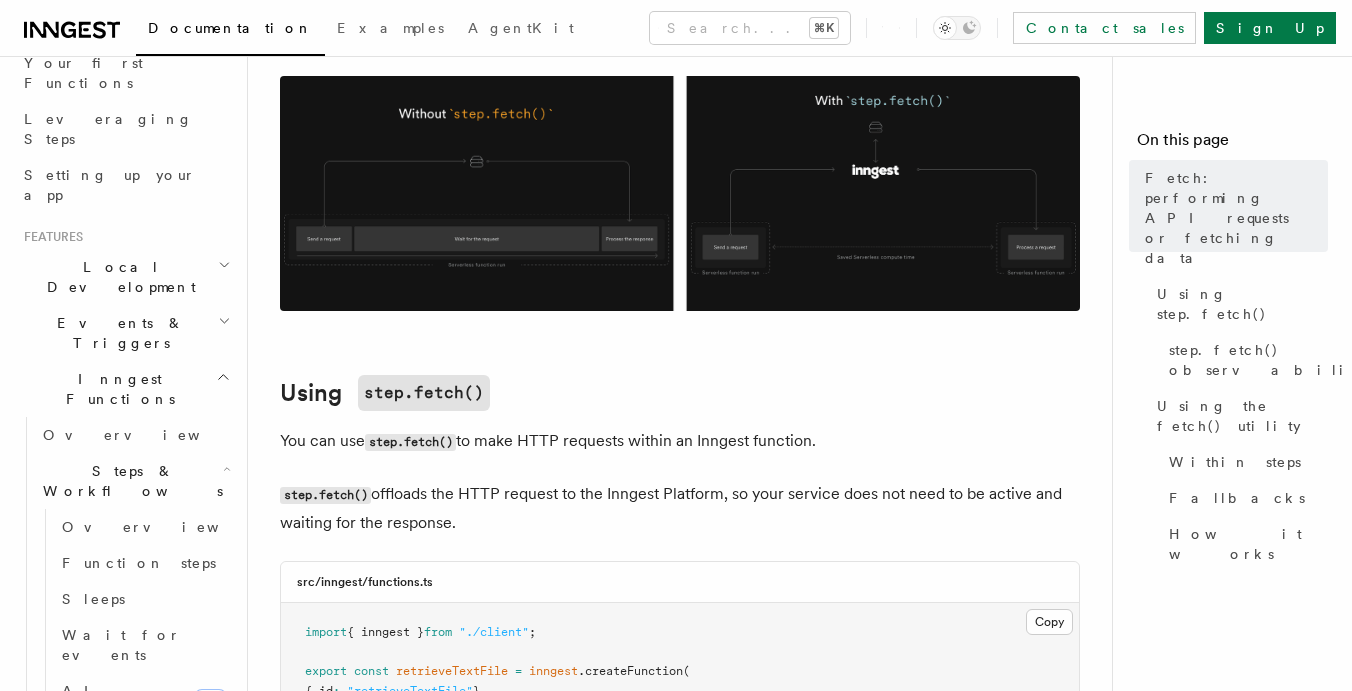 click at bounding box center [680, 193] 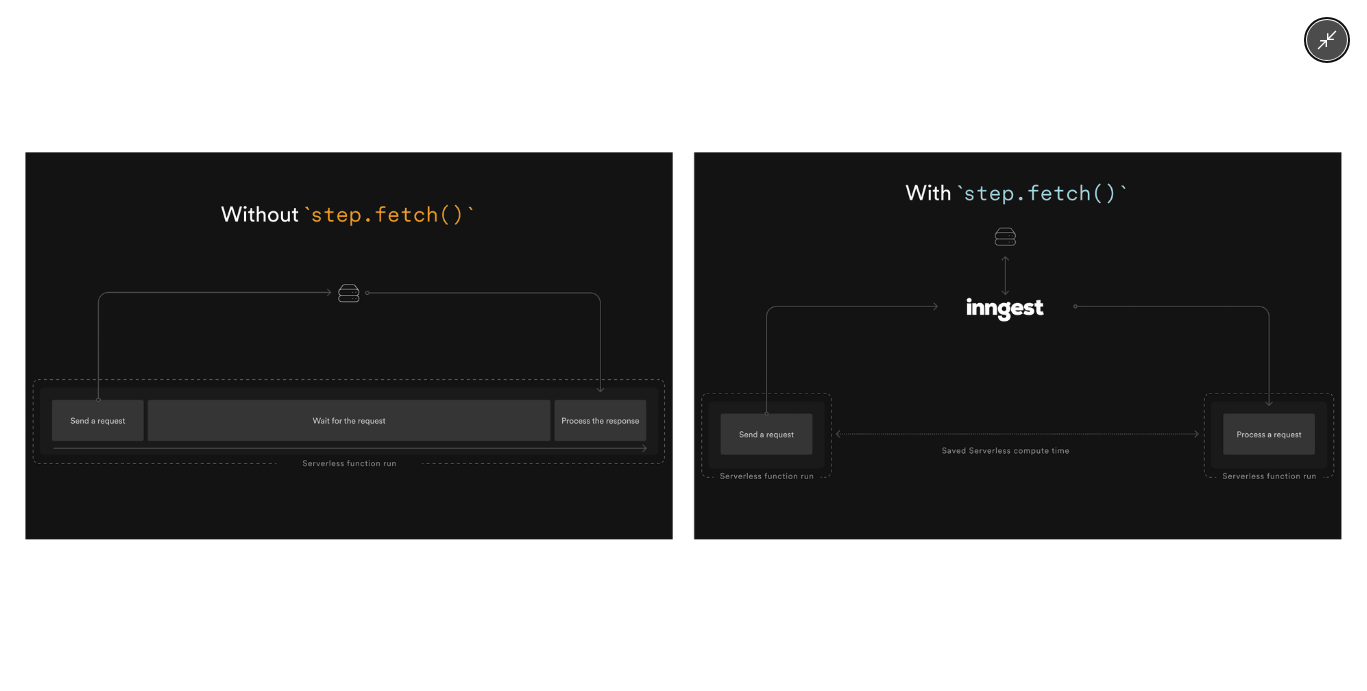 click at bounding box center (683, 345) 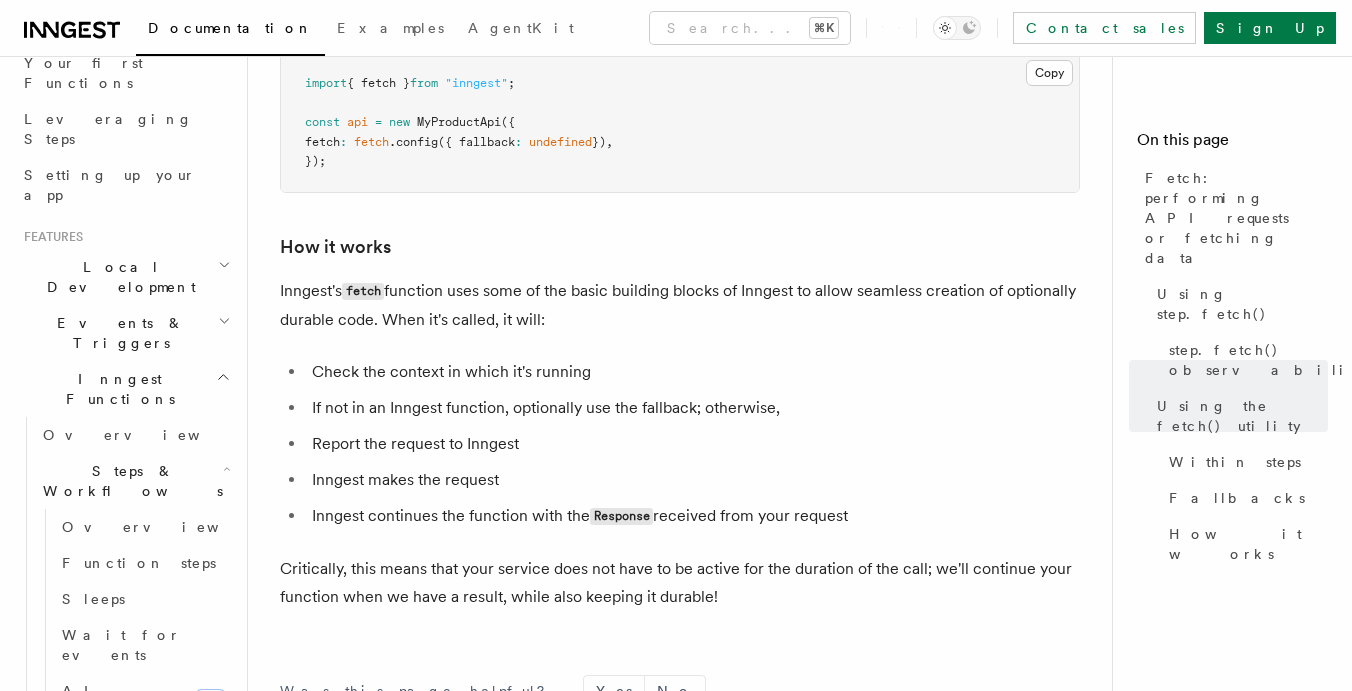 scroll, scrollTop: 4588, scrollLeft: 0, axis: vertical 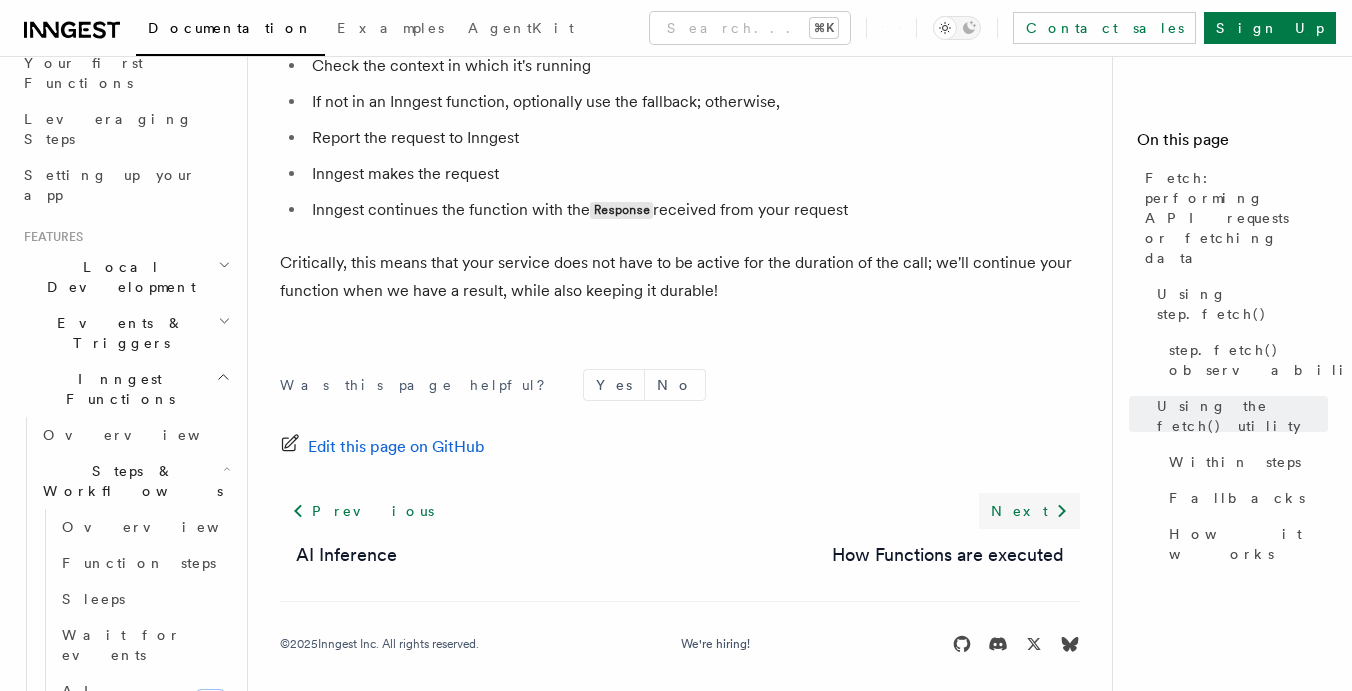 click on "Next" at bounding box center (1029, 511) 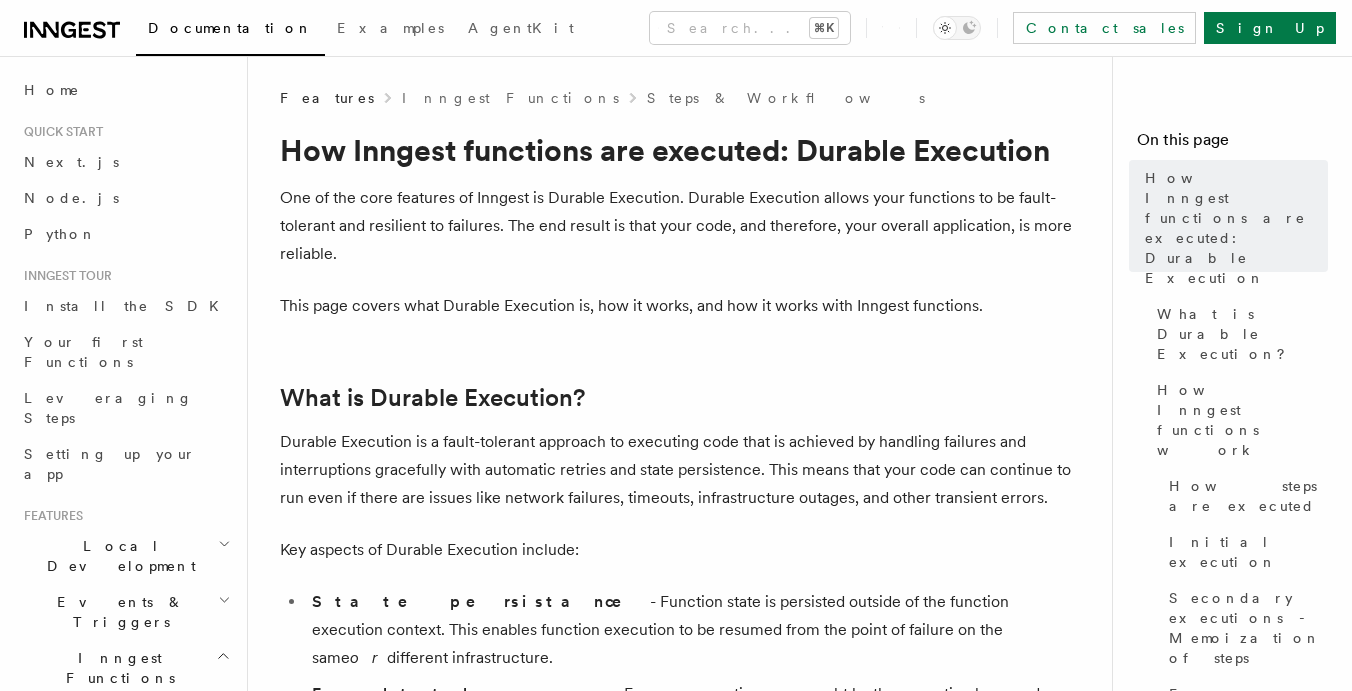 scroll, scrollTop: 0, scrollLeft: 0, axis: both 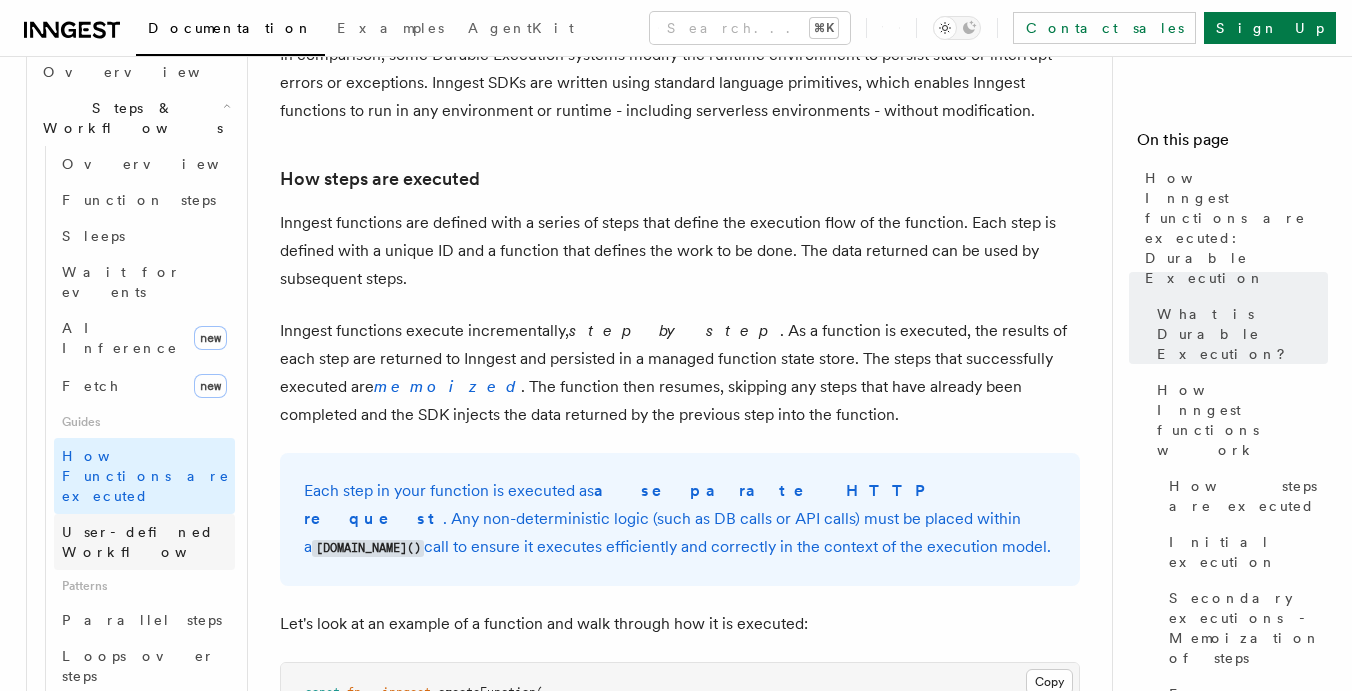 click on "User-defined Workflows" at bounding box center (152, 542) 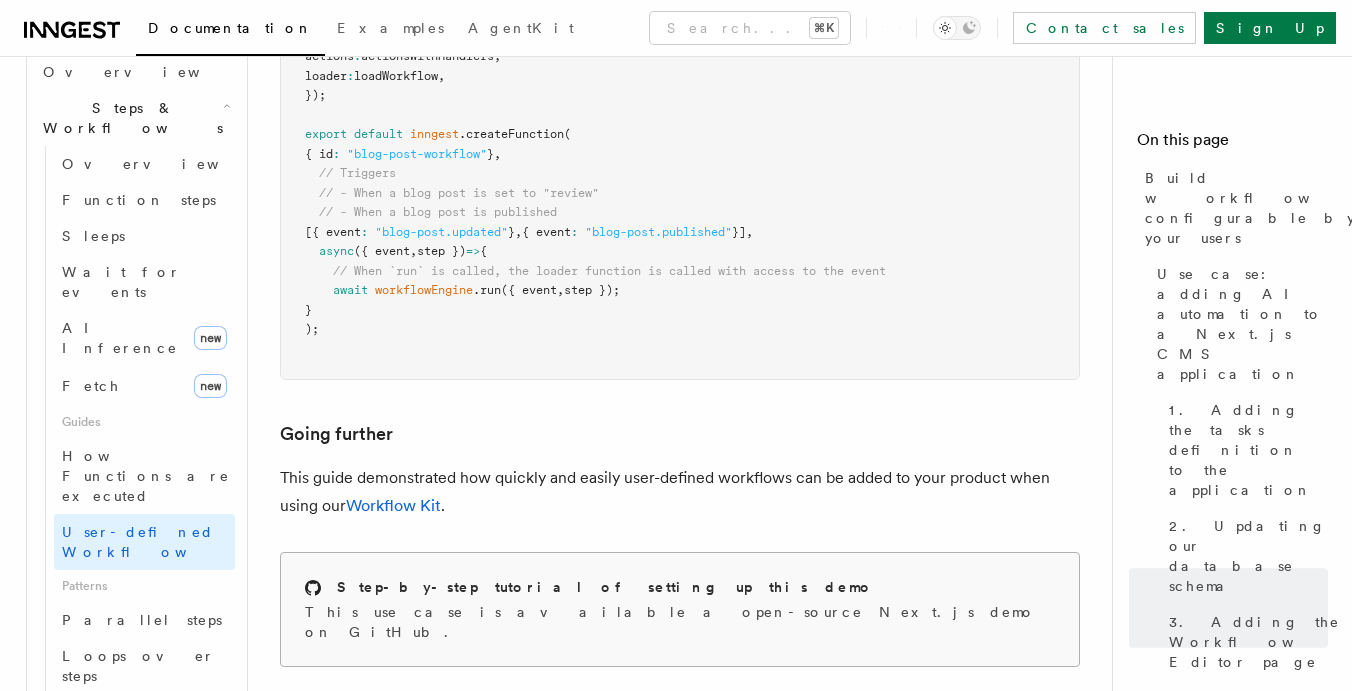 scroll, scrollTop: 9155, scrollLeft: 0, axis: vertical 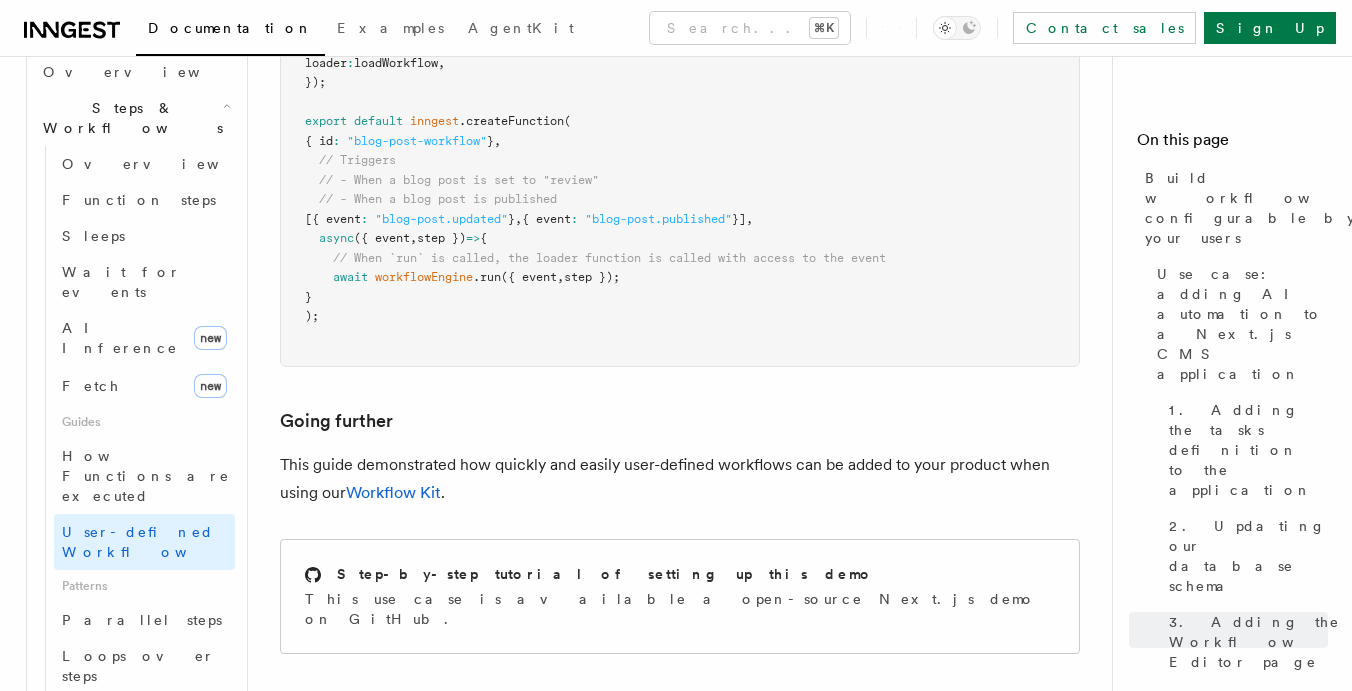 click on "Parallel steps" at bounding box center [1011, 888] 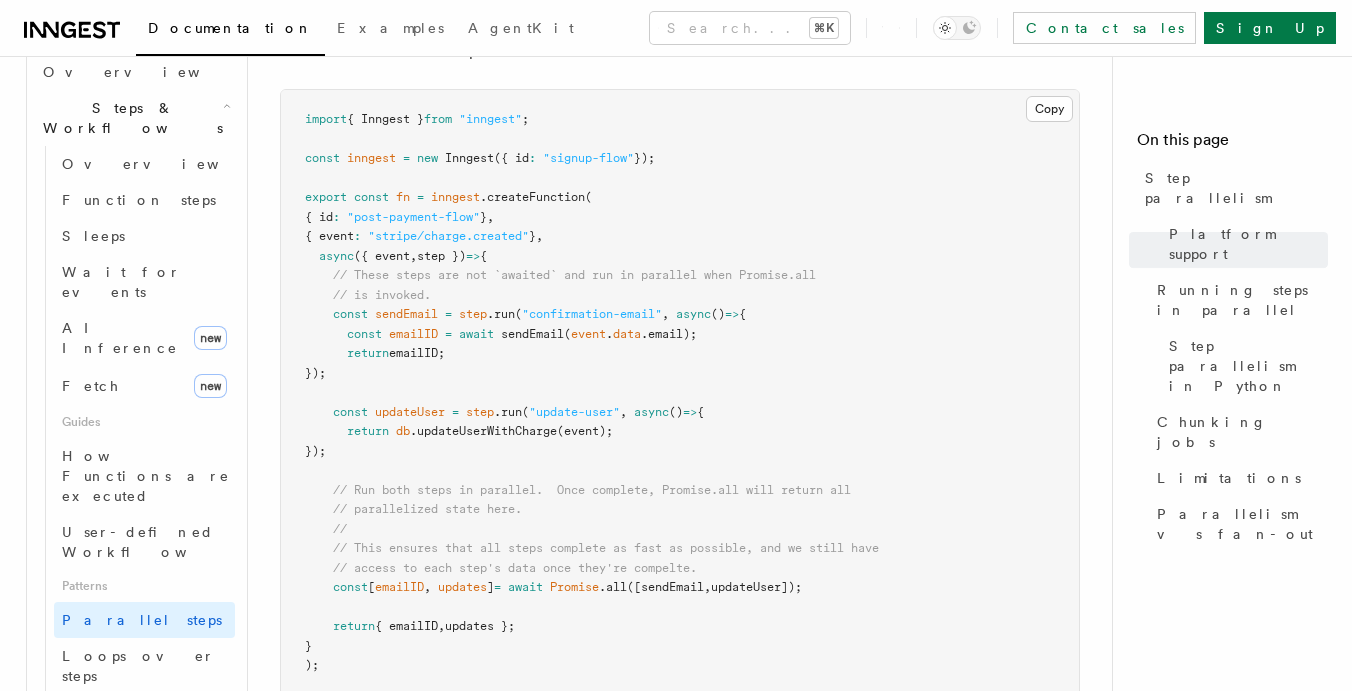 scroll, scrollTop: 659, scrollLeft: 0, axis: vertical 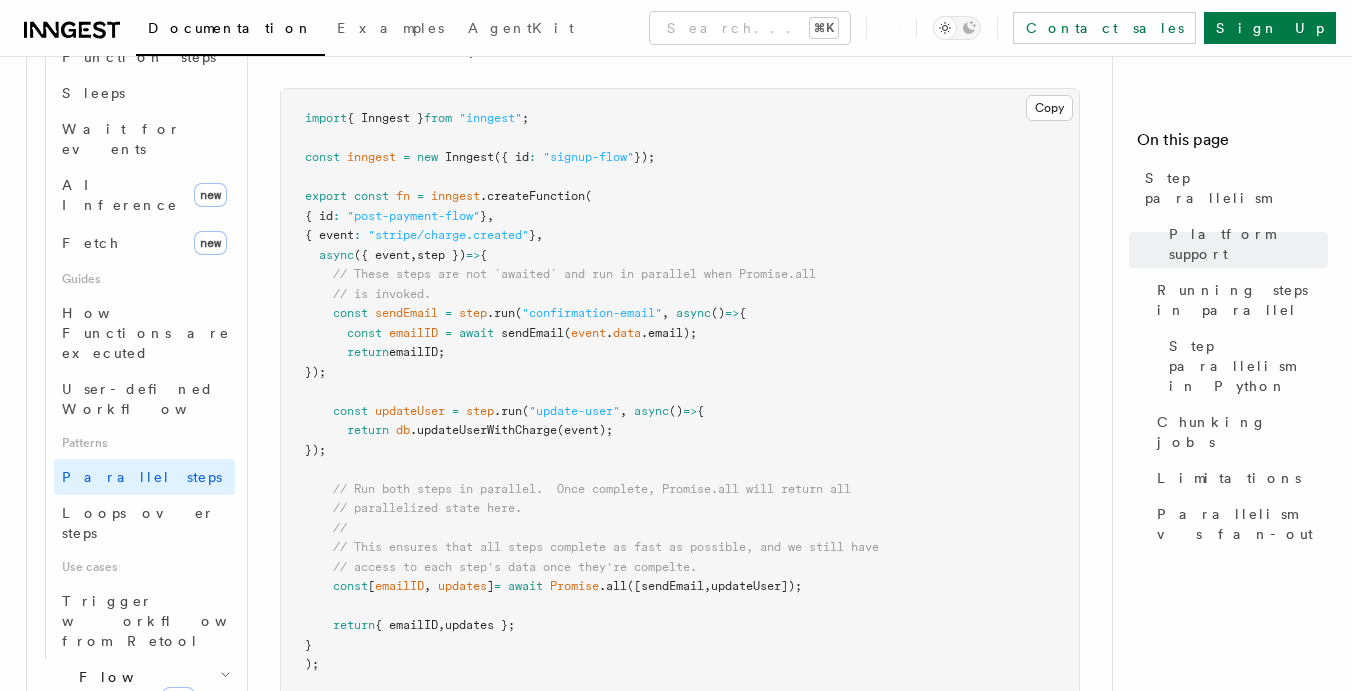 click on "Flow Control new" at bounding box center (135, 687) 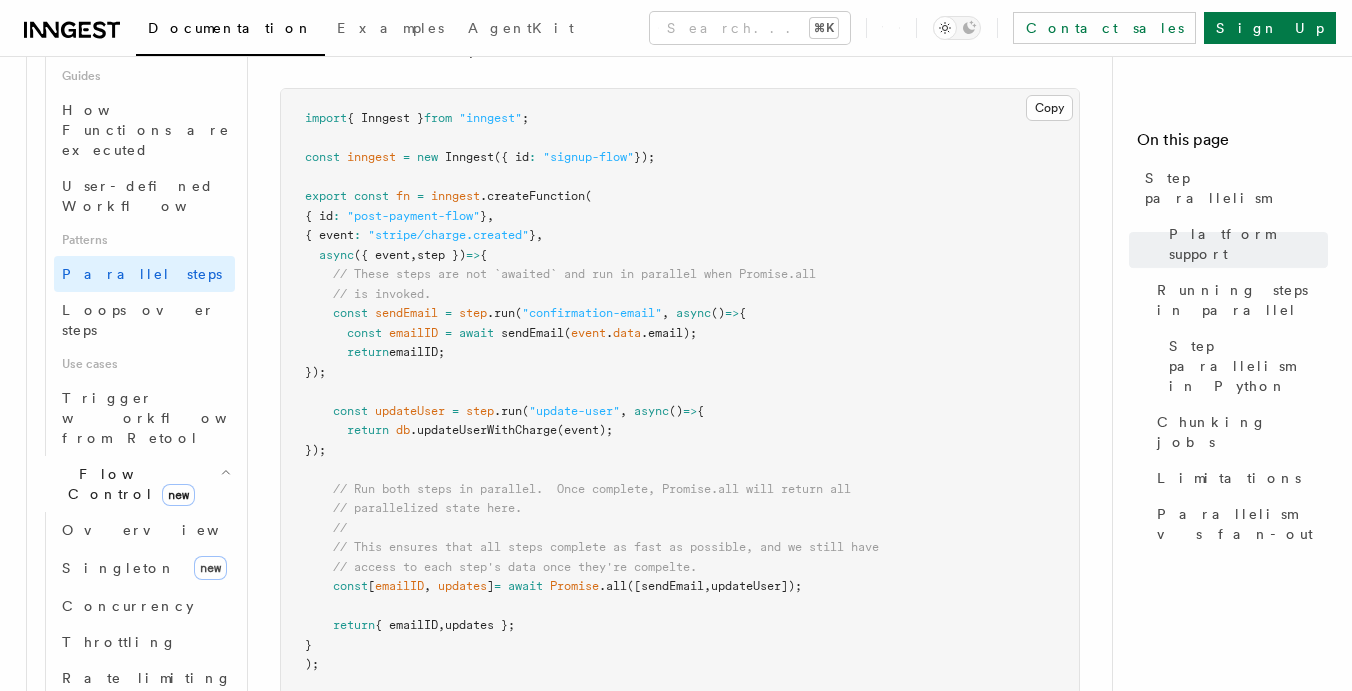 scroll, scrollTop: 1090, scrollLeft: 0, axis: vertical 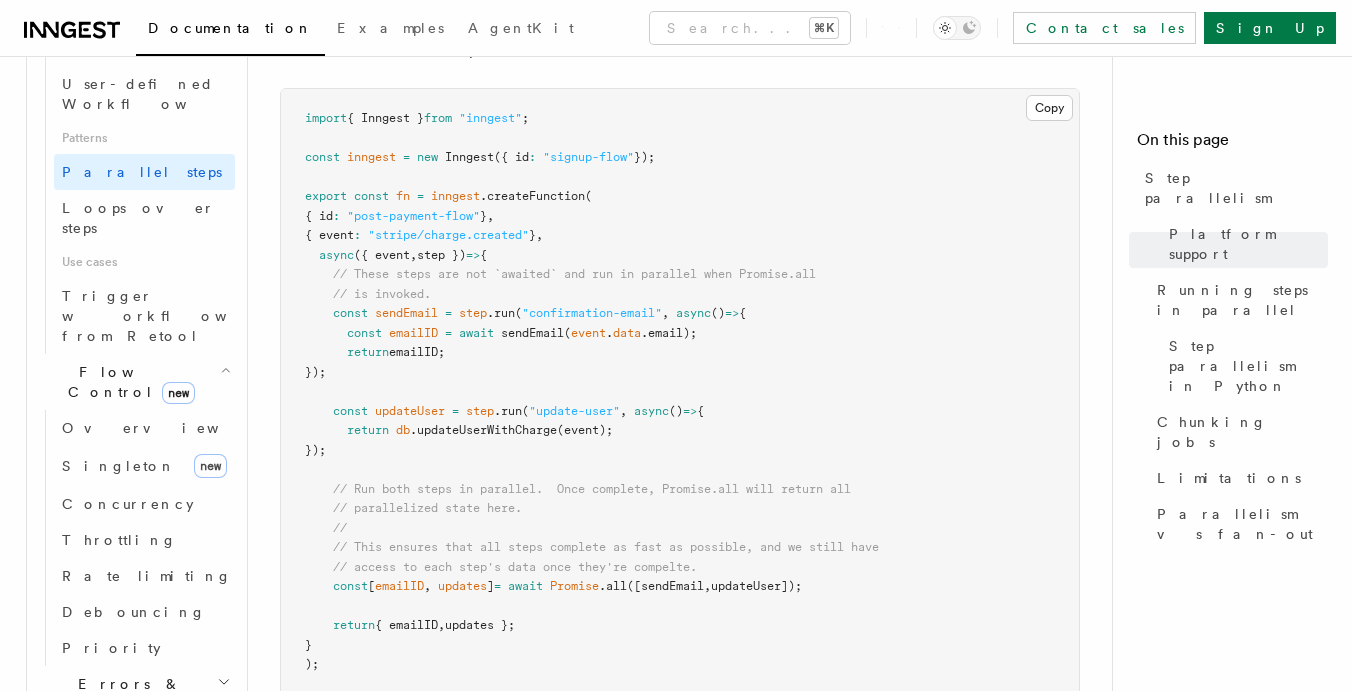 click on "Errors & Retries" at bounding box center (135, 694) 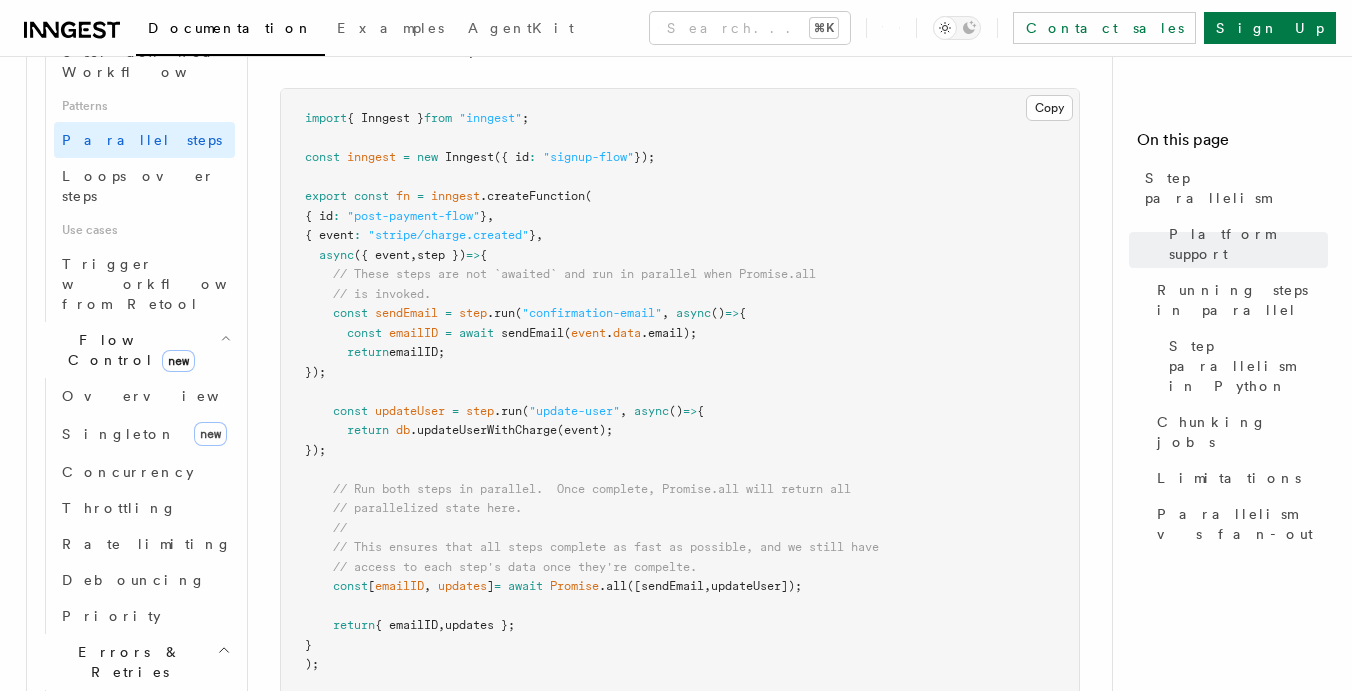 scroll, scrollTop: 1218, scrollLeft: 0, axis: vertical 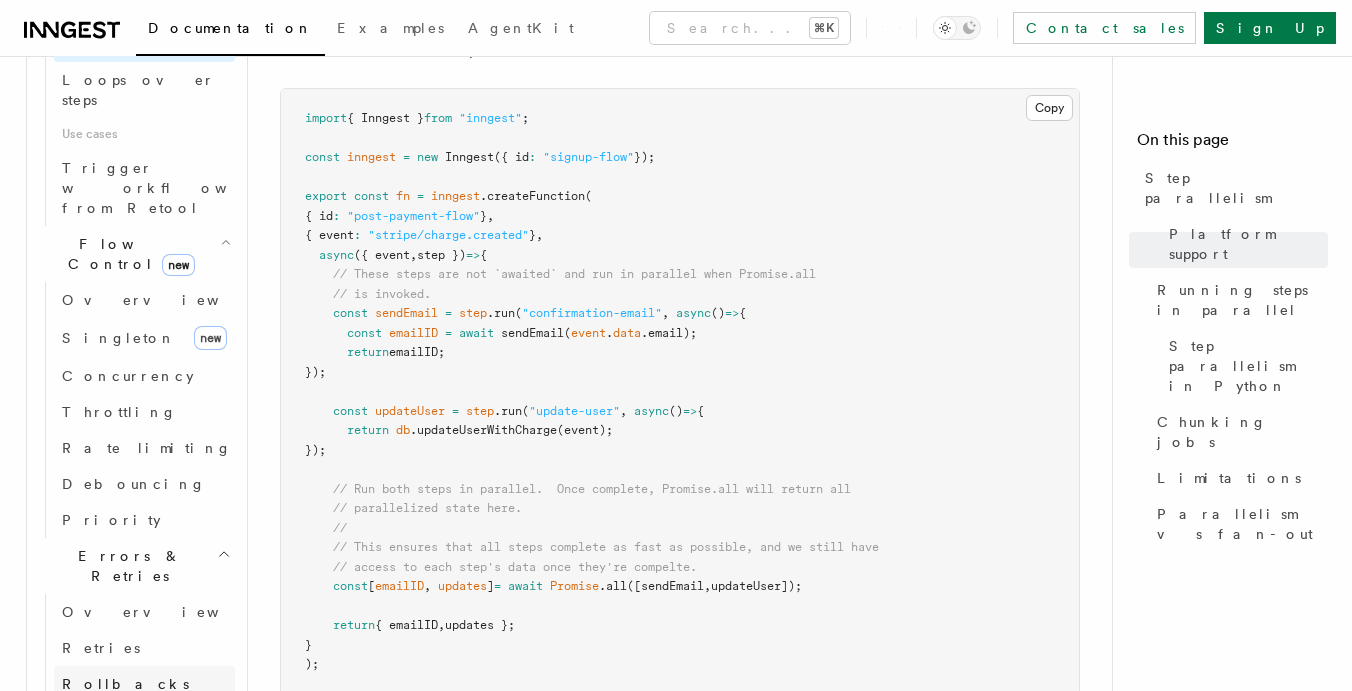 click on "Rollbacks" at bounding box center [144, 684] 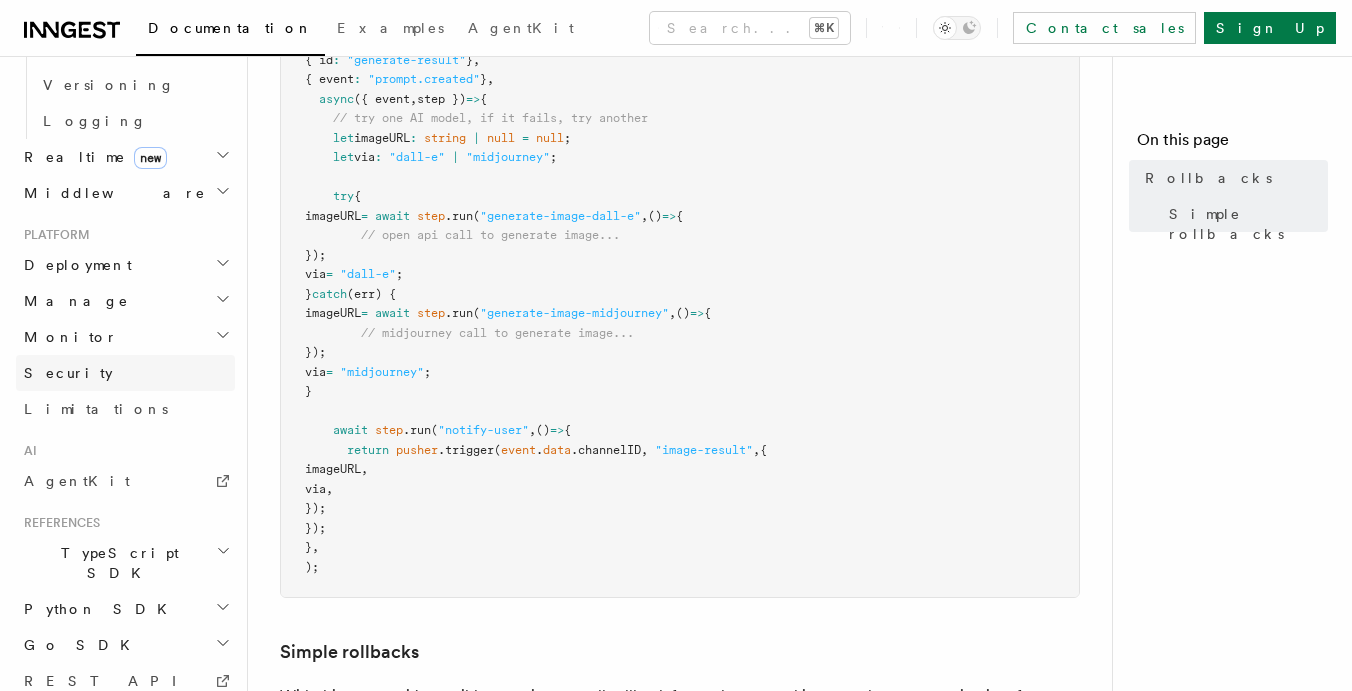 scroll, scrollTop: 602, scrollLeft: 0, axis: vertical 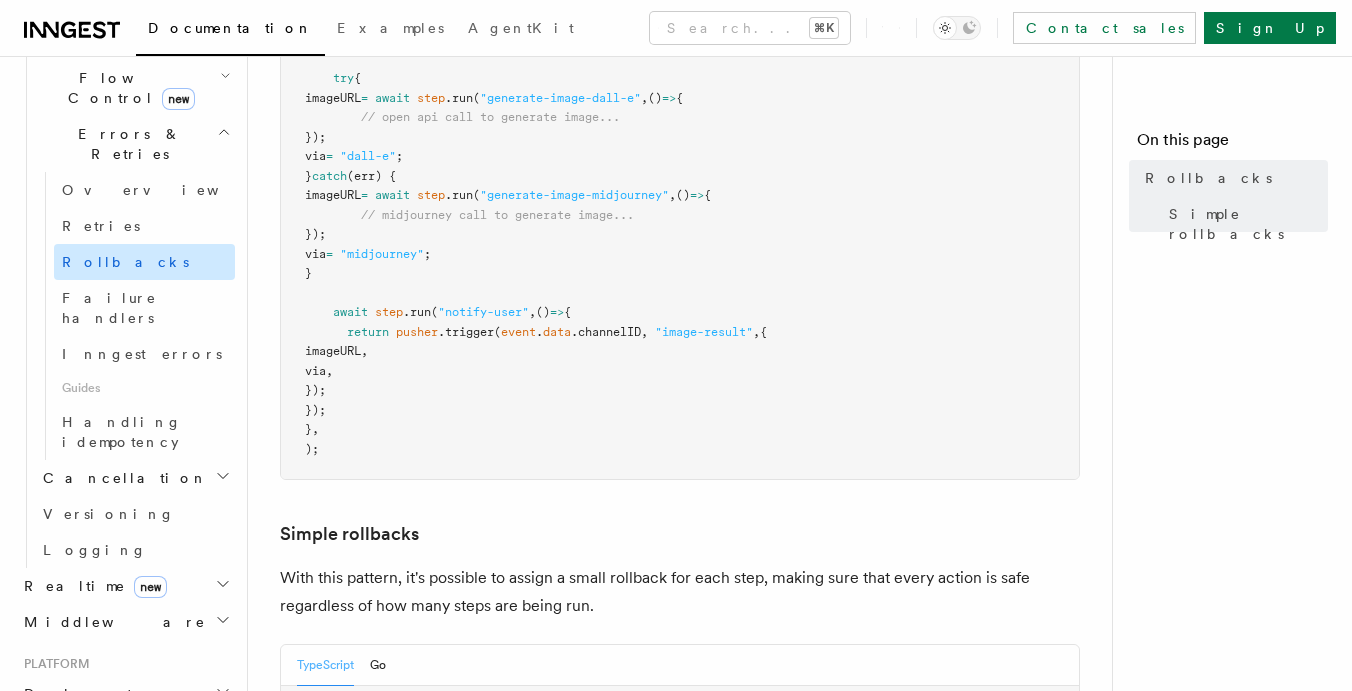 click on "Rollbacks" at bounding box center (144, 262) 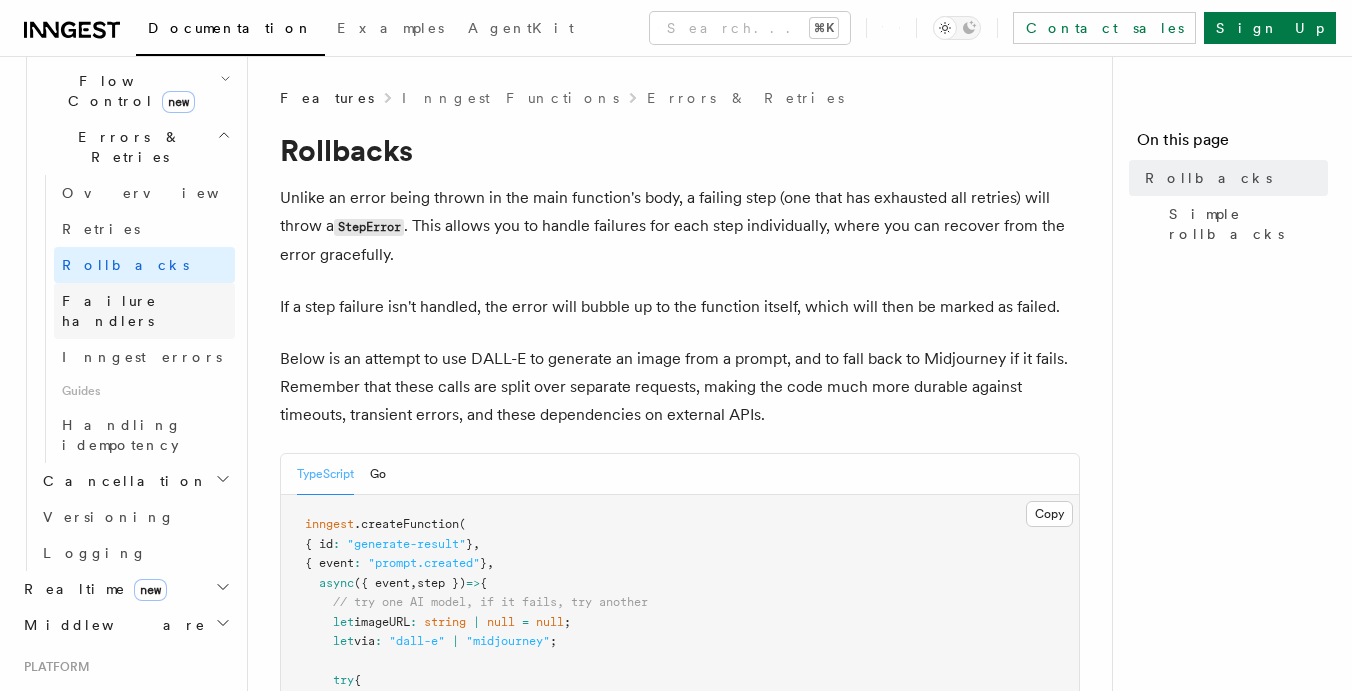 scroll, scrollTop: 728, scrollLeft: 0, axis: vertical 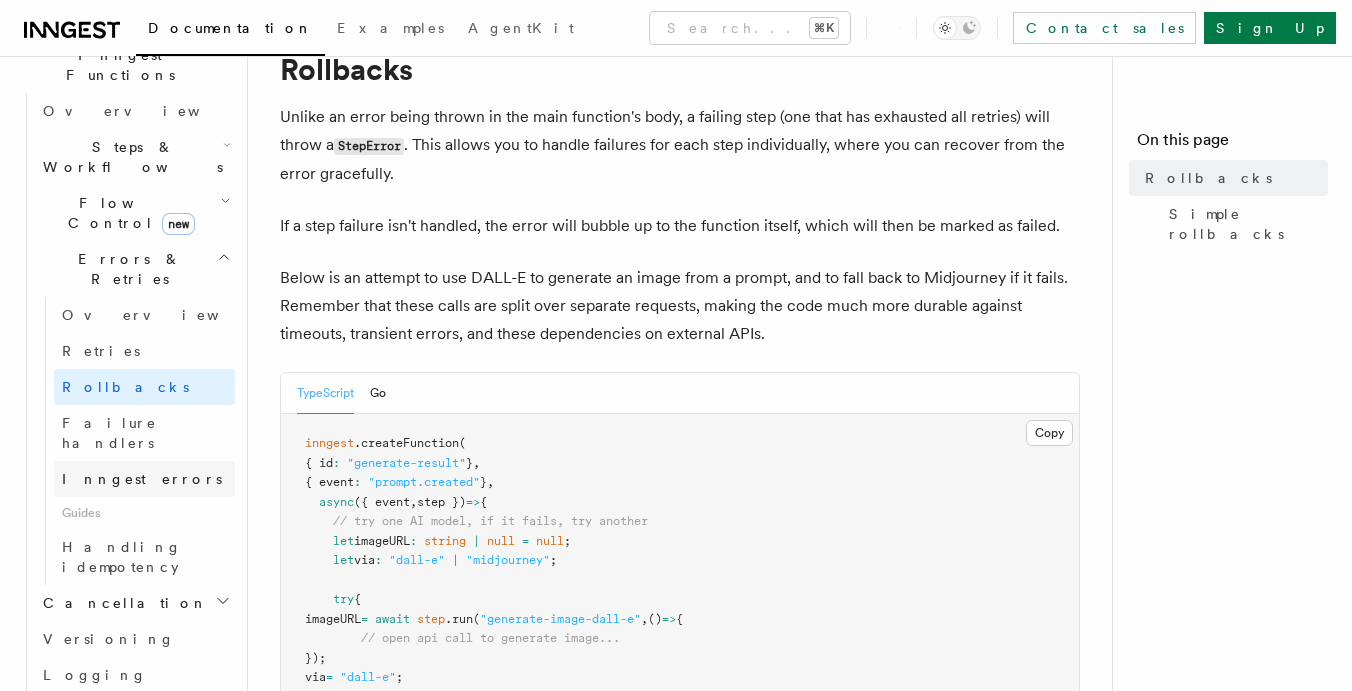 click on "Inngest errors" at bounding box center [142, 479] 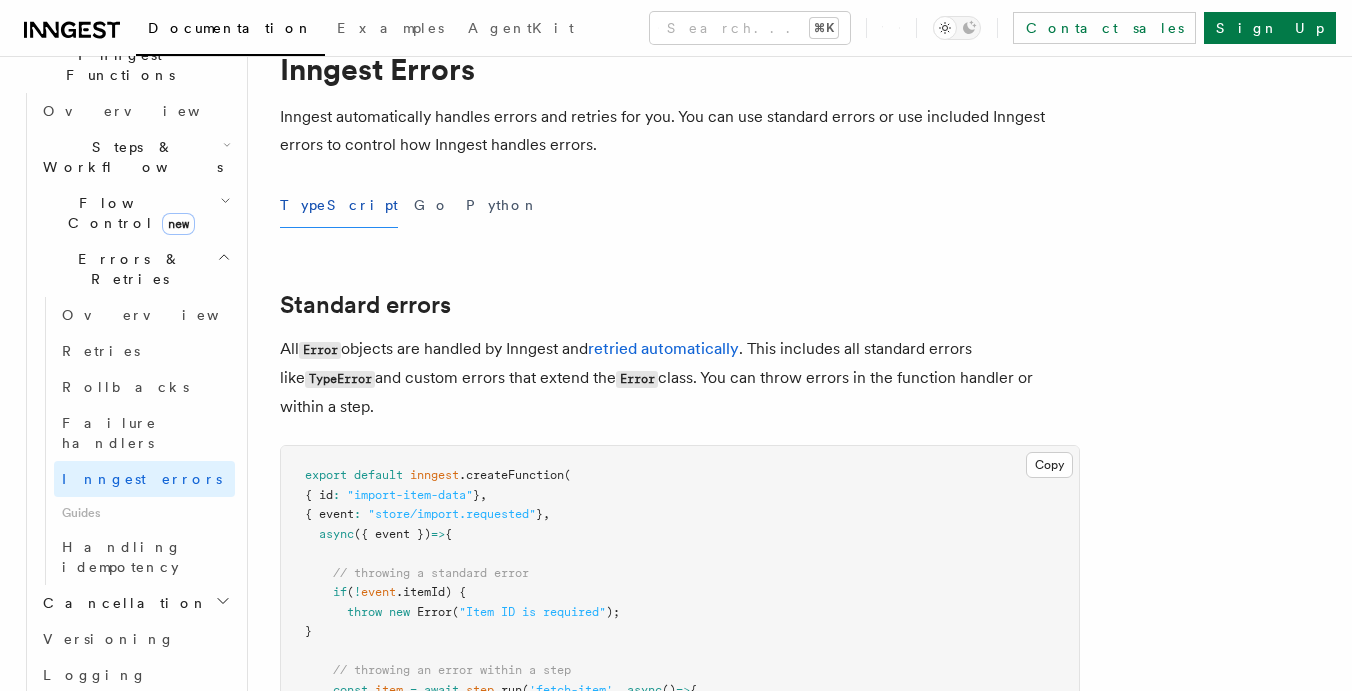scroll, scrollTop: 0, scrollLeft: 0, axis: both 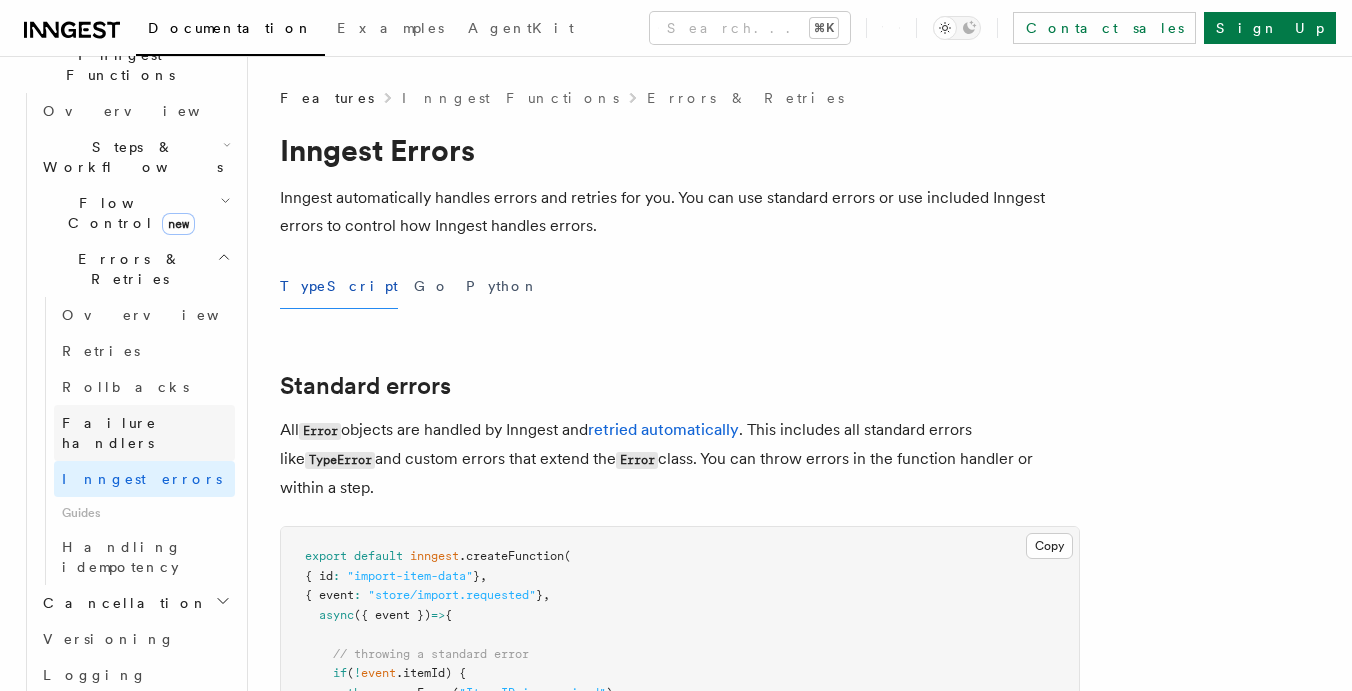 click on "Failure handlers" at bounding box center [109, 433] 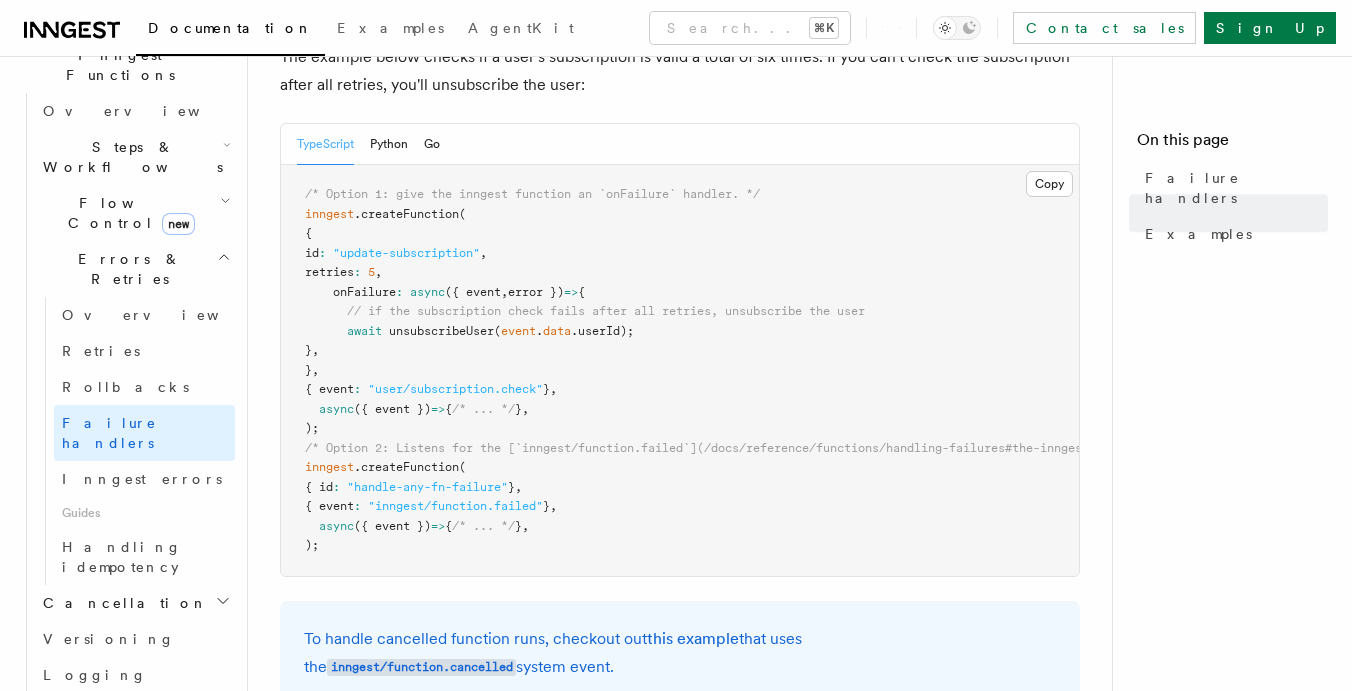 scroll, scrollTop: 402, scrollLeft: 0, axis: vertical 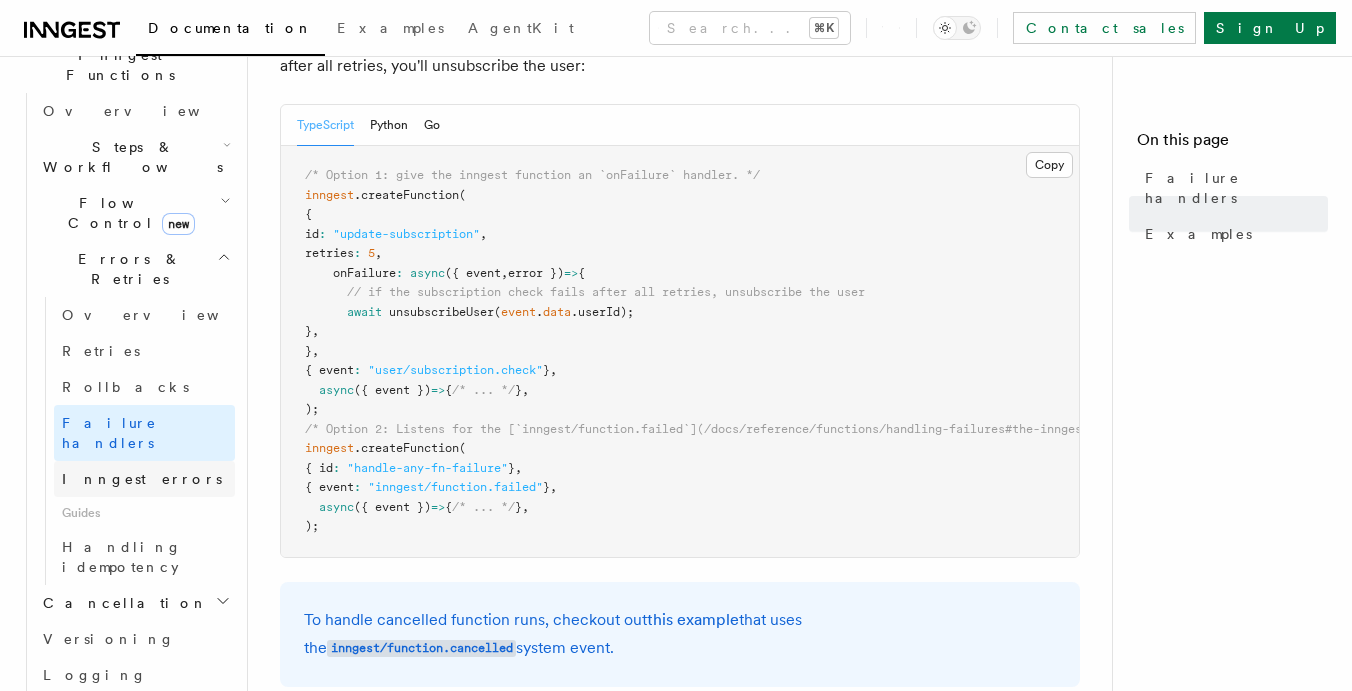 click on "Inngest errors" at bounding box center [144, 479] 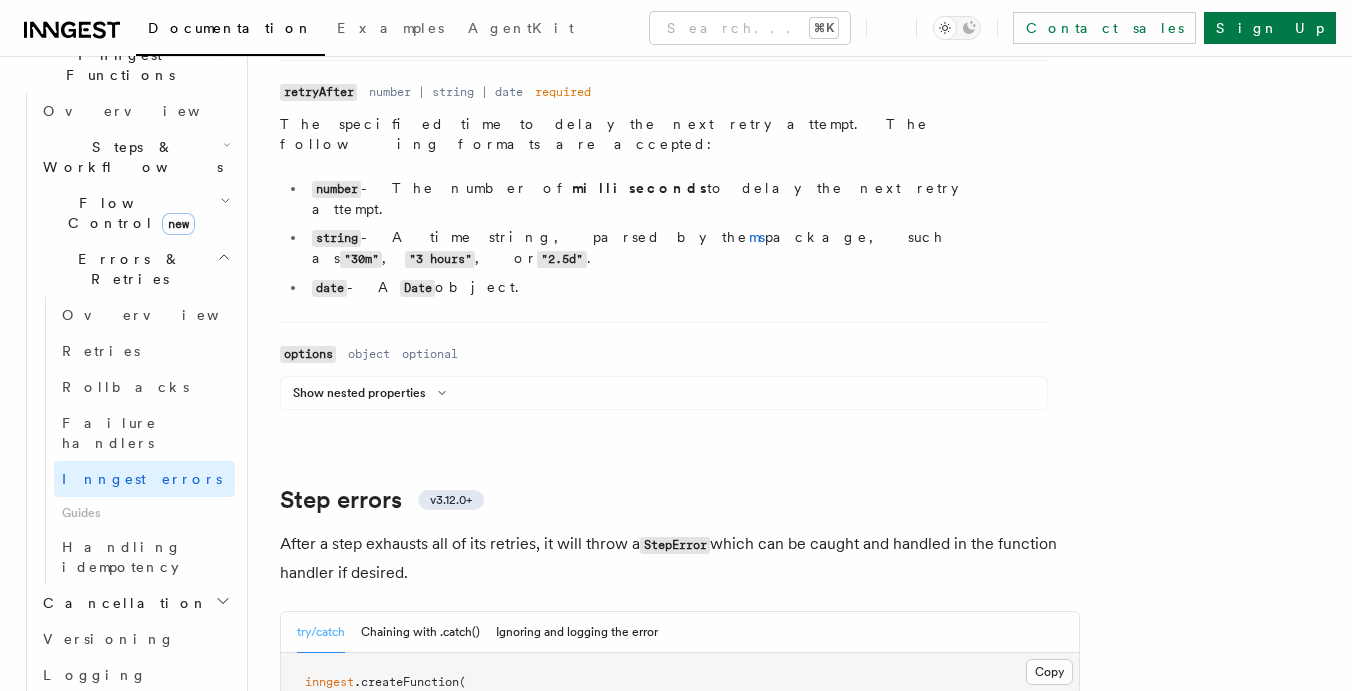 scroll, scrollTop: 2789, scrollLeft: 0, axis: vertical 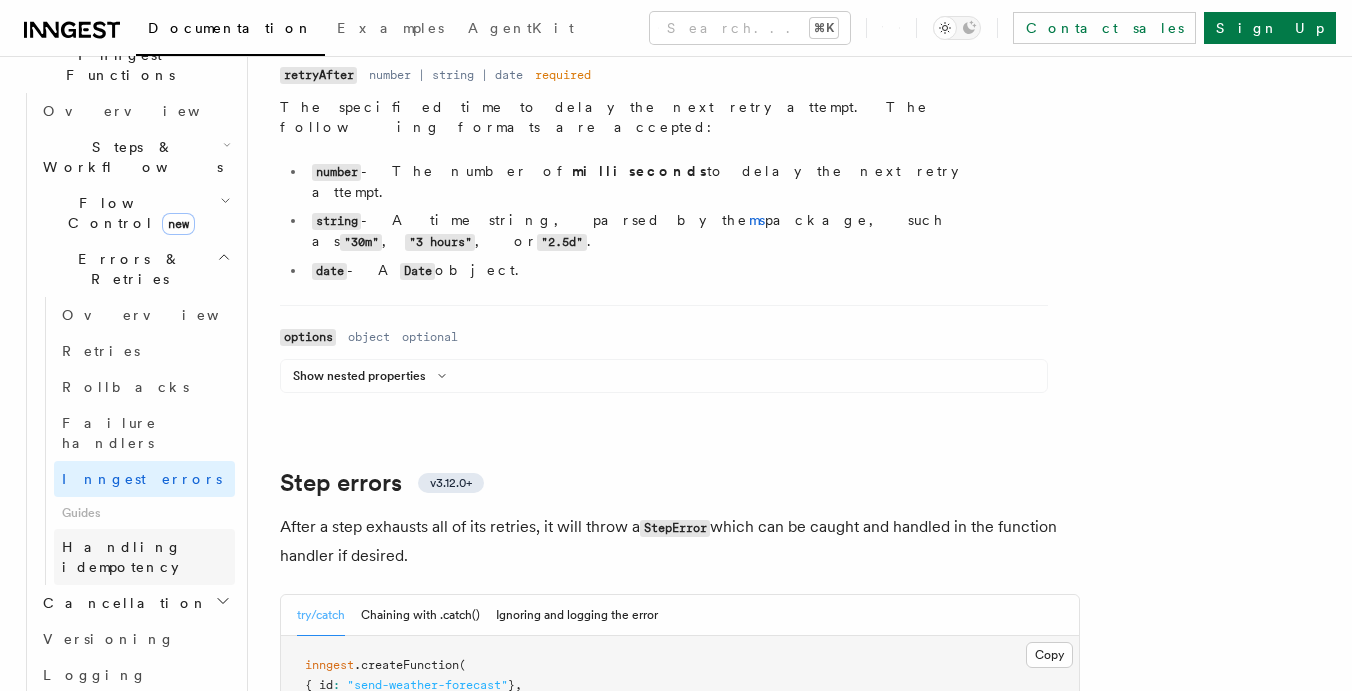 click on "Handling idempotency" at bounding box center [122, 557] 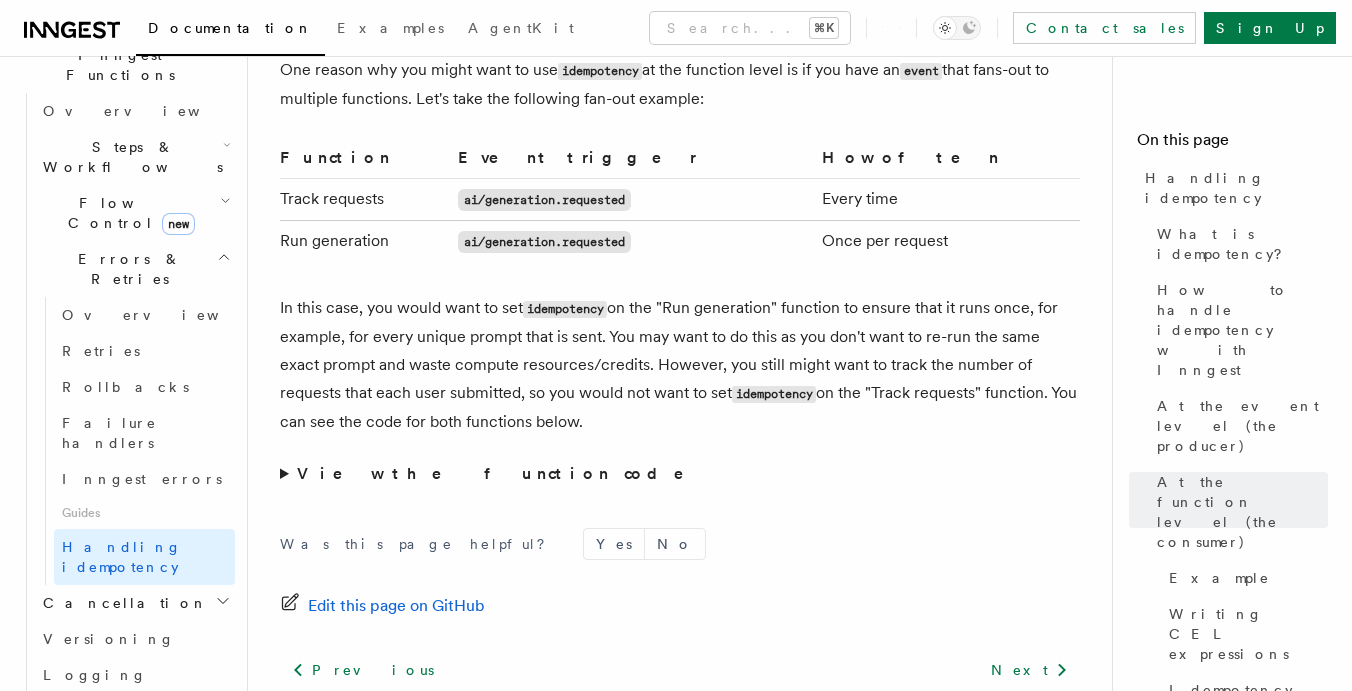 scroll, scrollTop: 4000, scrollLeft: 0, axis: vertical 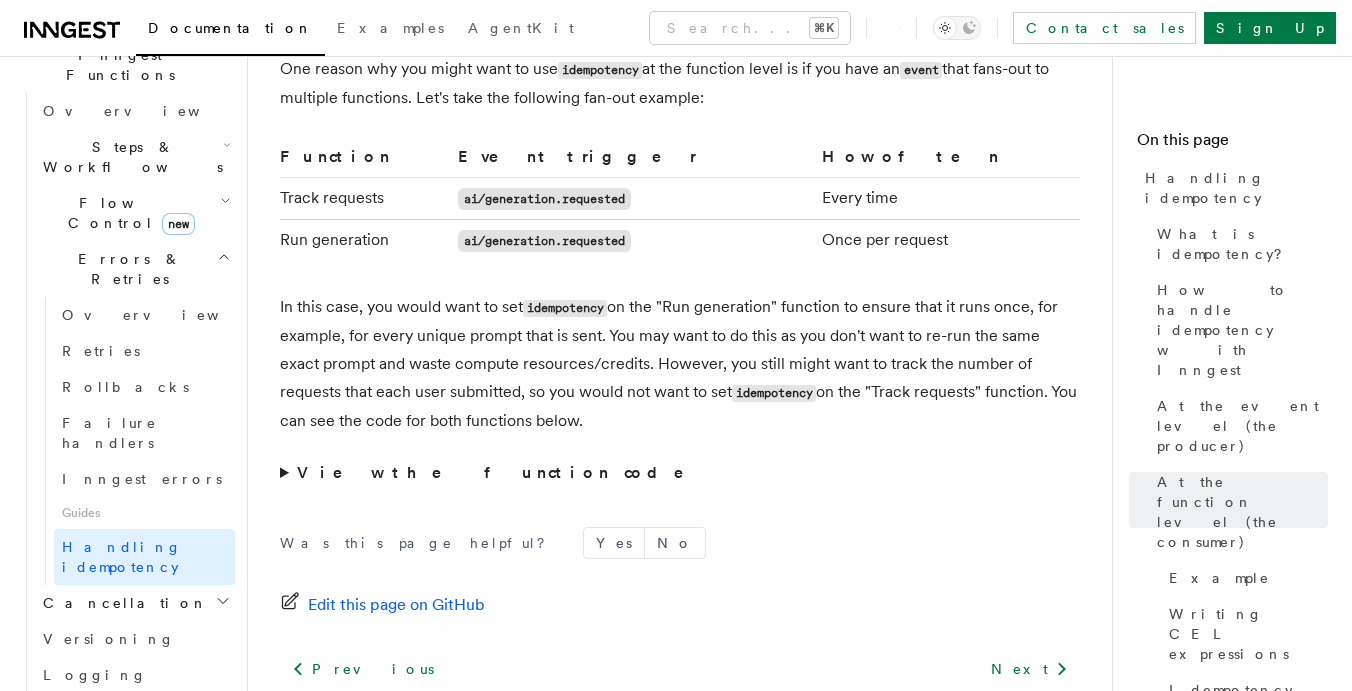 click on "Features Inngest Functions Errors & Retries Handling idempotency
Ensuring that your code is idempotent is foundational to building reliable systems. Within Inngest, there are multiple ways to ensure that your functions are idempotent.
What is idempotency?
Idempotency, by definition, describes an operation that can occur multiple times without changing the result beyond the initial execution. In the world of software, this means that a functions can be executed multiple times, but it will always have the same effect as being called once. An example of this is an "upsert."
How to handle idempotency with Inngest
It should always be the aim to write code that is idempotent itself within your system or your Inngest functions, but there are also some features within Inngest that can help you ensure idempotency.
As Inngest functions are triggered by events, there are two main ways to ensure idempotency:
at the event level ( the producer )  and/or
at the function level ( the consumer )
)." at bounding box center [720, -1570] 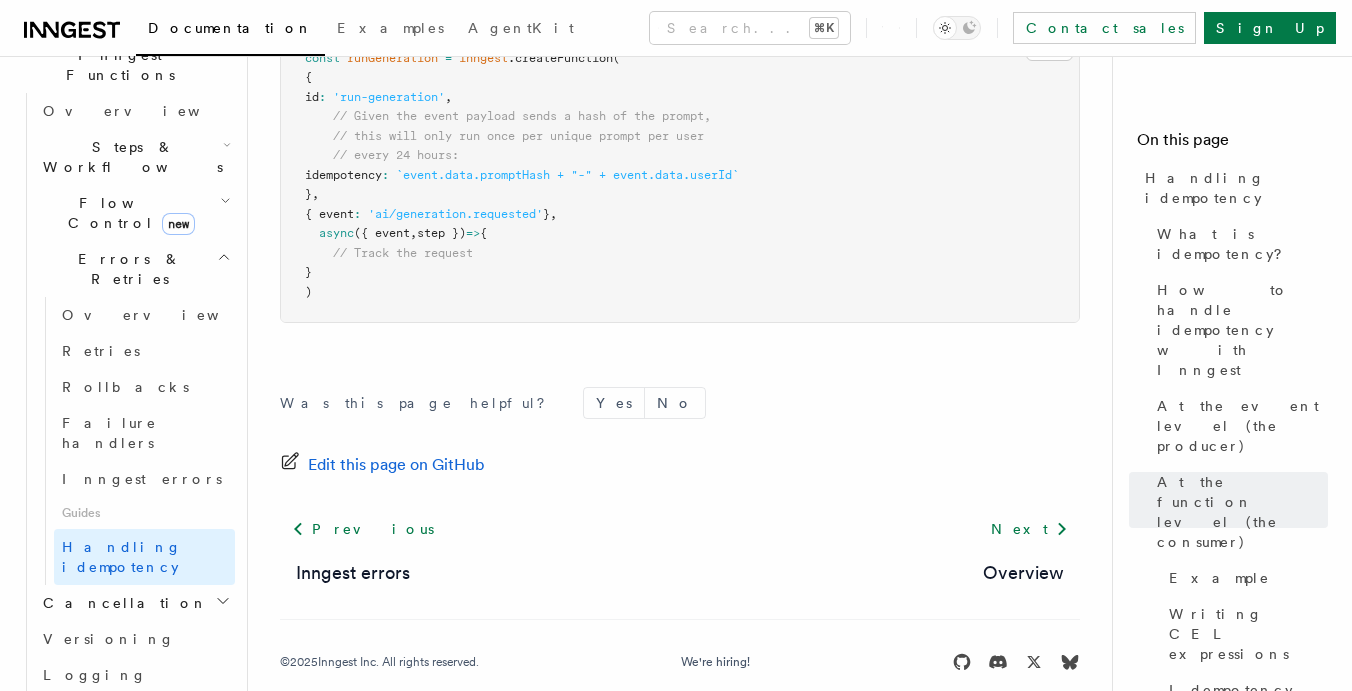 scroll, scrollTop: 4877, scrollLeft: 0, axis: vertical 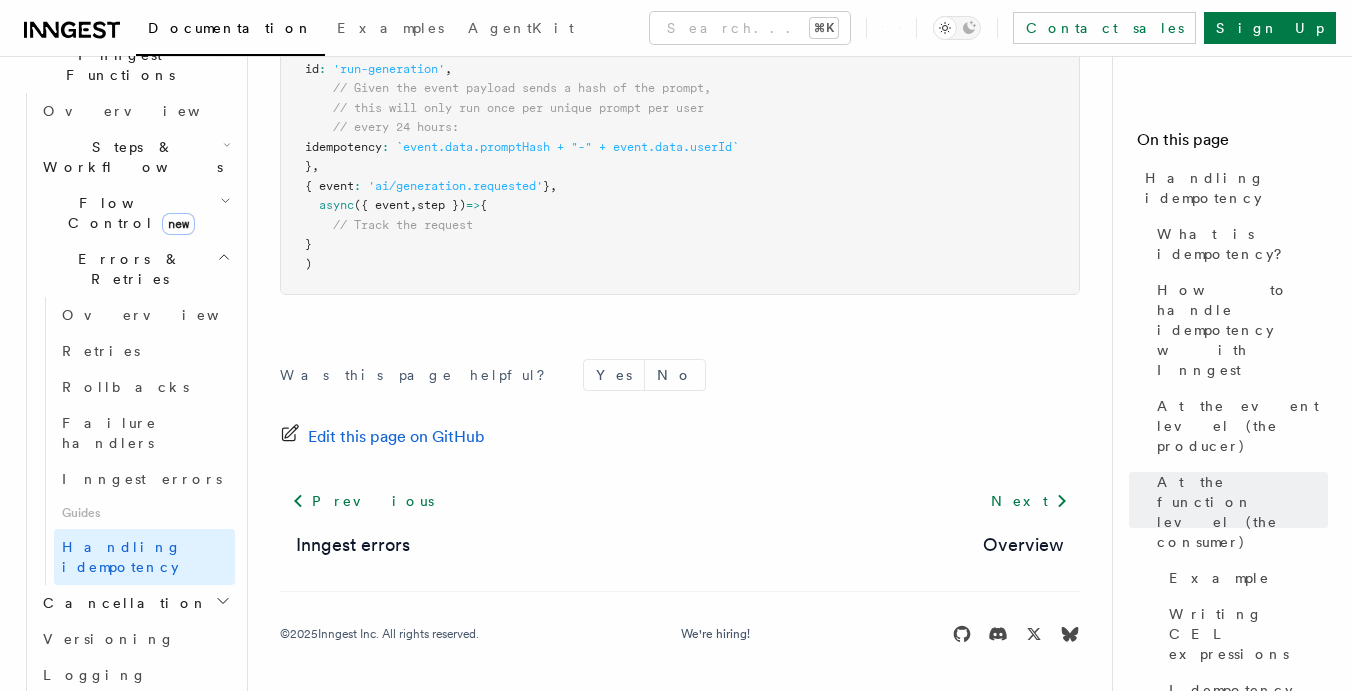 click on "Cancellation" at bounding box center (135, 603) 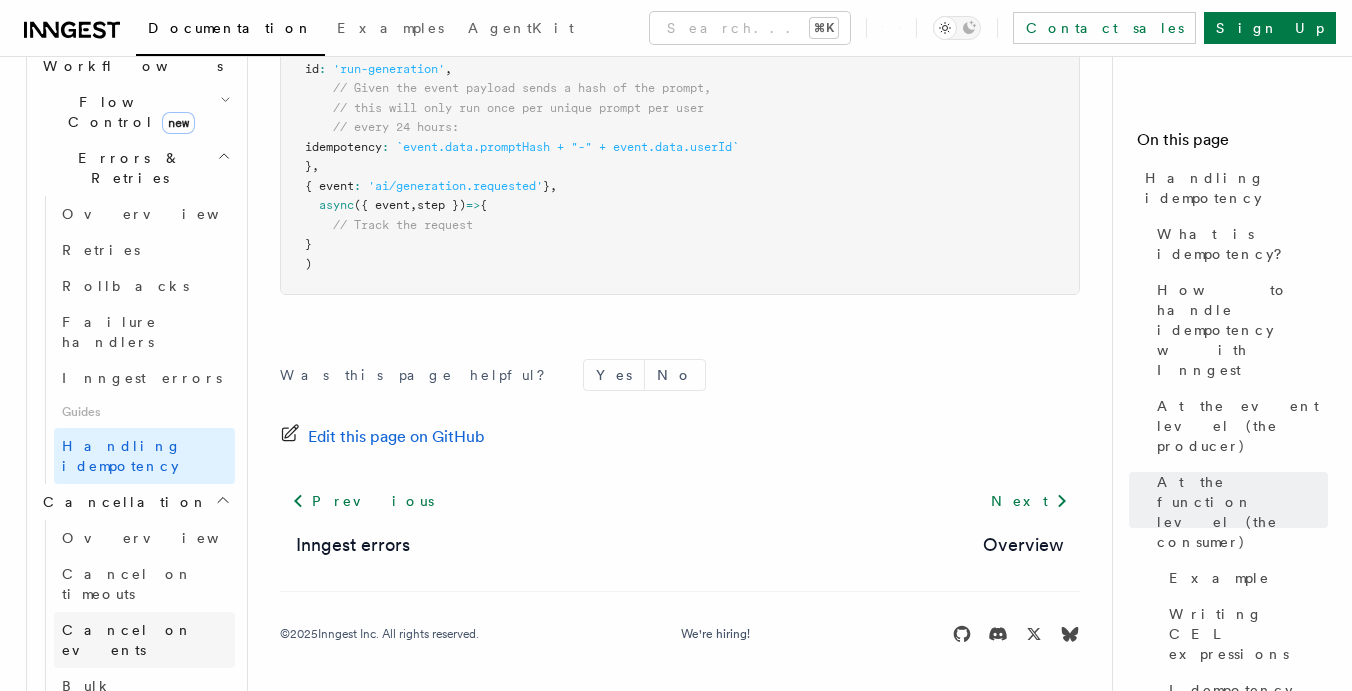 scroll, scrollTop: 708, scrollLeft: 0, axis: vertical 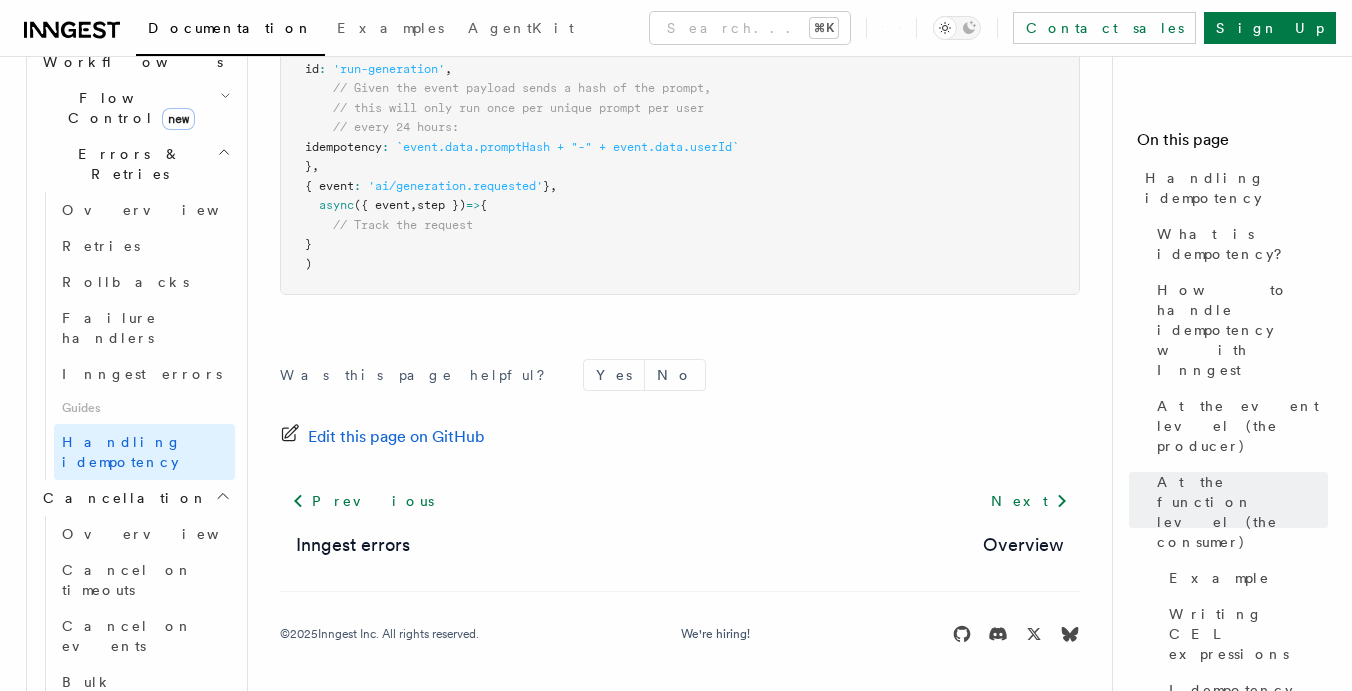 click on "Versioning" at bounding box center (135, 738) 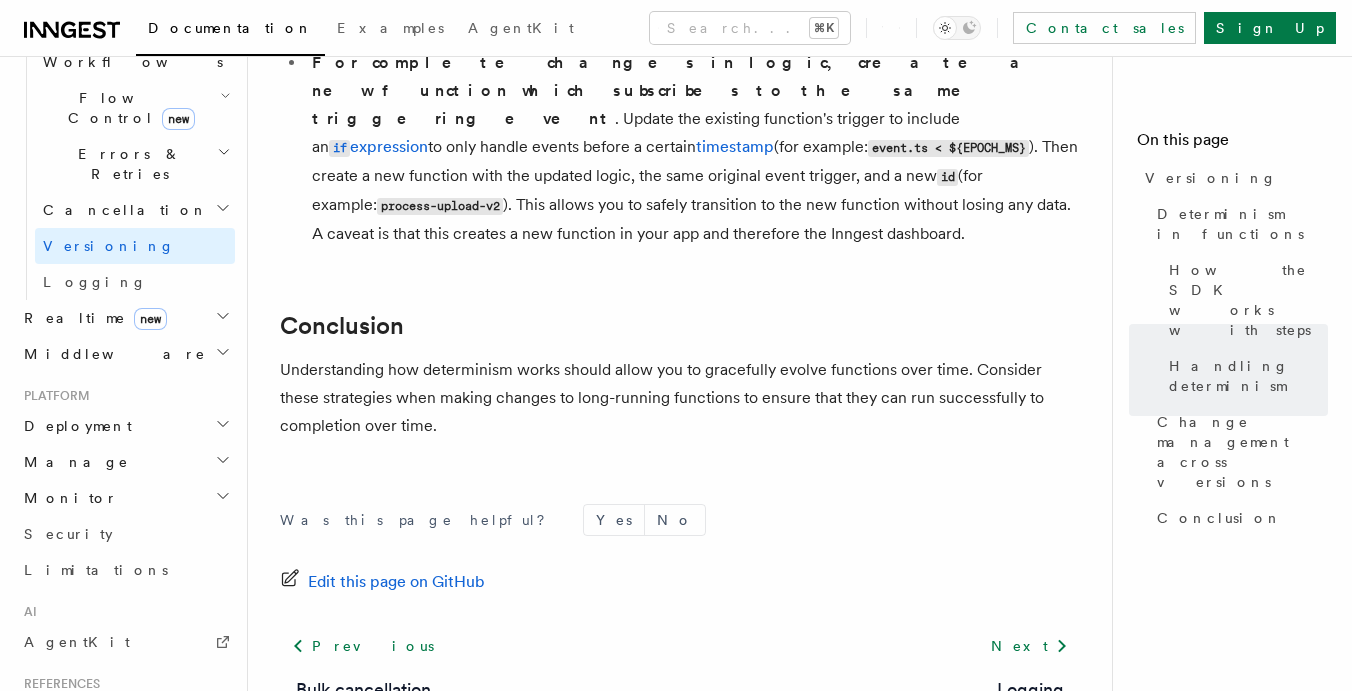 scroll, scrollTop: 1802, scrollLeft: 0, axis: vertical 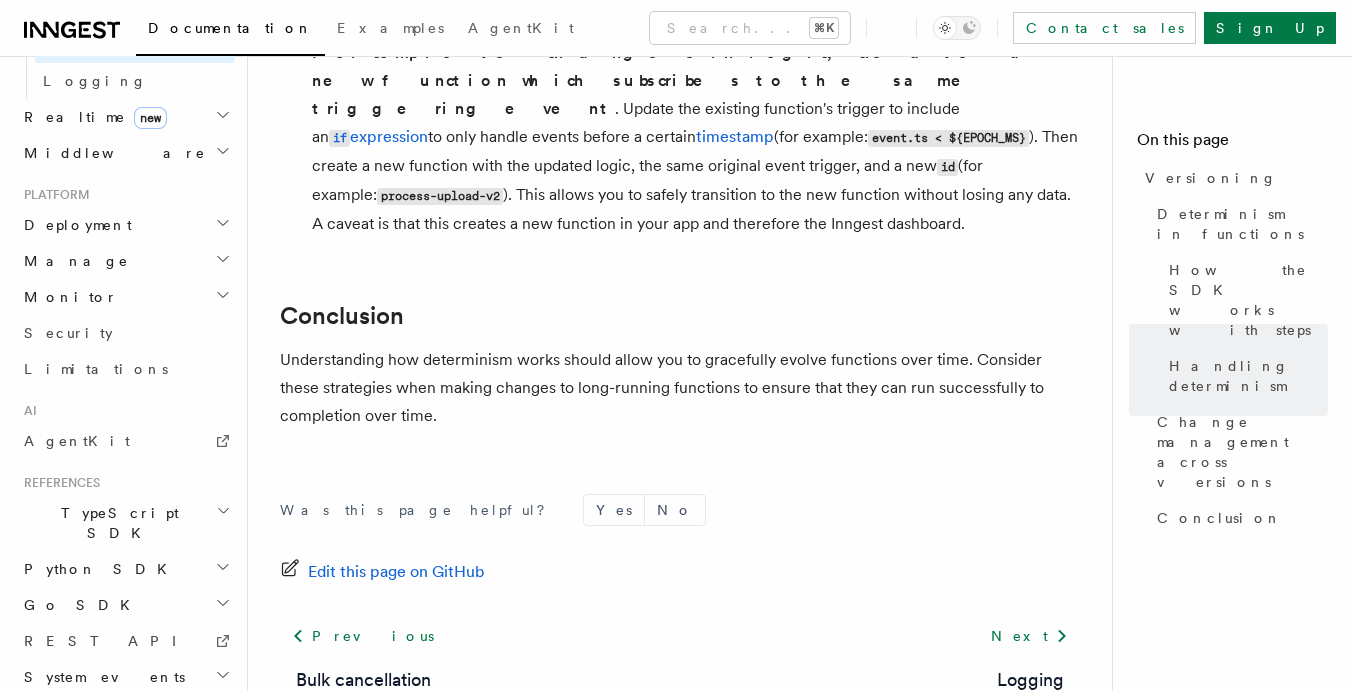 click 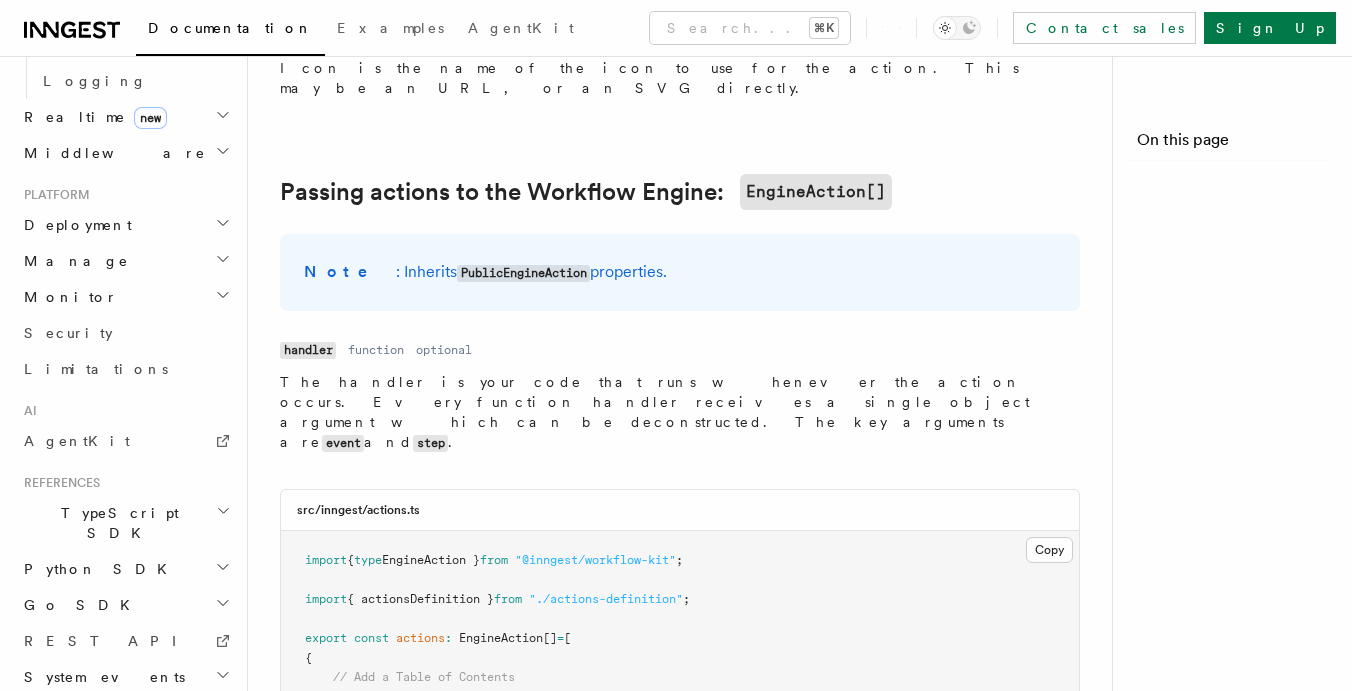 scroll, scrollTop: 0, scrollLeft: 0, axis: both 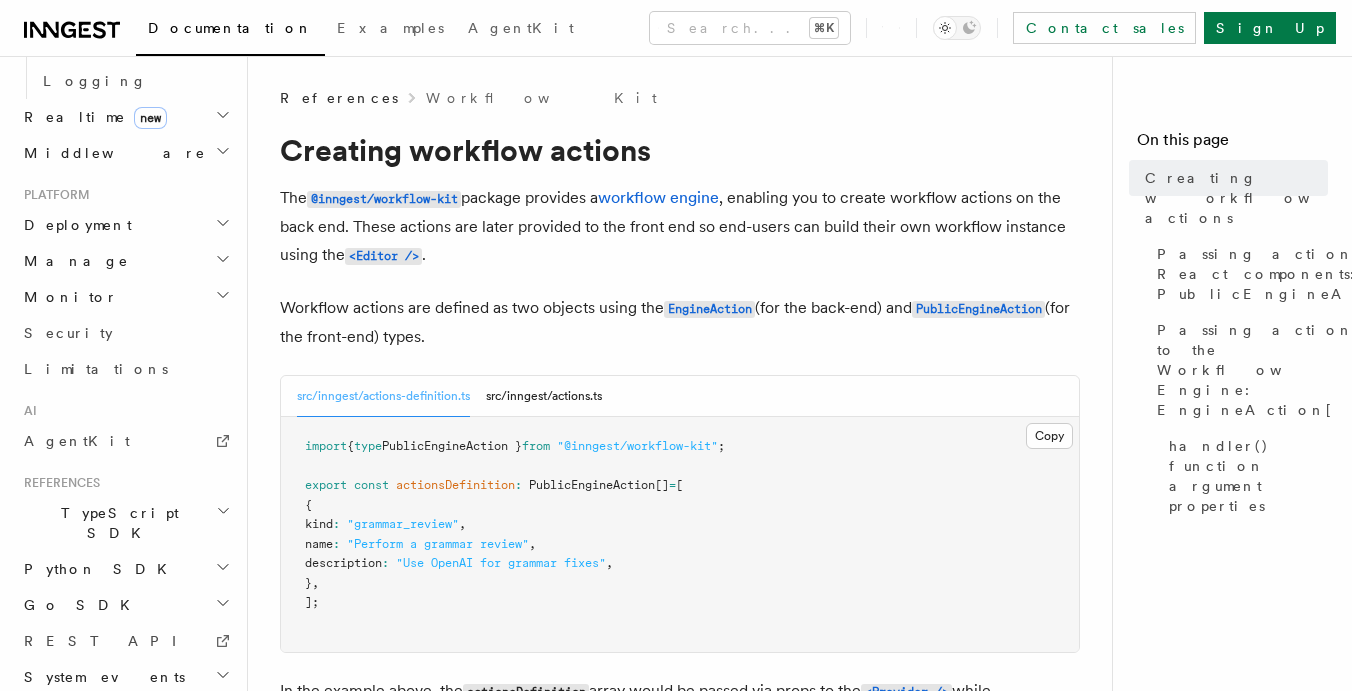 click on "Introduction" at bounding box center [135, 769] 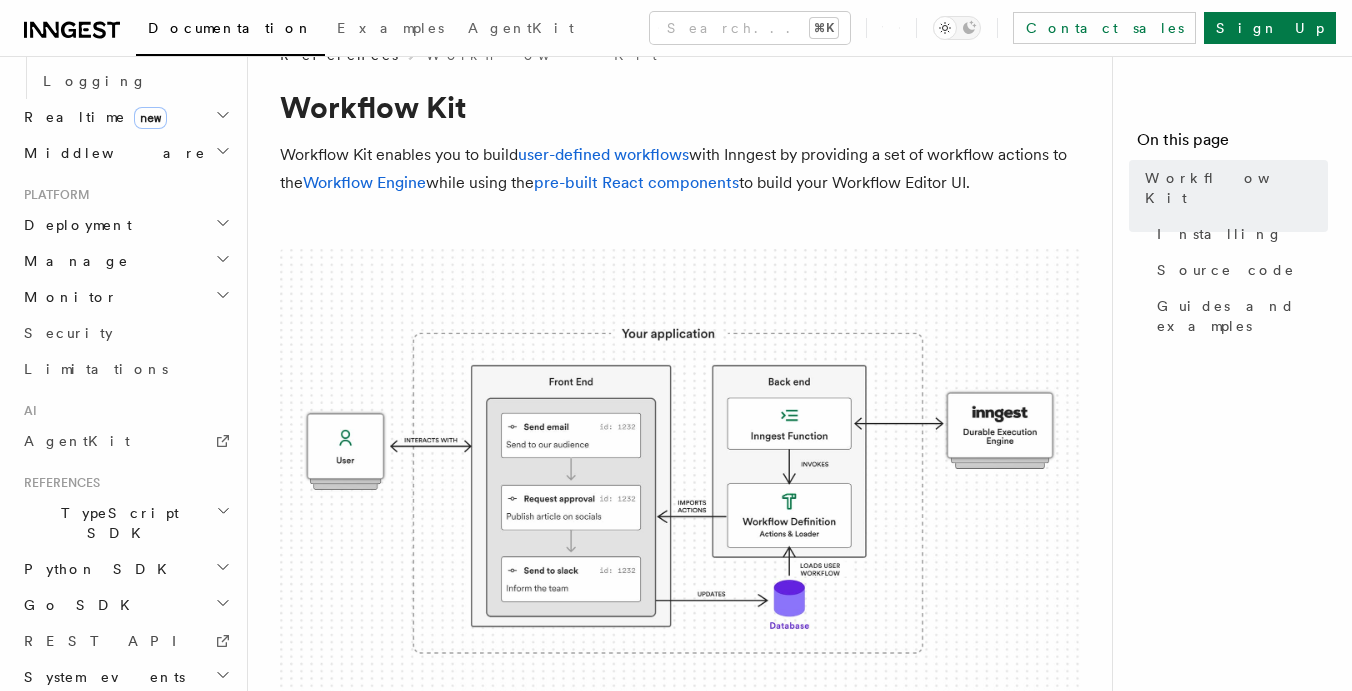 scroll, scrollTop: 0, scrollLeft: 0, axis: both 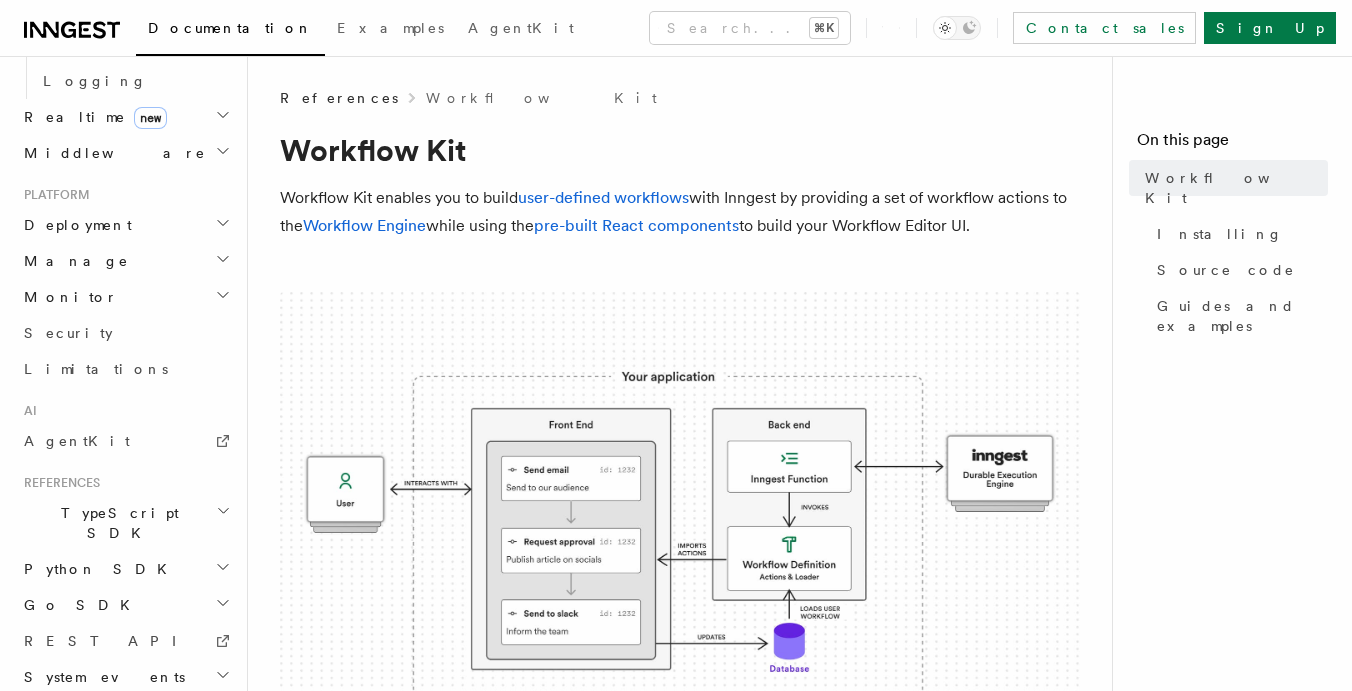 click on "System events" at bounding box center [125, 677] 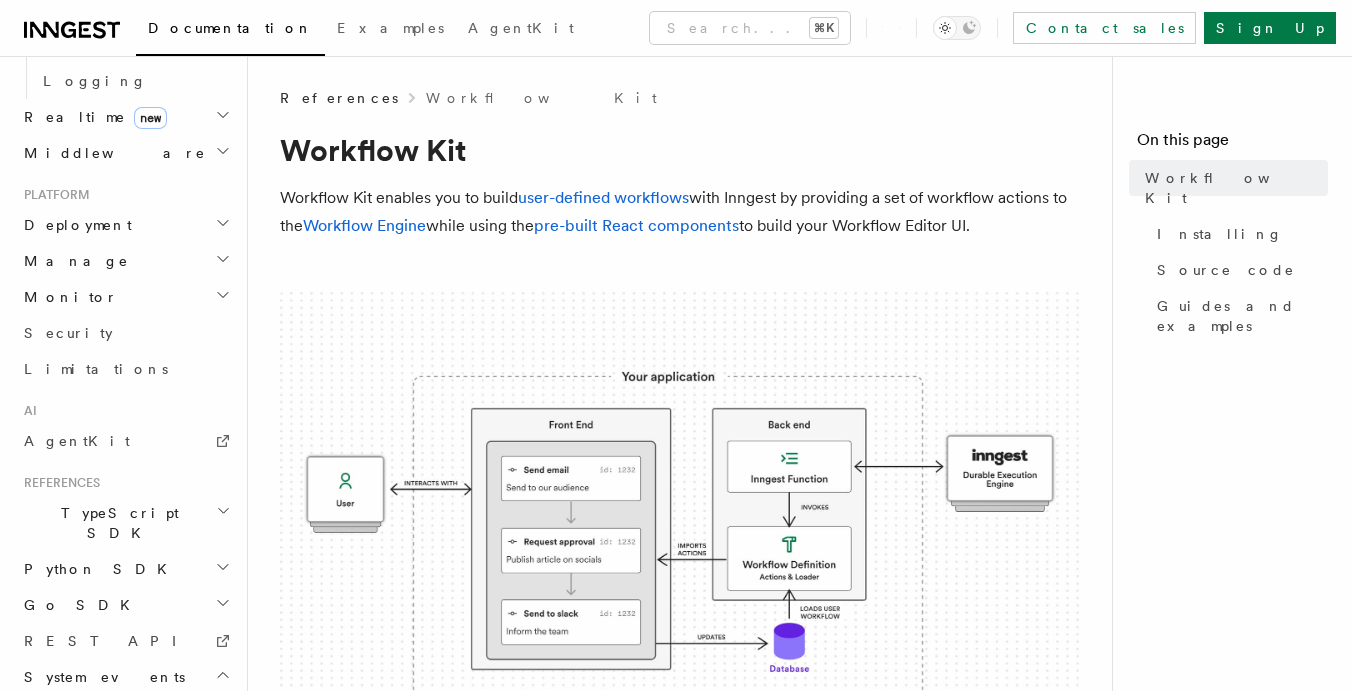 click on "function.failed" at bounding box center [103, 713] 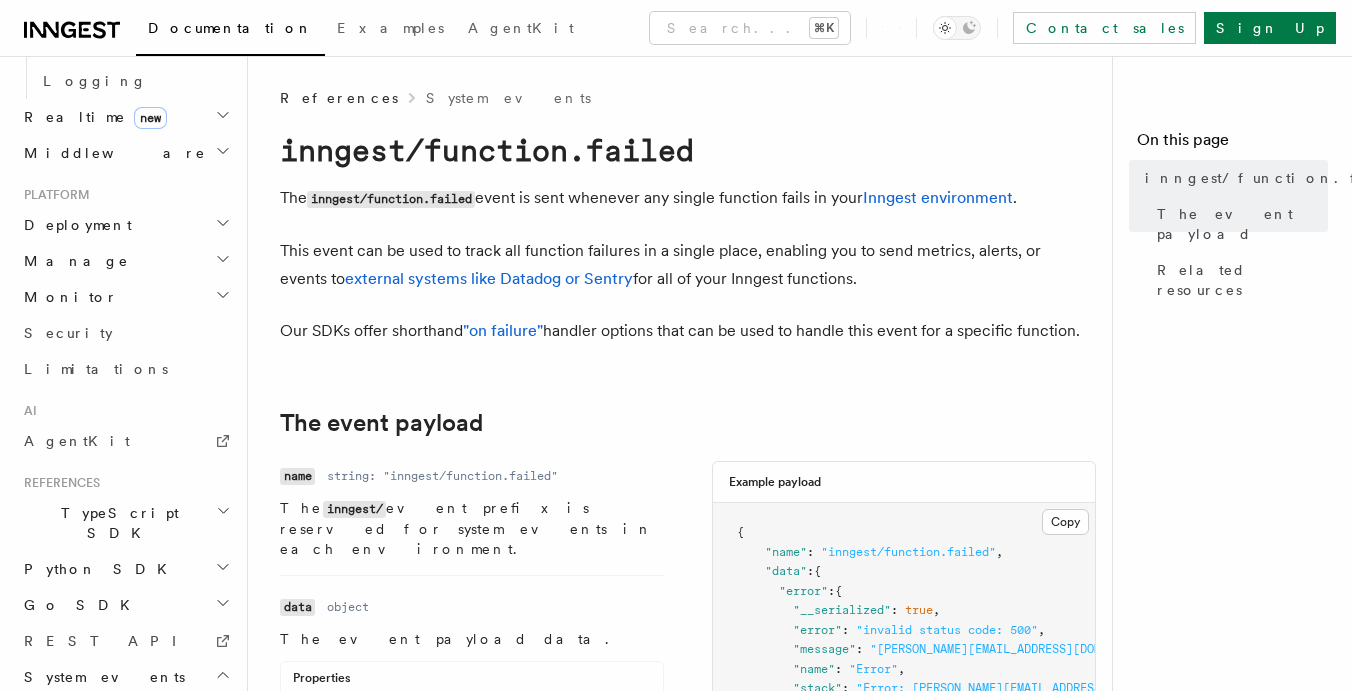 click on "function.cancelled" at bounding box center (115, 749) 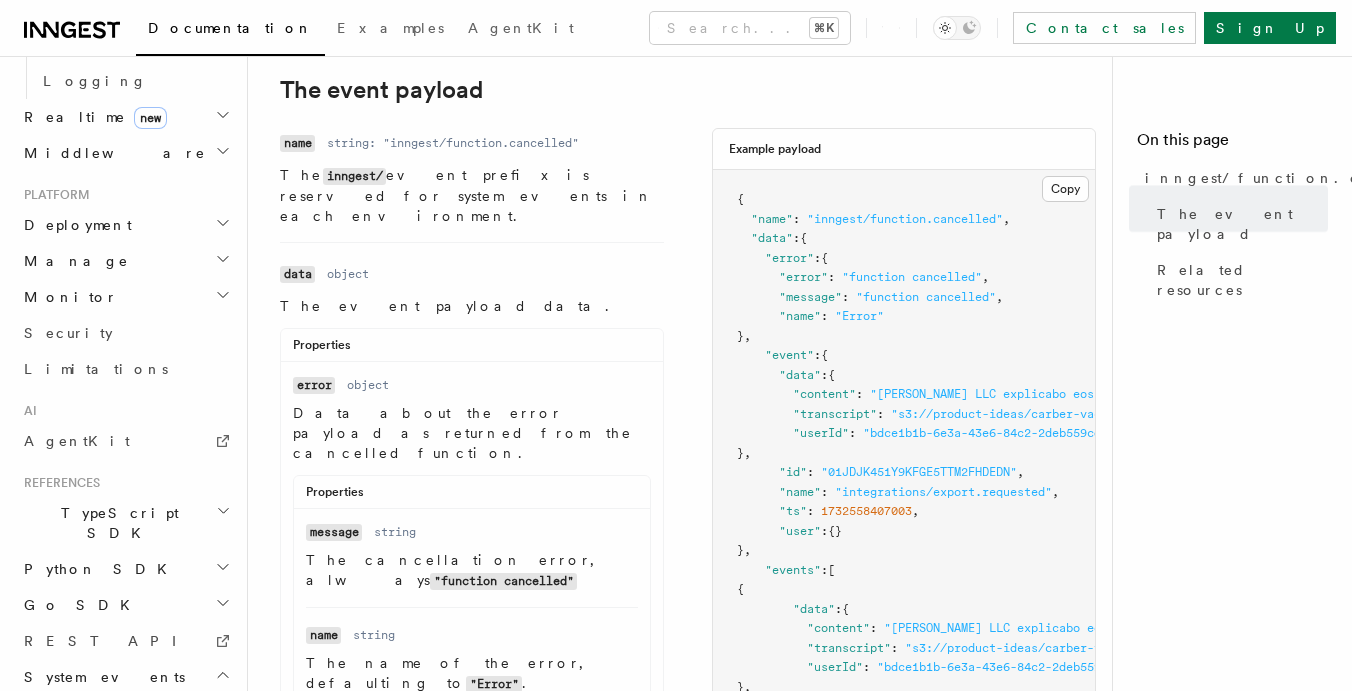 scroll, scrollTop: 470, scrollLeft: 0, axis: vertical 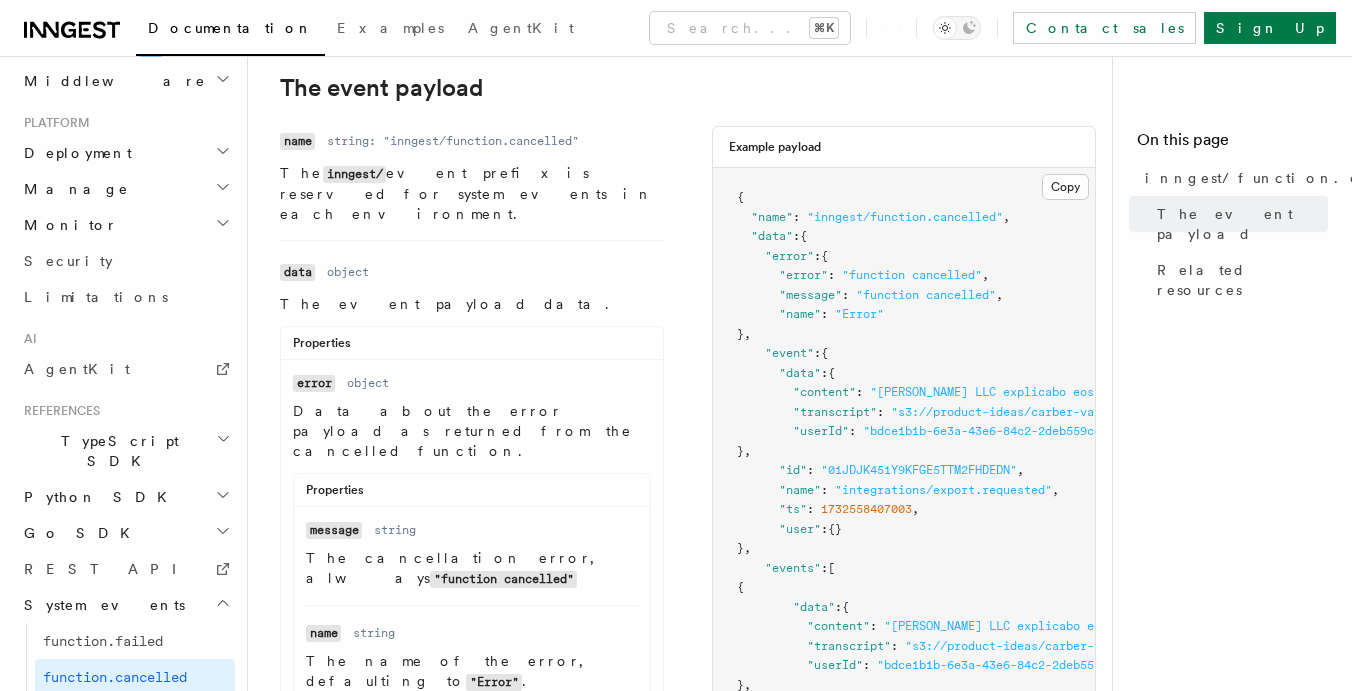click on "FAQ" at bounding box center (125, 789) 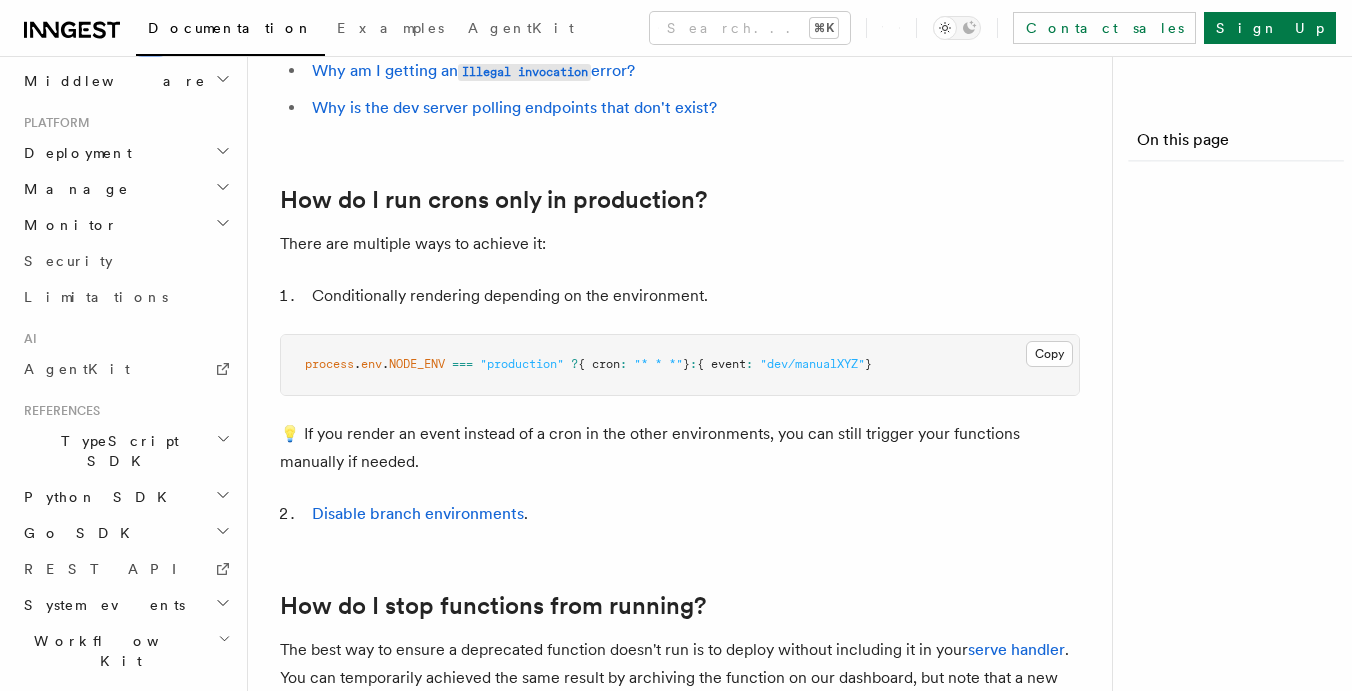 scroll, scrollTop: 0, scrollLeft: 0, axis: both 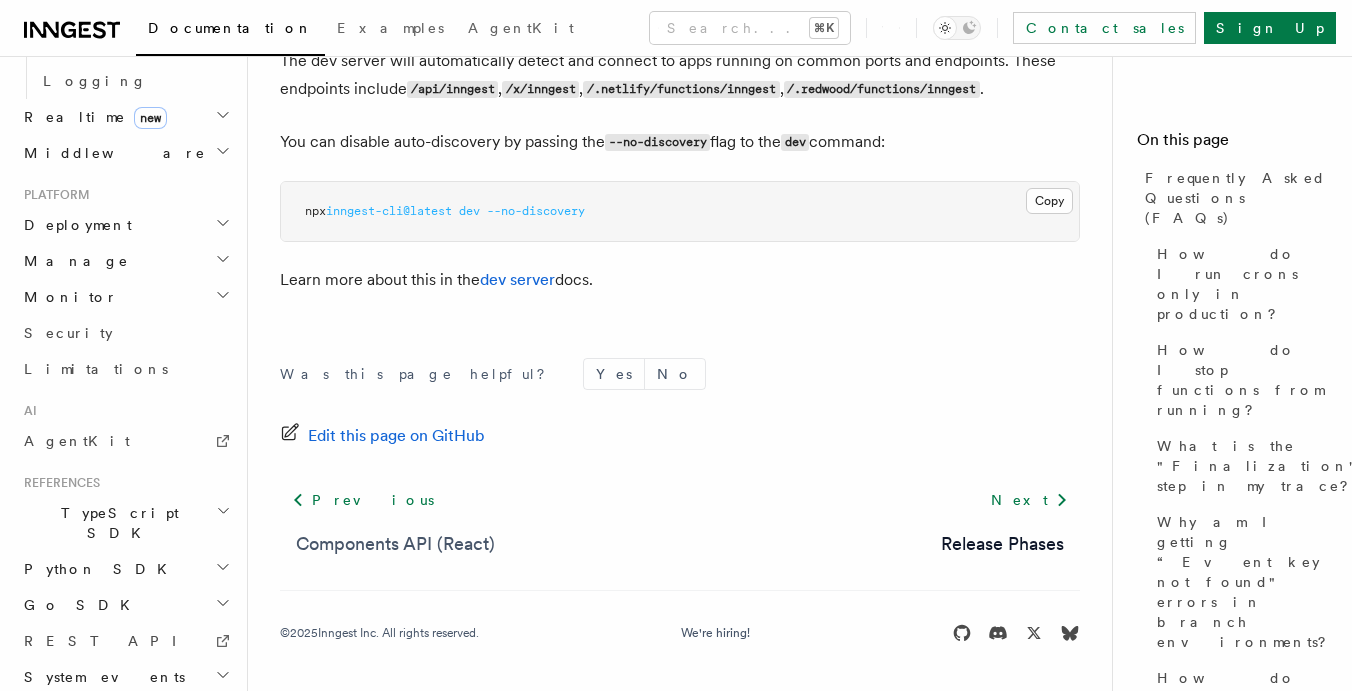 click on "Components API (React)" at bounding box center (395, 544) 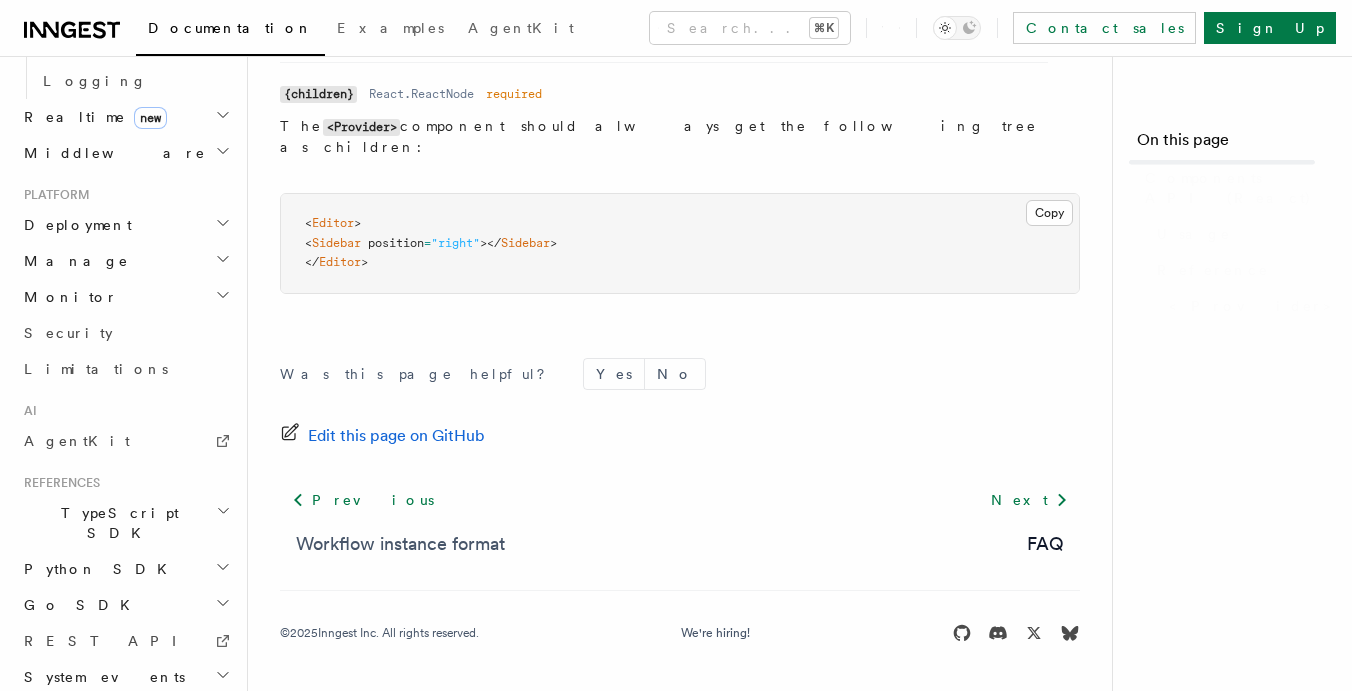 scroll, scrollTop: 0, scrollLeft: 0, axis: both 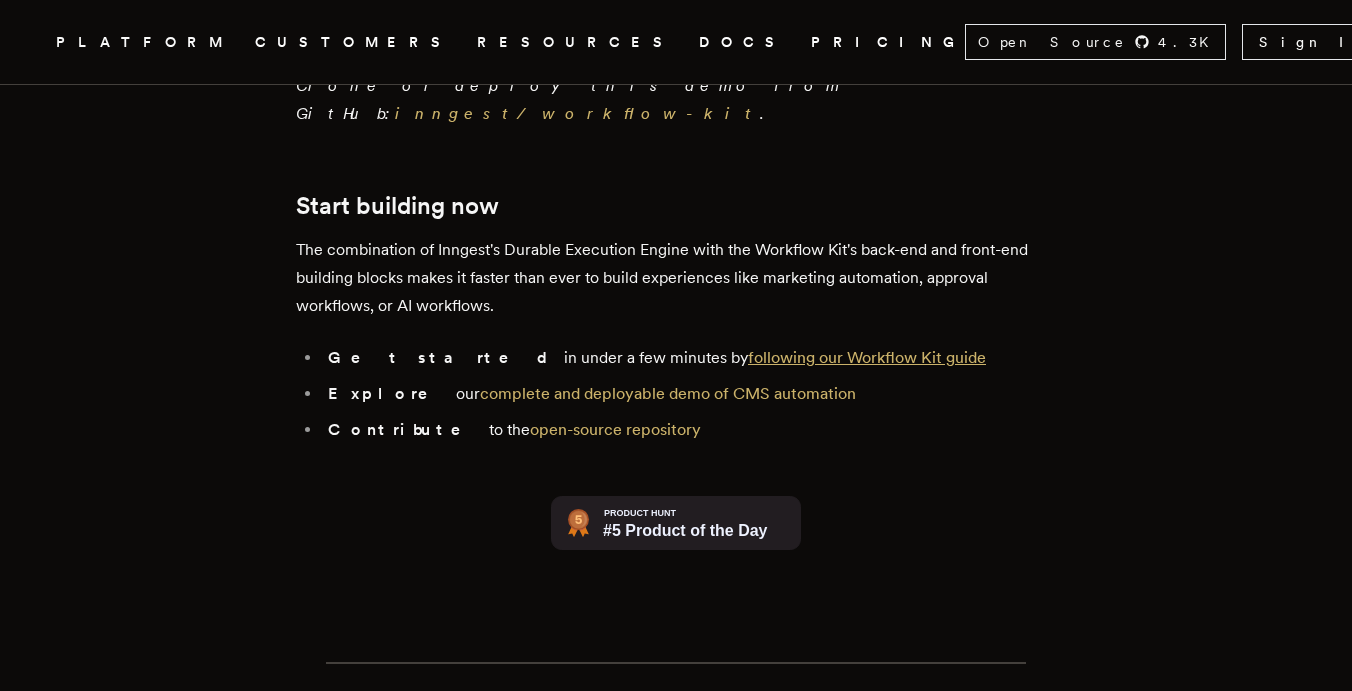 click on "following our Workflow Kit guide" at bounding box center (867, 357) 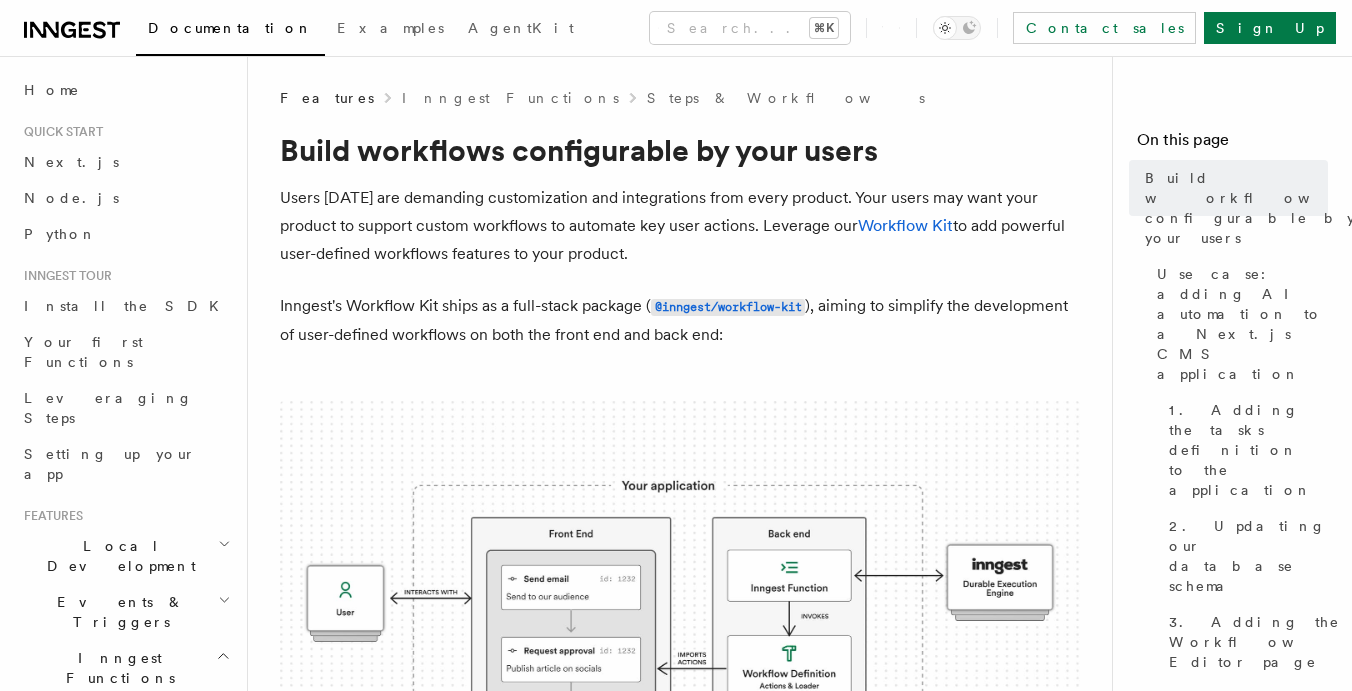 scroll, scrollTop: 0, scrollLeft: 0, axis: both 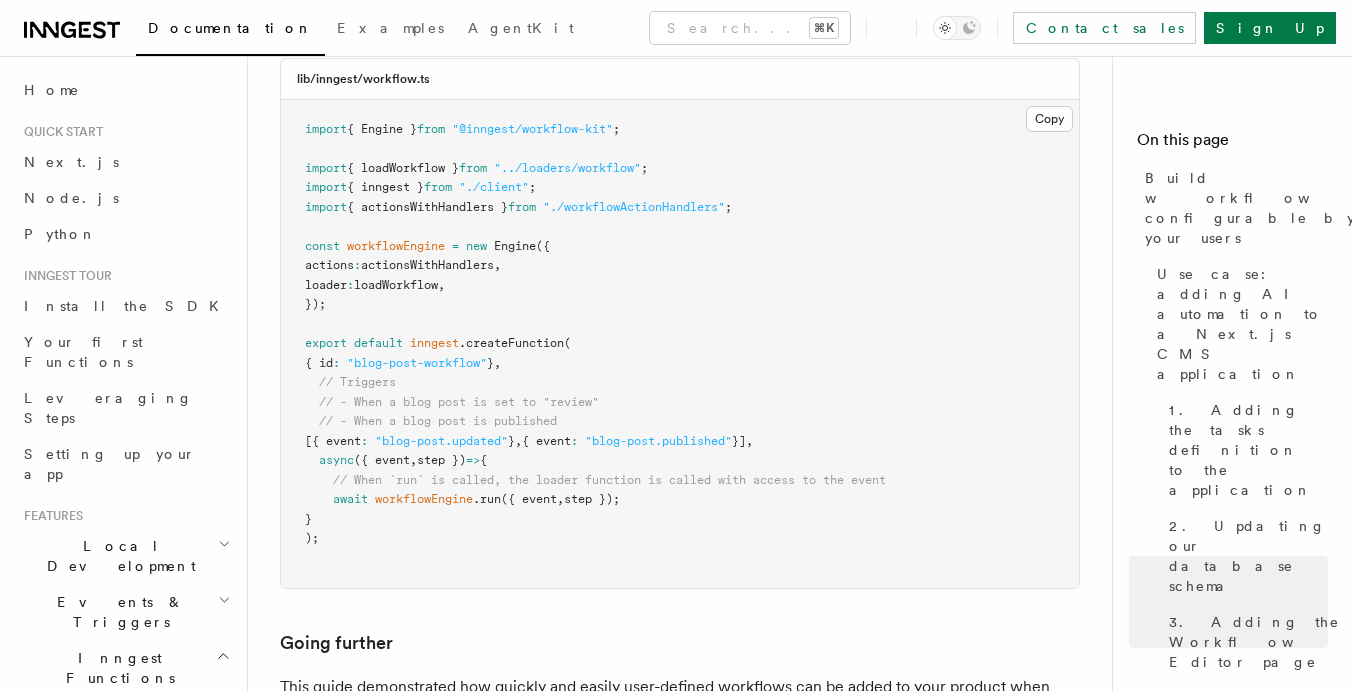 click on "Step-by-step tutorial of setting up this demo" at bounding box center [605, 796] 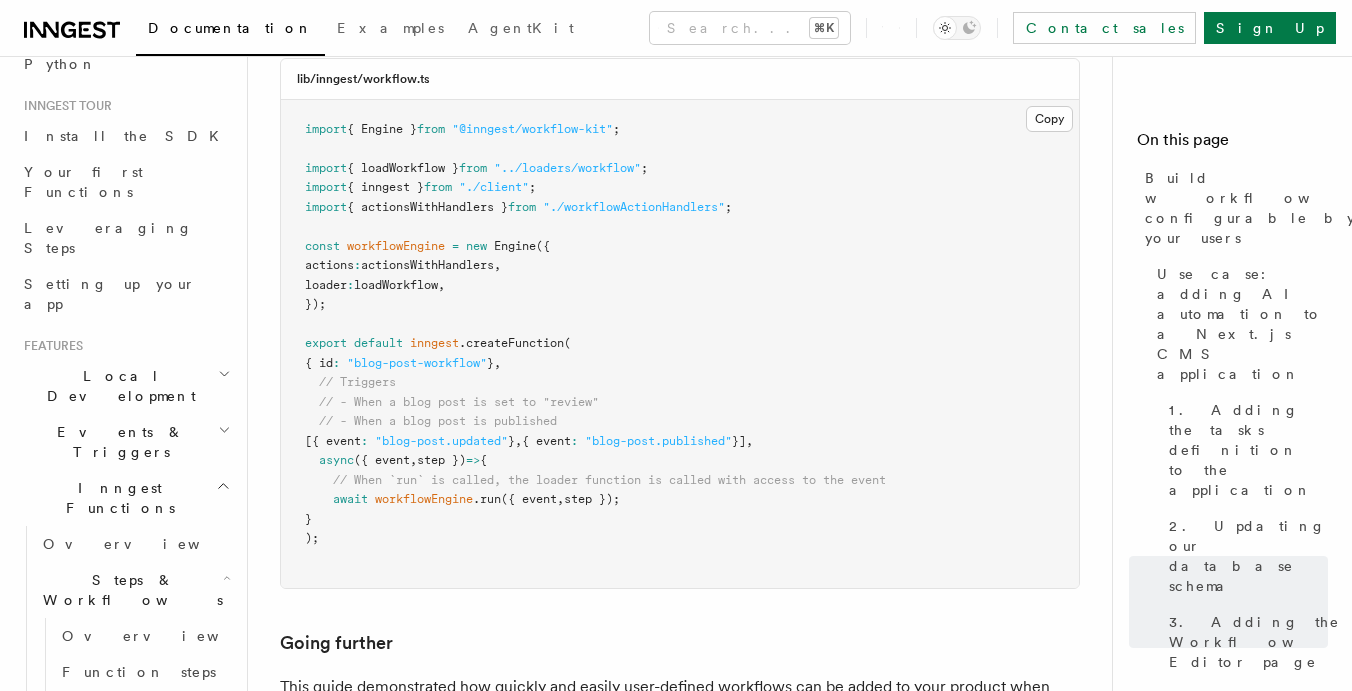 scroll, scrollTop: 170, scrollLeft: 0, axis: vertical 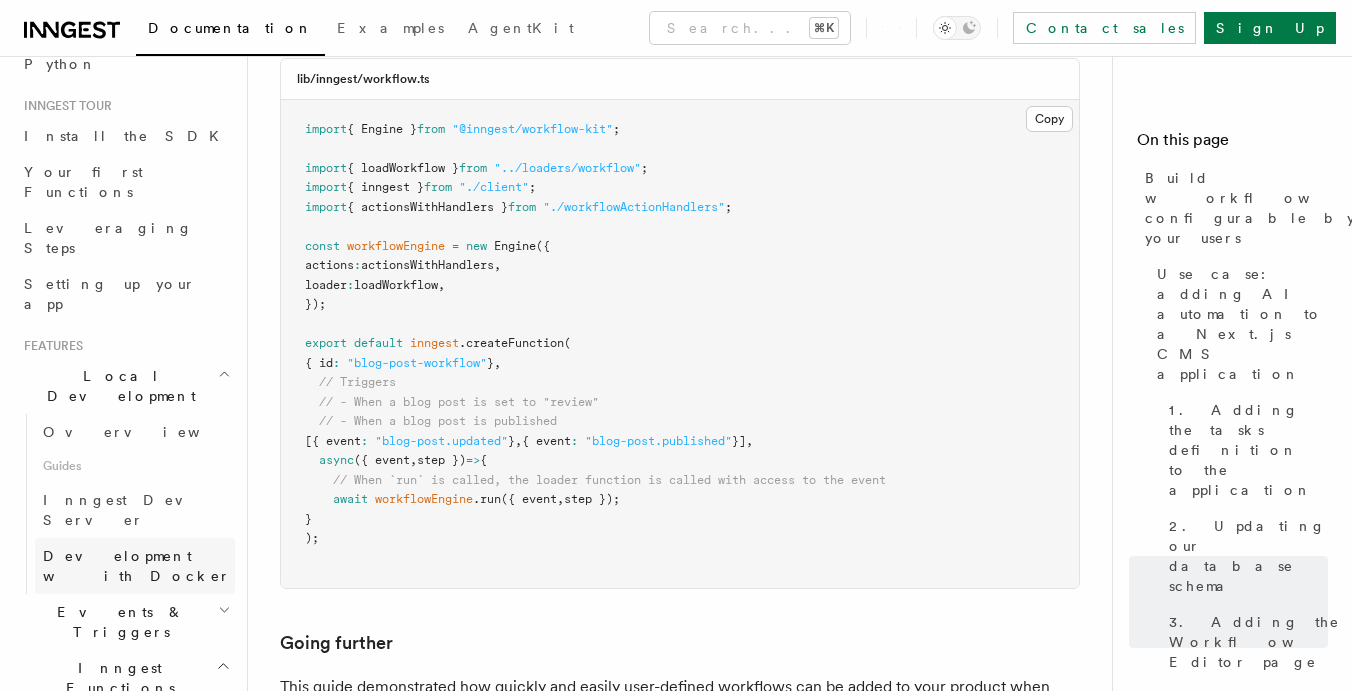 click on "Development with Docker" at bounding box center (135, 566) 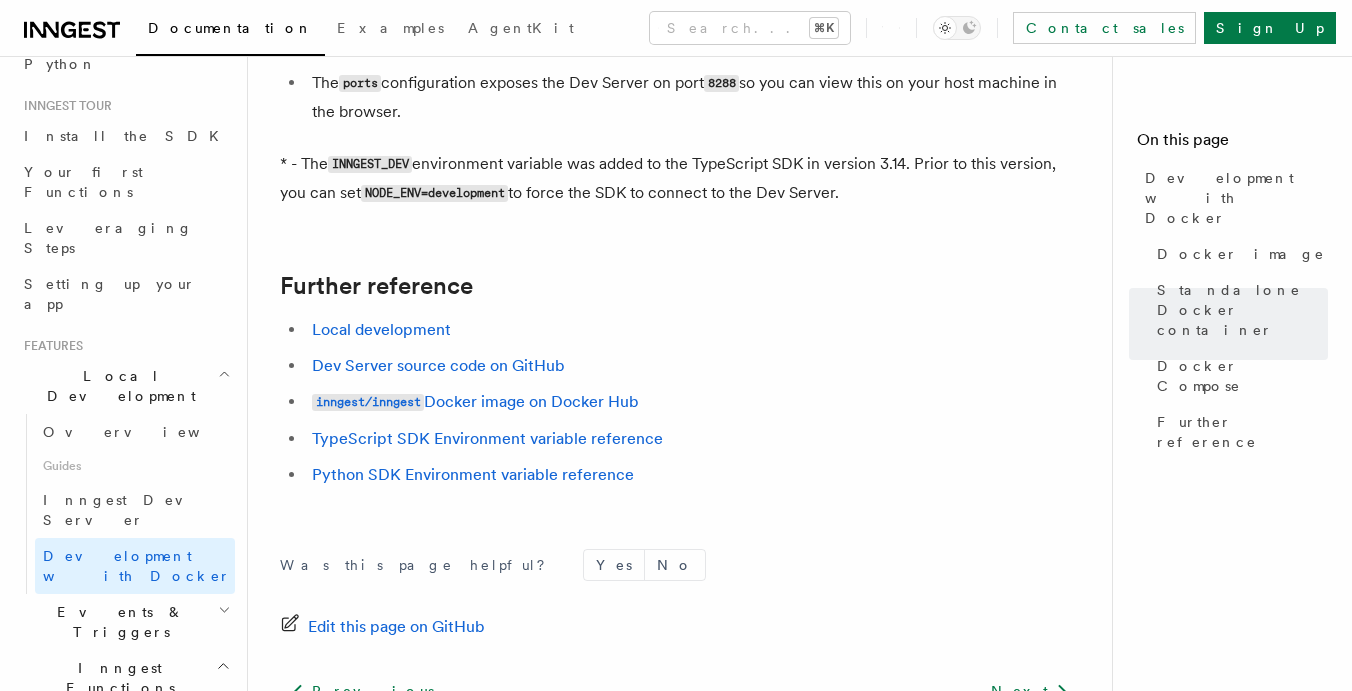 scroll, scrollTop: 2058, scrollLeft: 0, axis: vertical 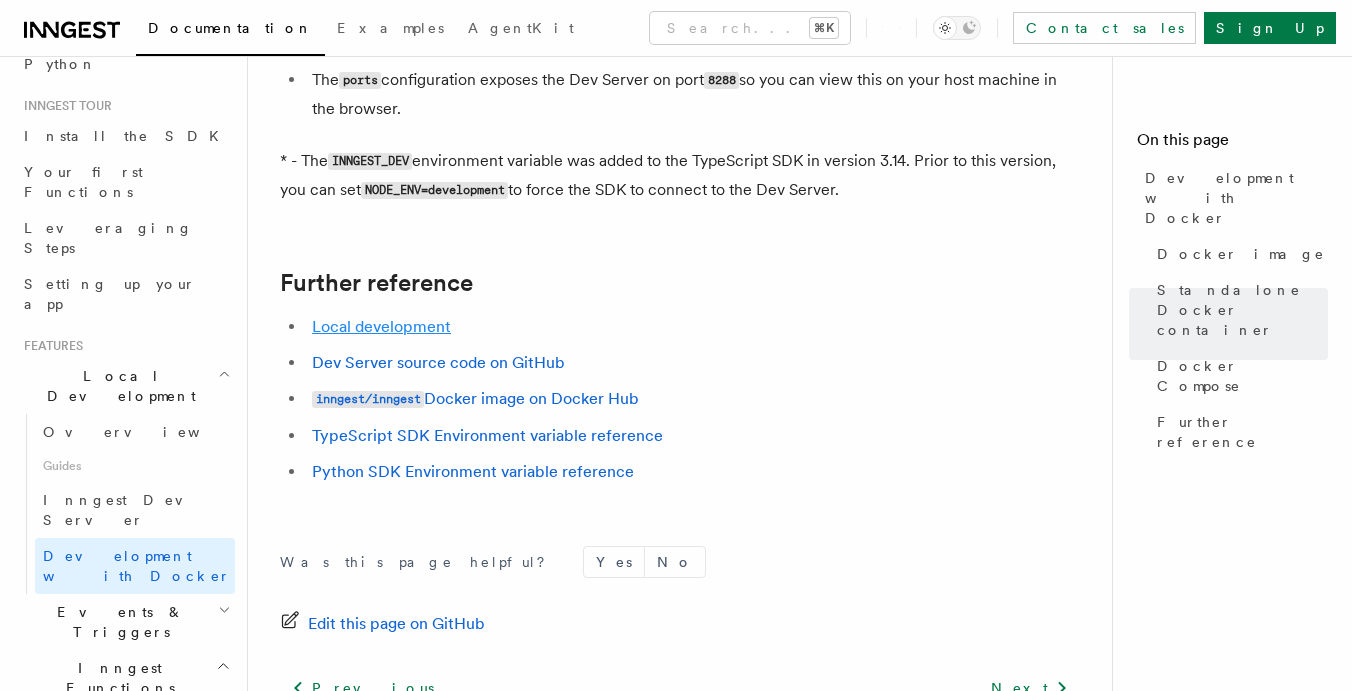 click on "Local development" at bounding box center [381, 326] 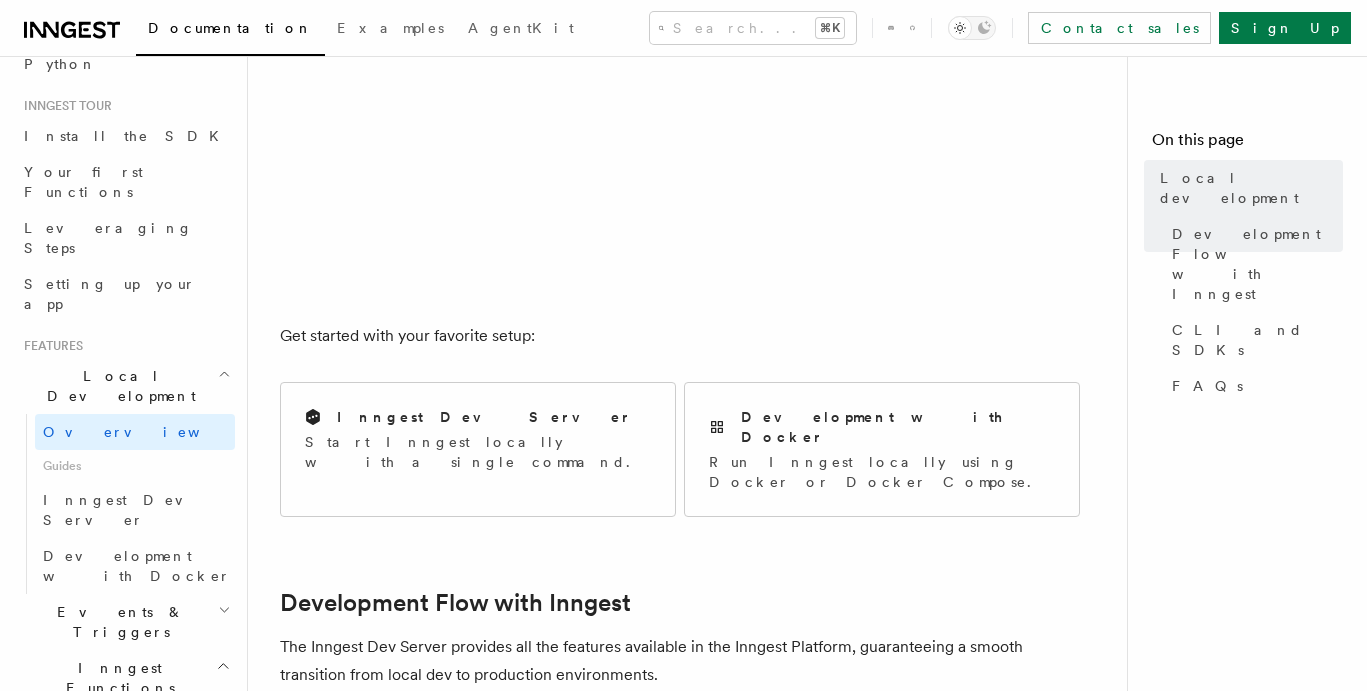 scroll, scrollTop: 543, scrollLeft: 0, axis: vertical 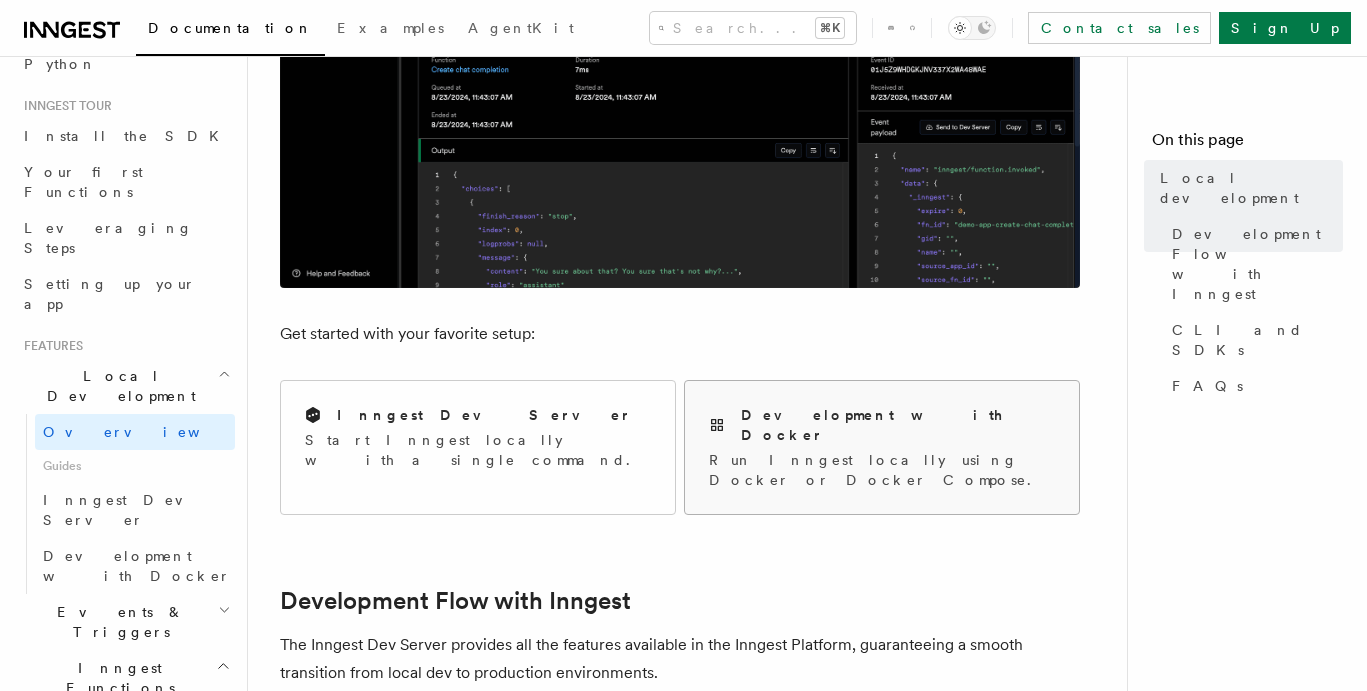 click on "Development with Docker" at bounding box center [898, 425] 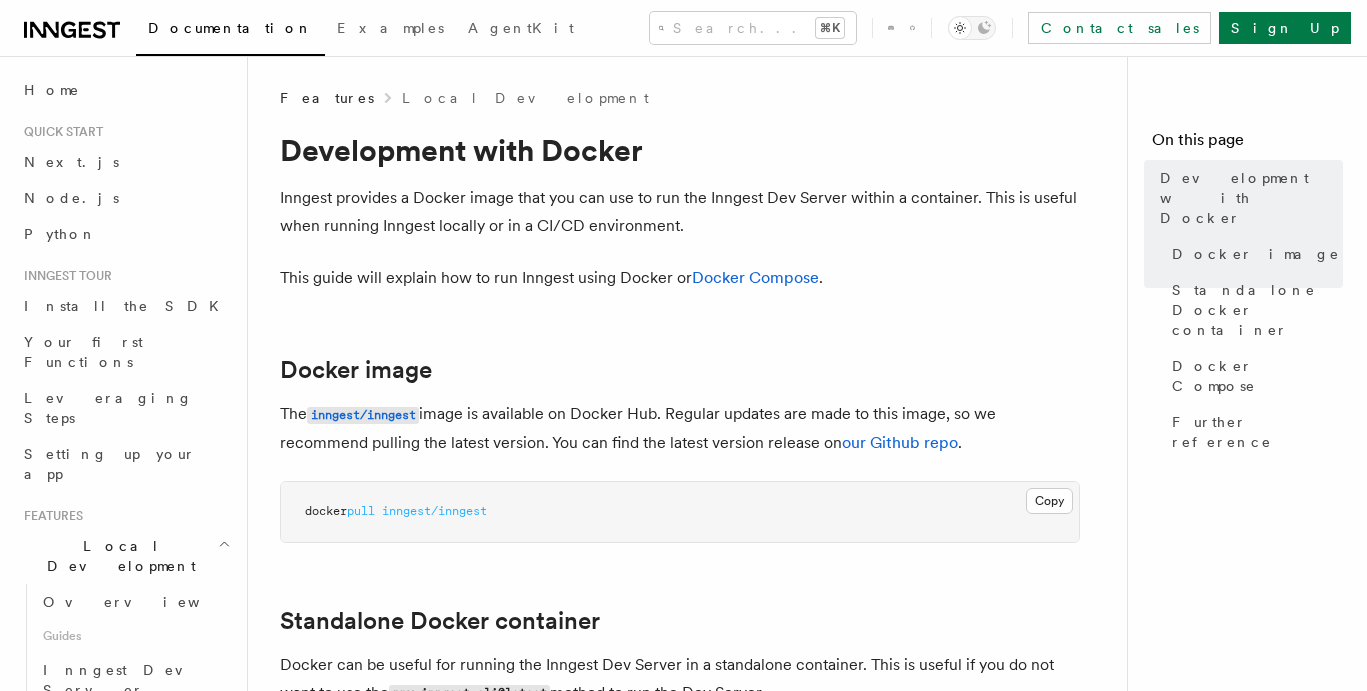 scroll, scrollTop: 0, scrollLeft: 0, axis: both 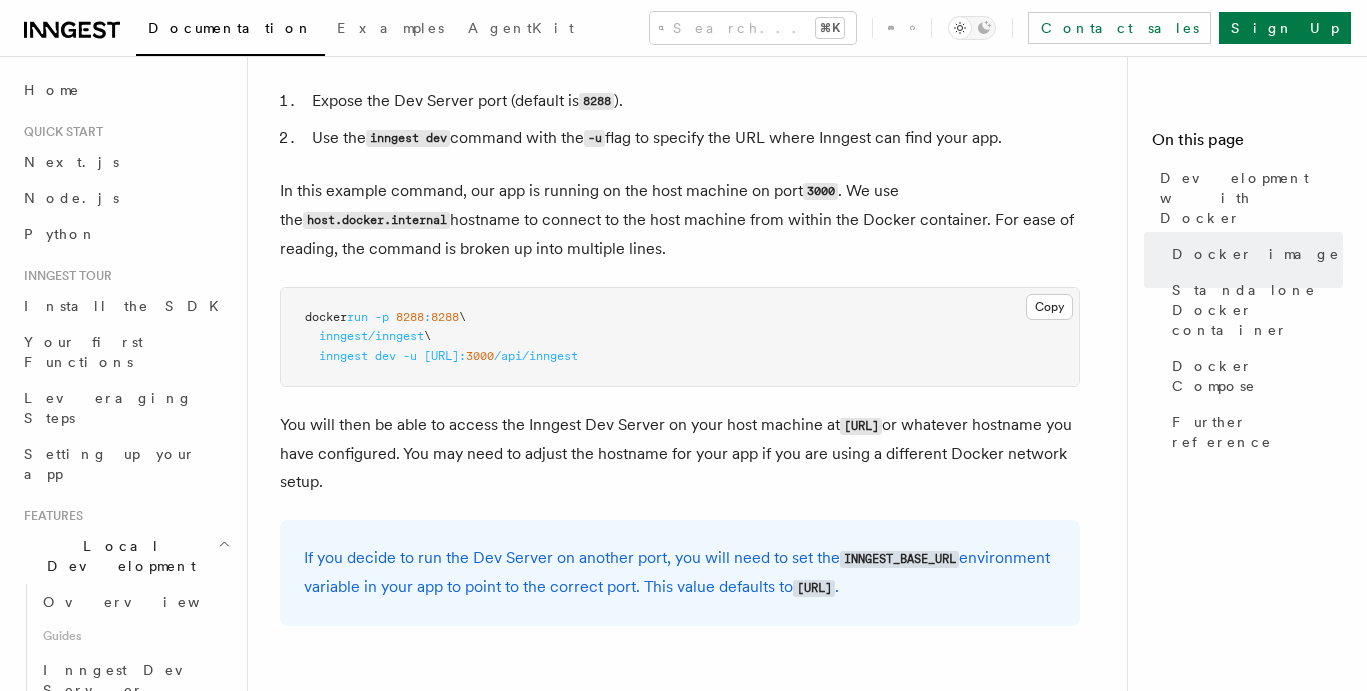 click on "/api/inngest" at bounding box center (536, 356) 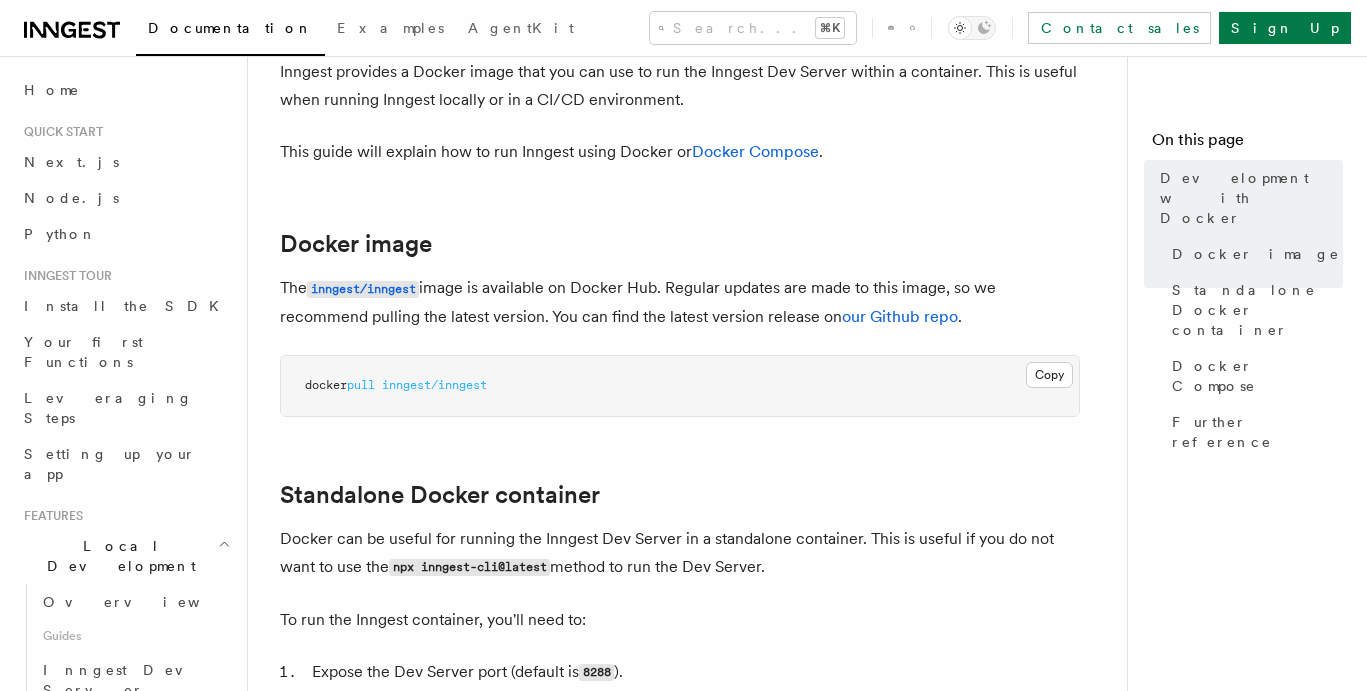 scroll, scrollTop: 159, scrollLeft: 0, axis: vertical 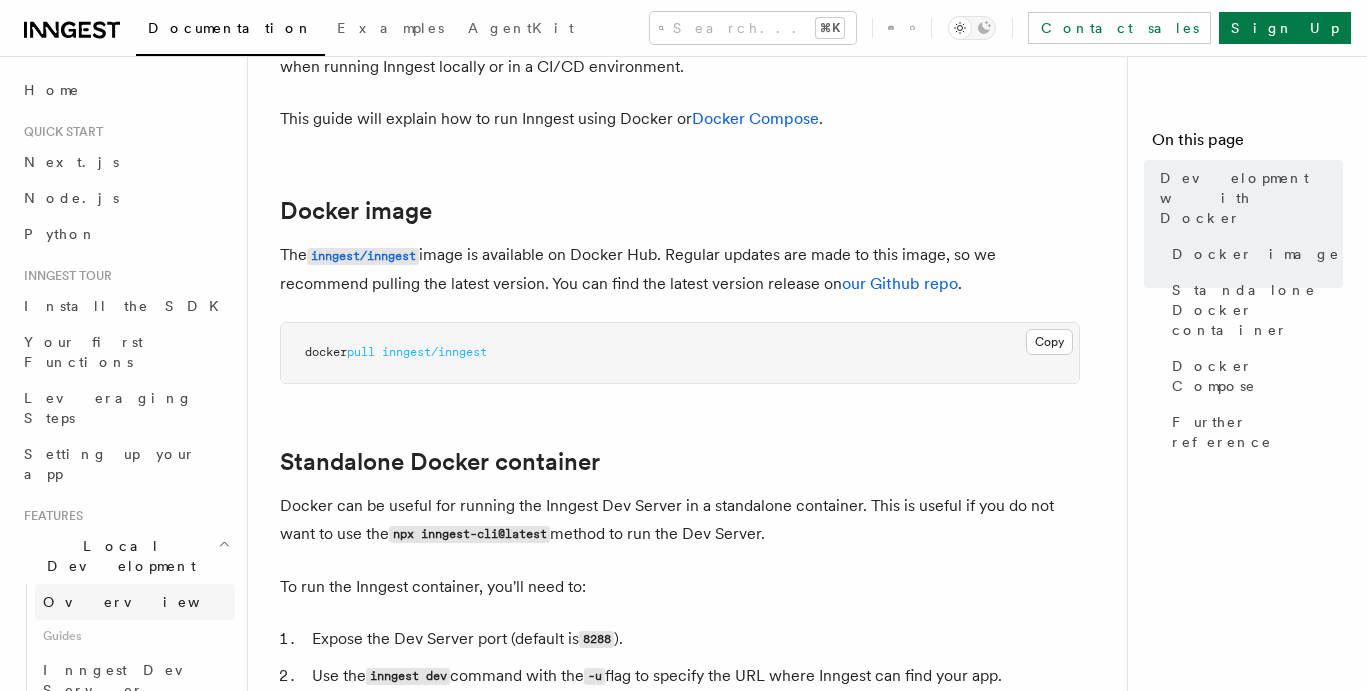 click on "Overview" at bounding box center (146, 602) 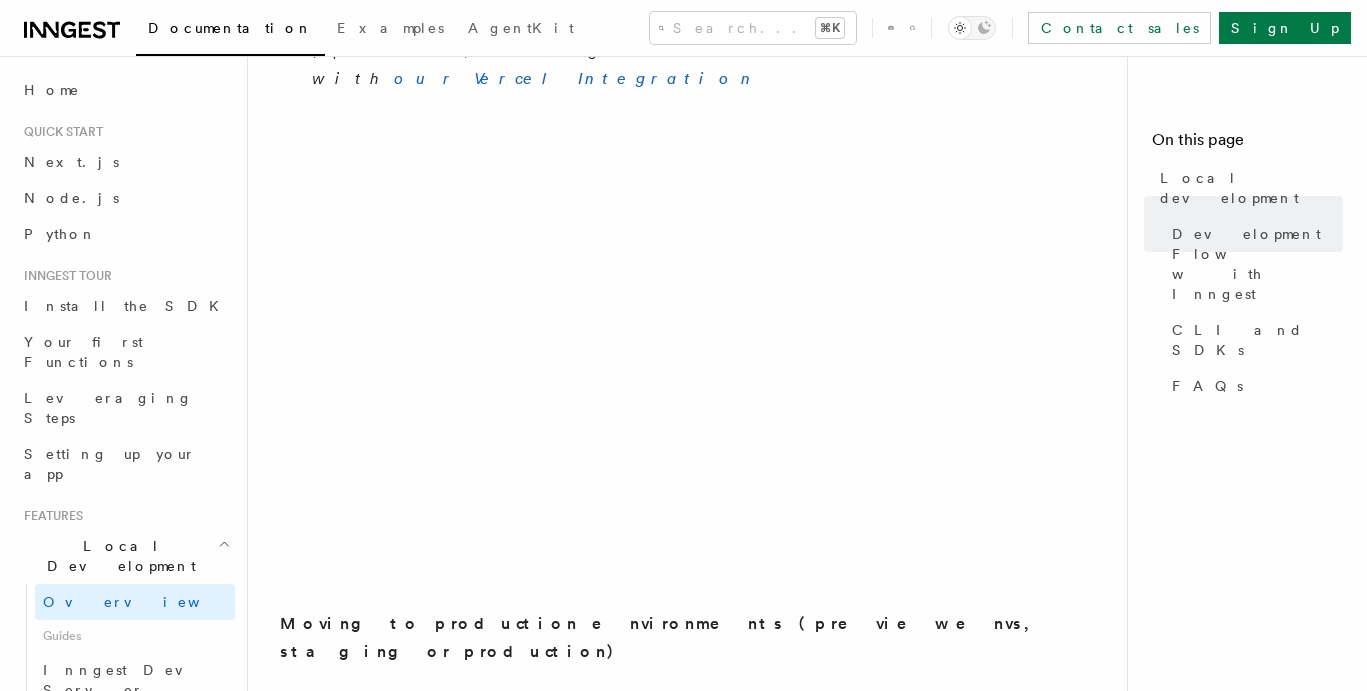 scroll, scrollTop: 1378, scrollLeft: 0, axis: vertical 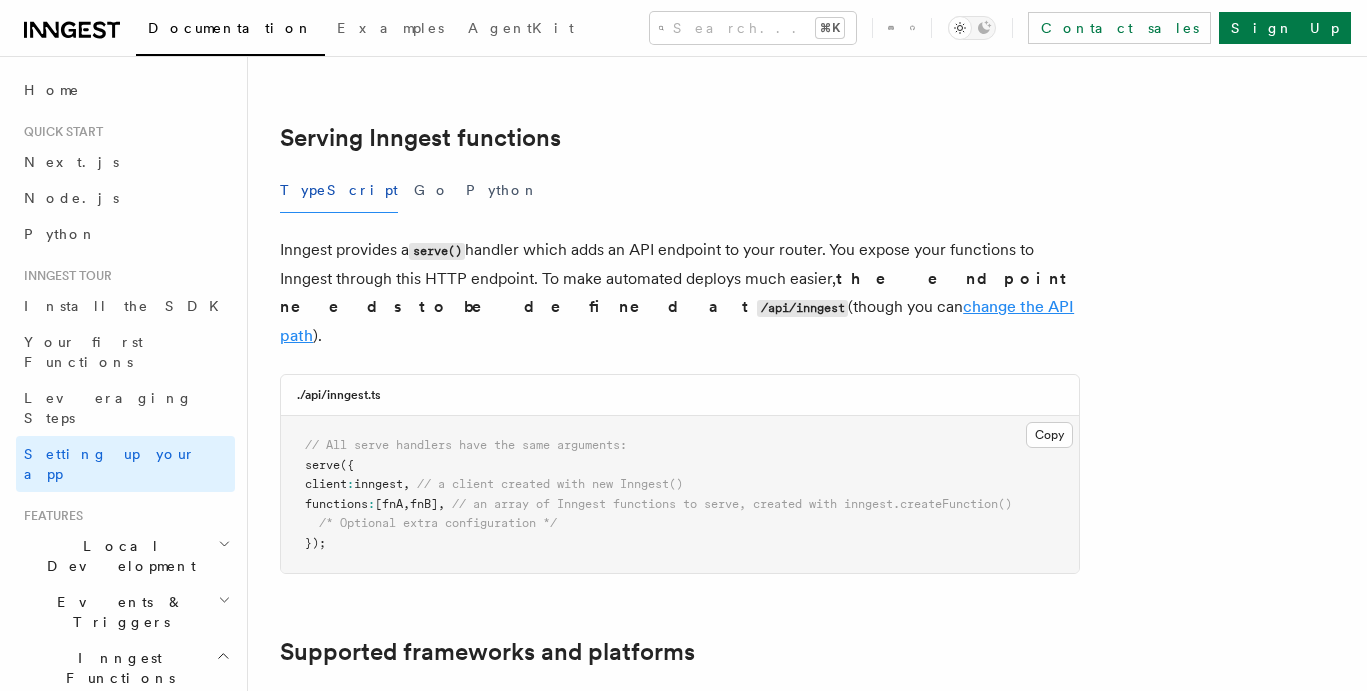 click on "change the API path" at bounding box center (677, 321) 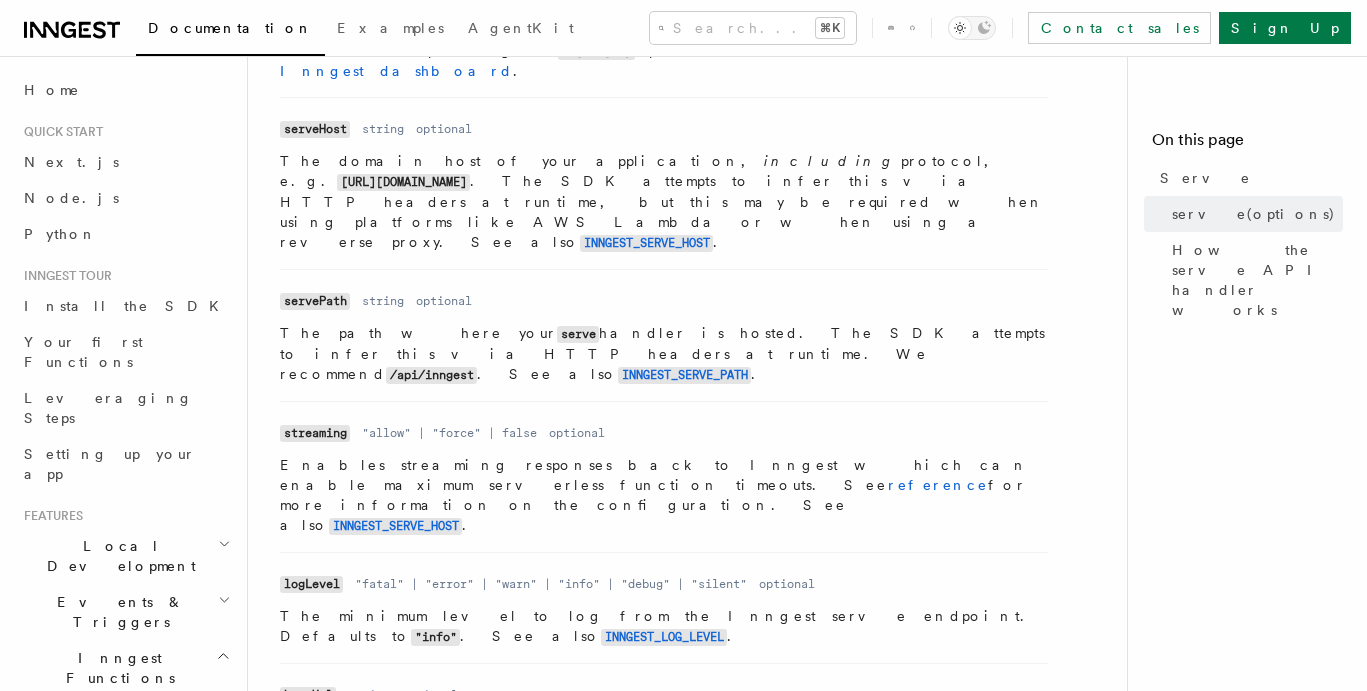 scroll, scrollTop: 1141, scrollLeft: 0, axis: vertical 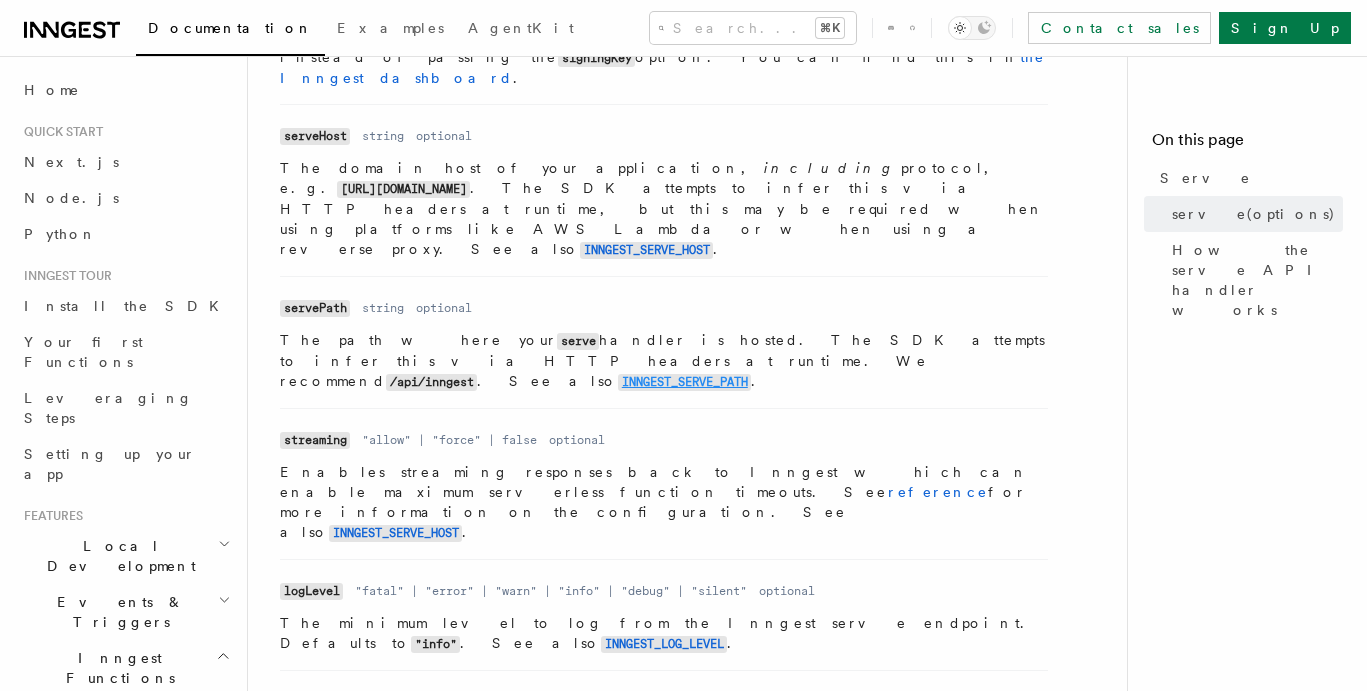 click on "INNGEST_SERVE_PATH" at bounding box center [684, 382] 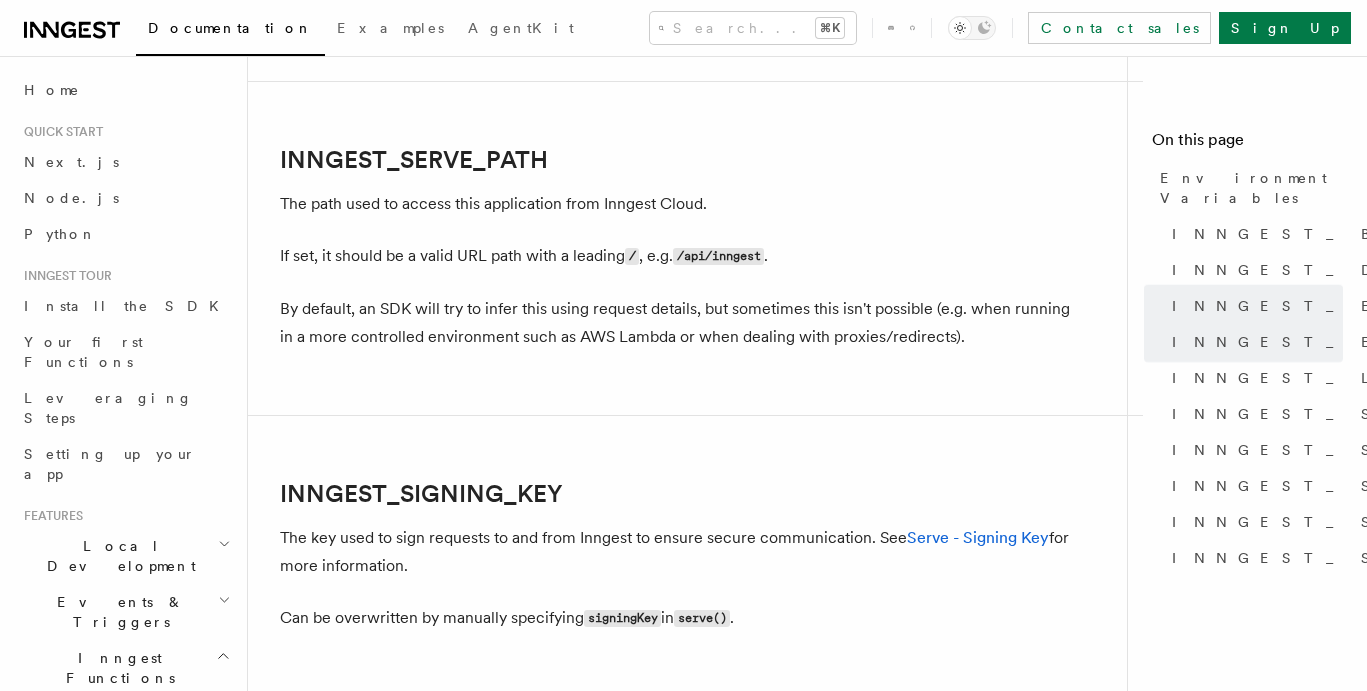 scroll, scrollTop: 3186, scrollLeft: 0, axis: vertical 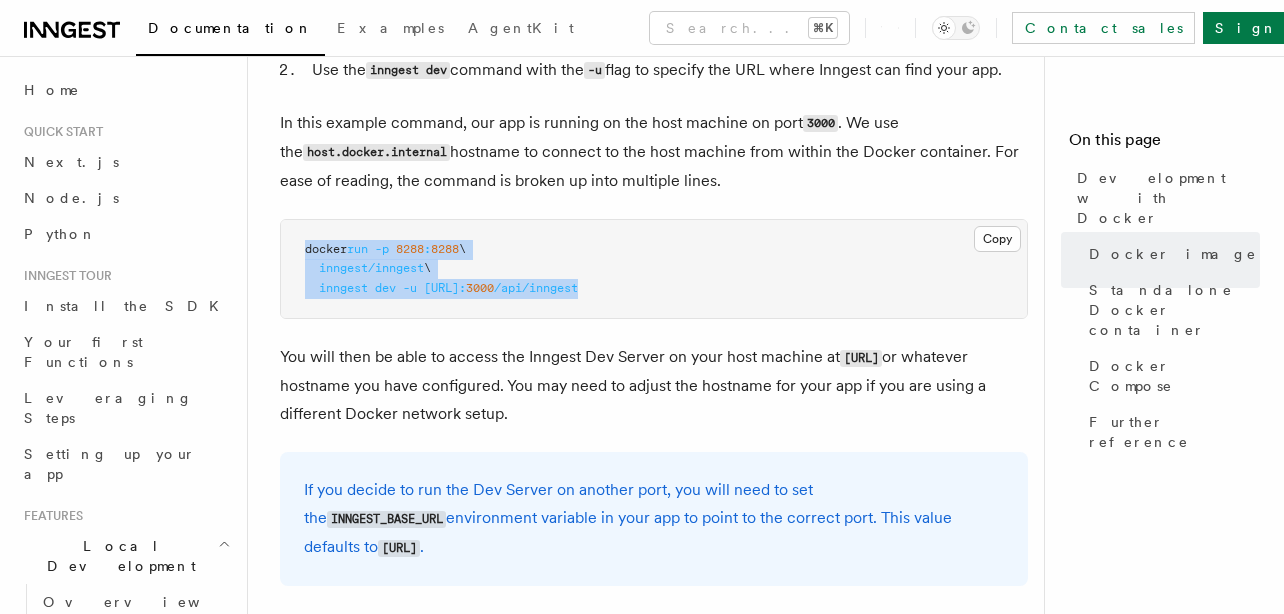 drag, startPoint x: 303, startPoint y: 251, endPoint x: 758, endPoint y: 285, distance: 456.26855 